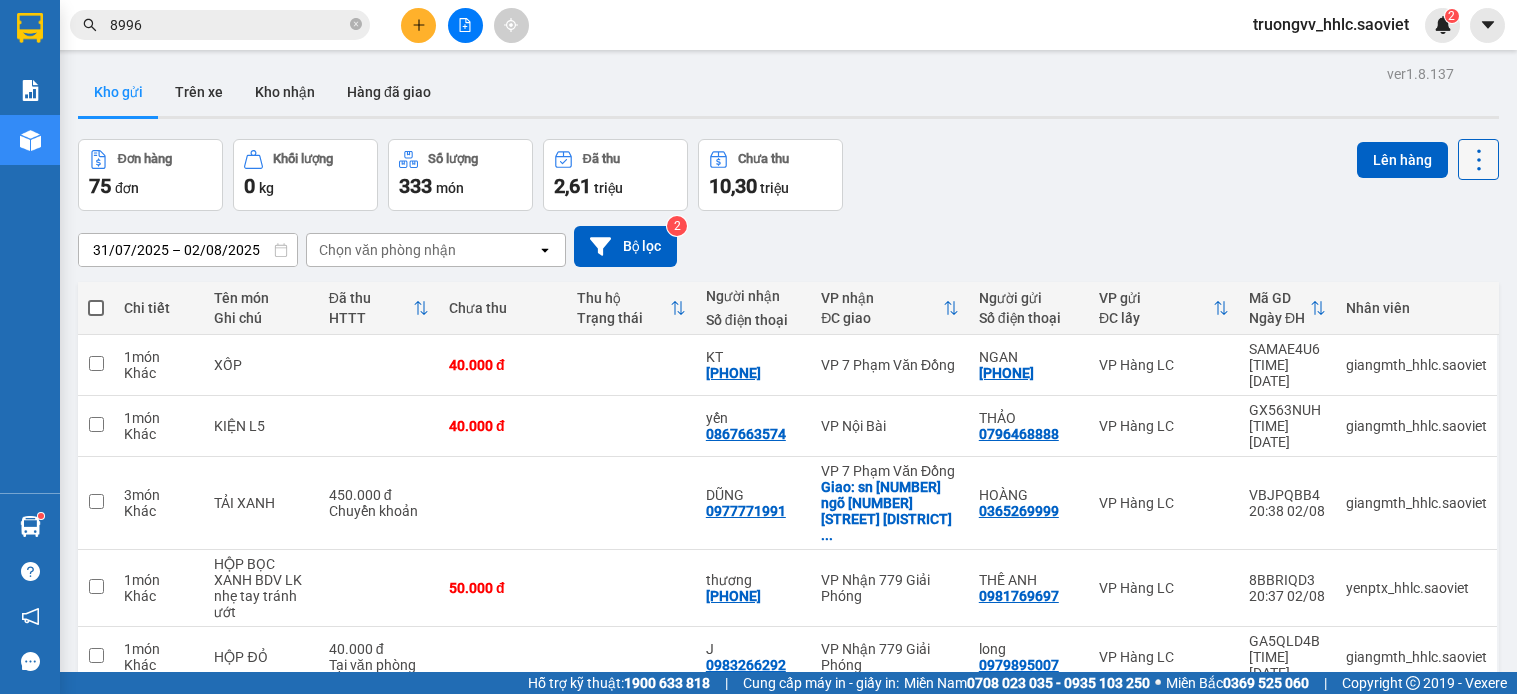 scroll, scrollTop: 0, scrollLeft: 0, axis: both 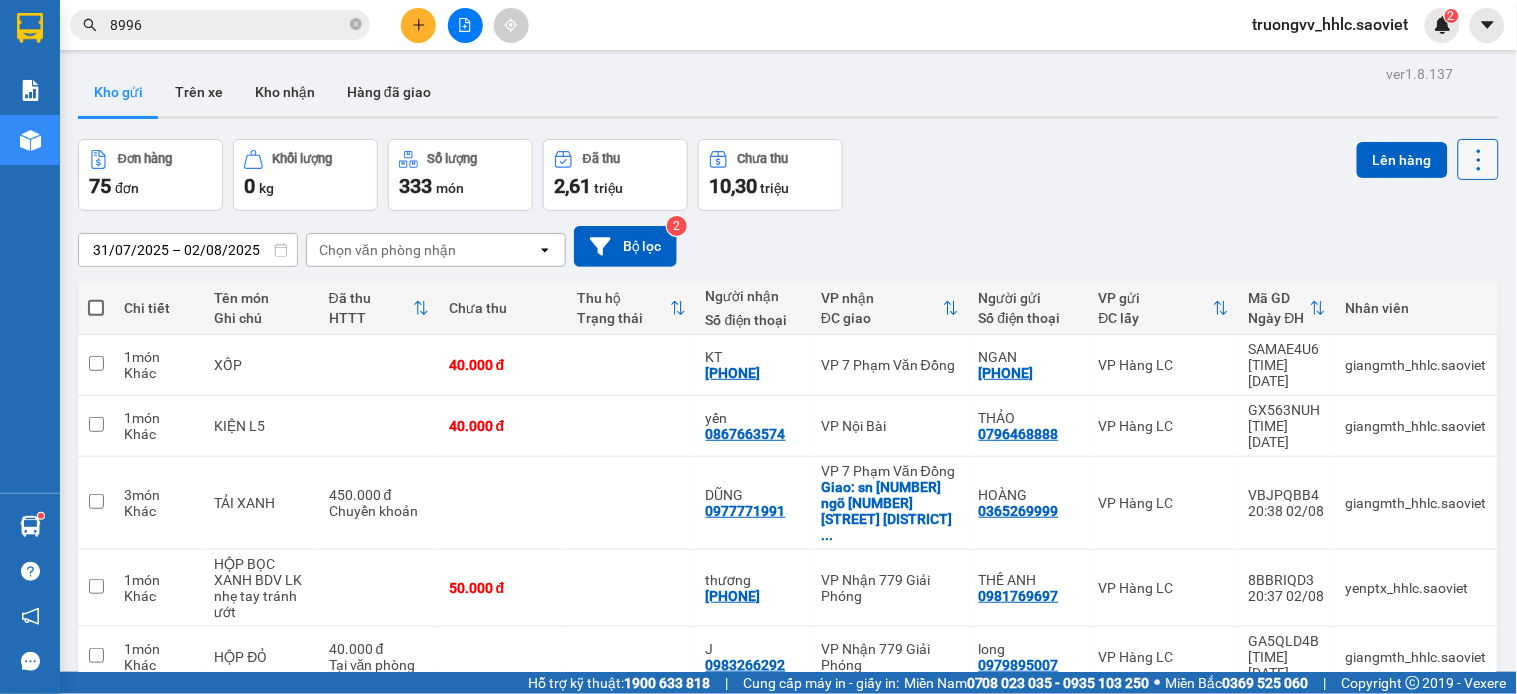 click 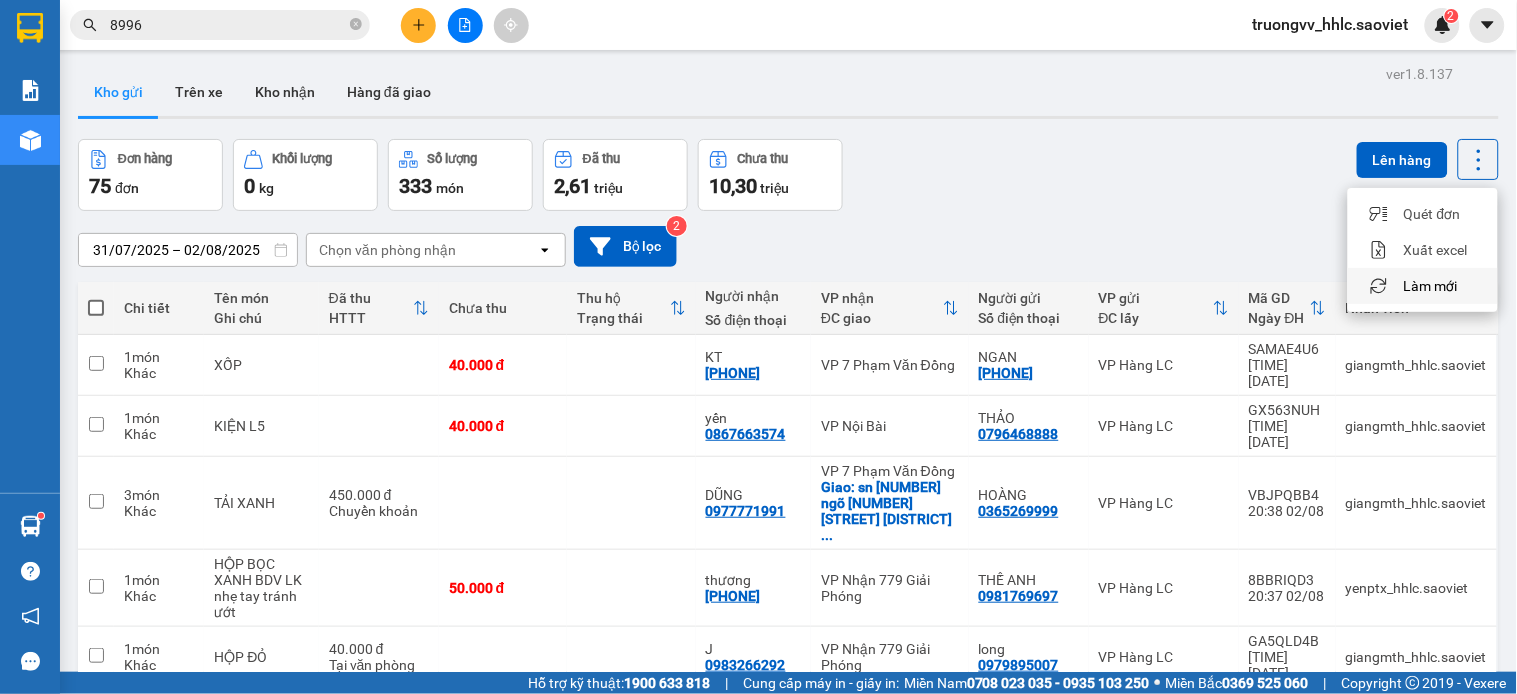 drag, startPoint x: 1433, startPoint y: 282, endPoint x: 1168, endPoint y: 285, distance: 265.01697 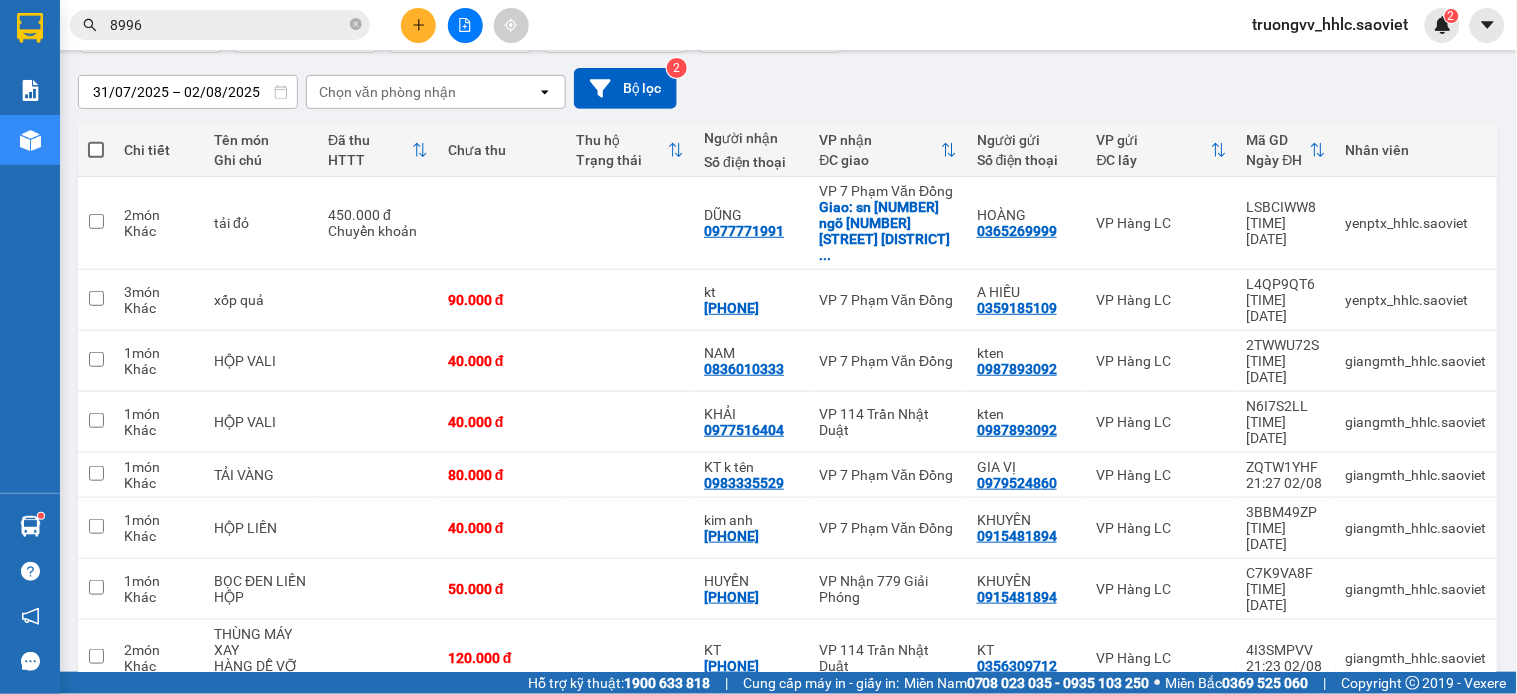scroll, scrollTop: 0, scrollLeft: 0, axis: both 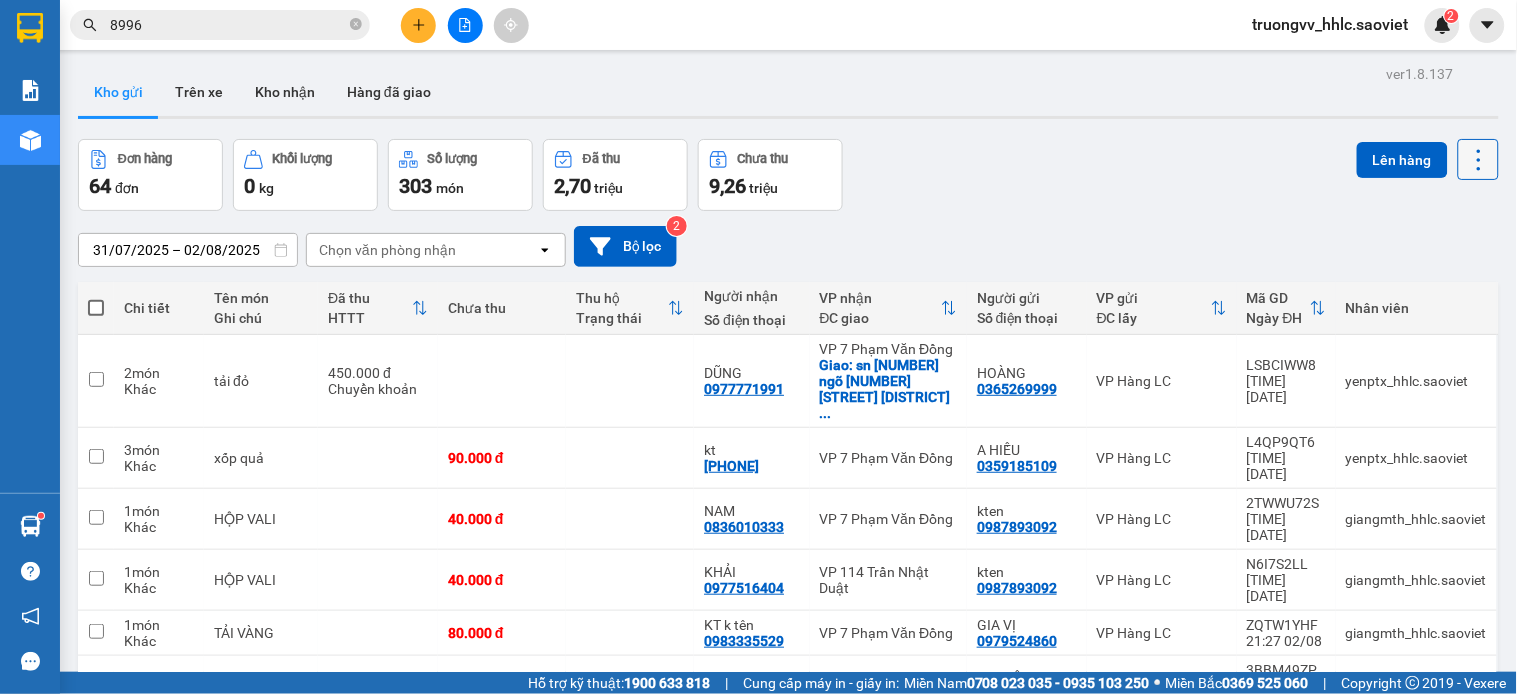 click 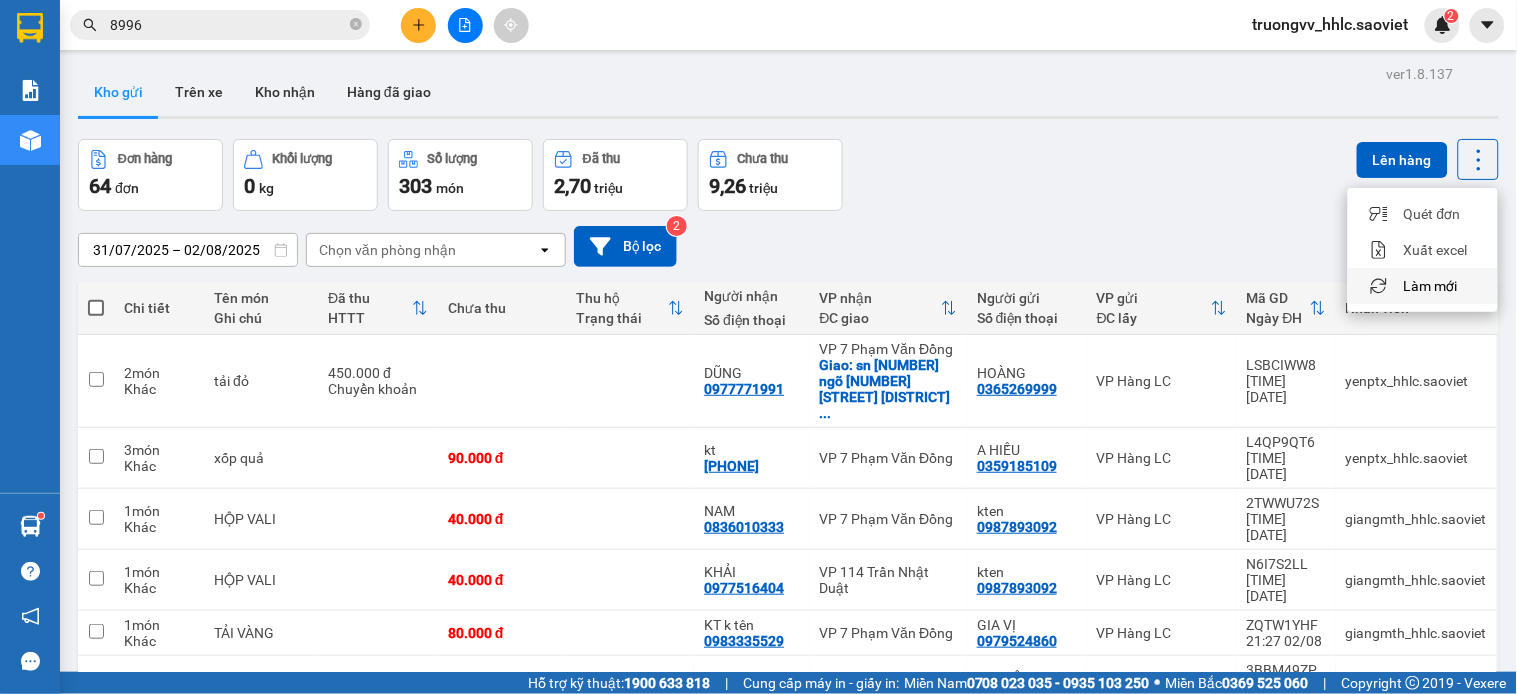 click on "Làm mới" at bounding box center [1431, 286] 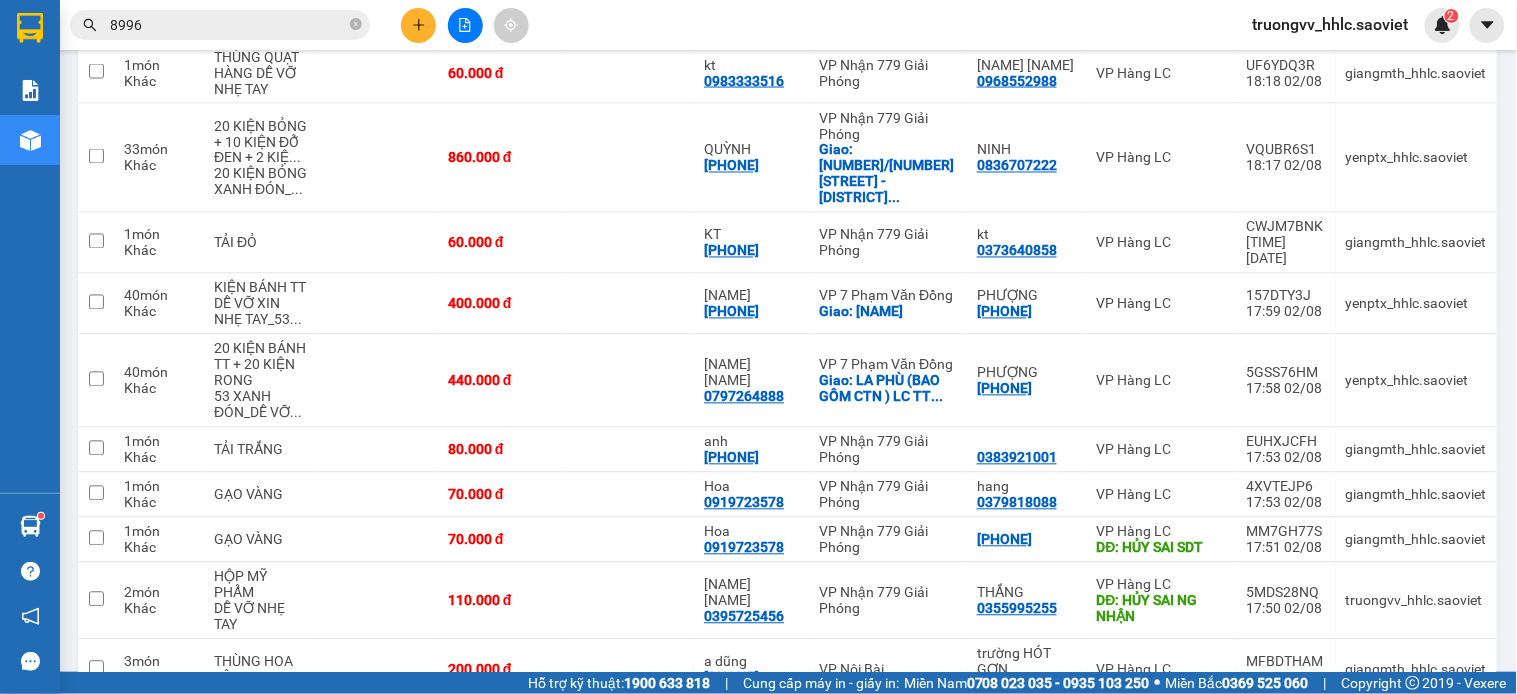scroll, scrollTop: 3270, scrollLeft: 0, axis: vertical 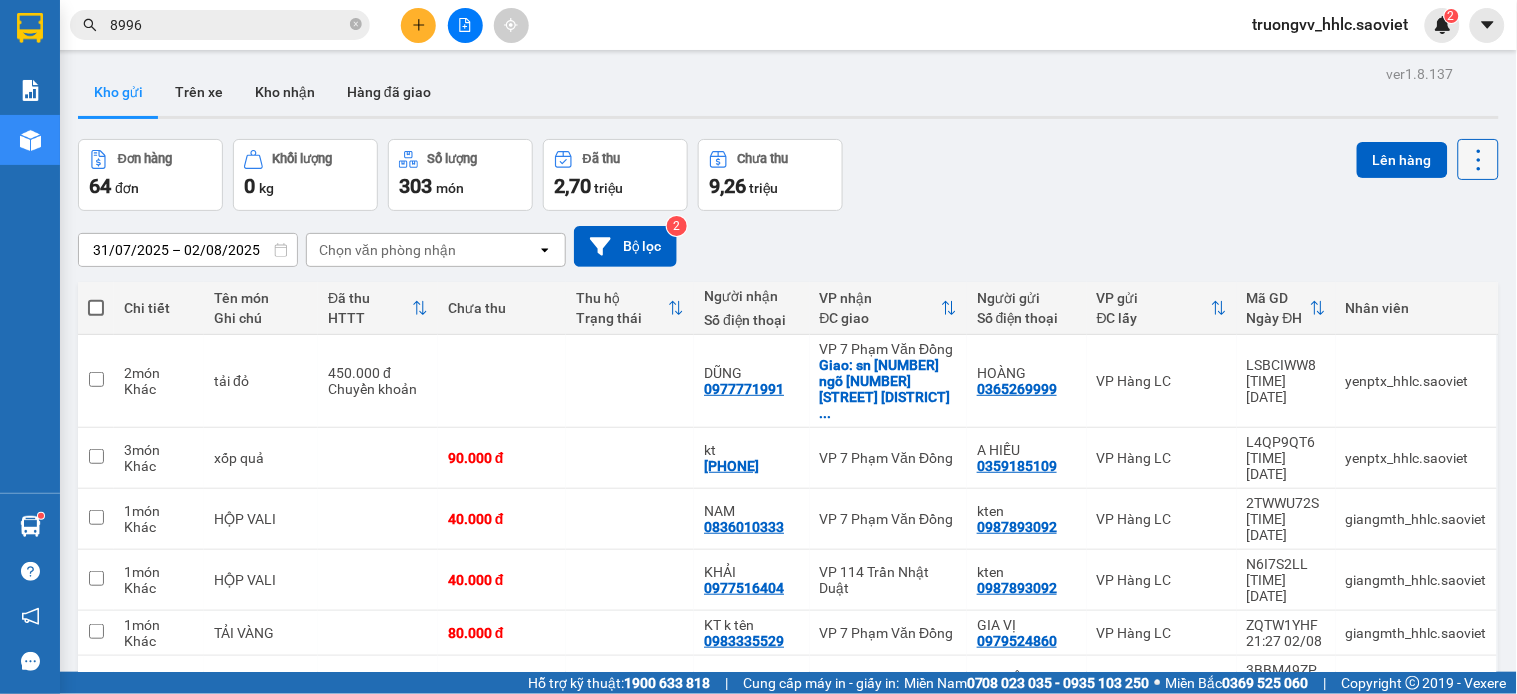 click at bounding box center (1478, 159) 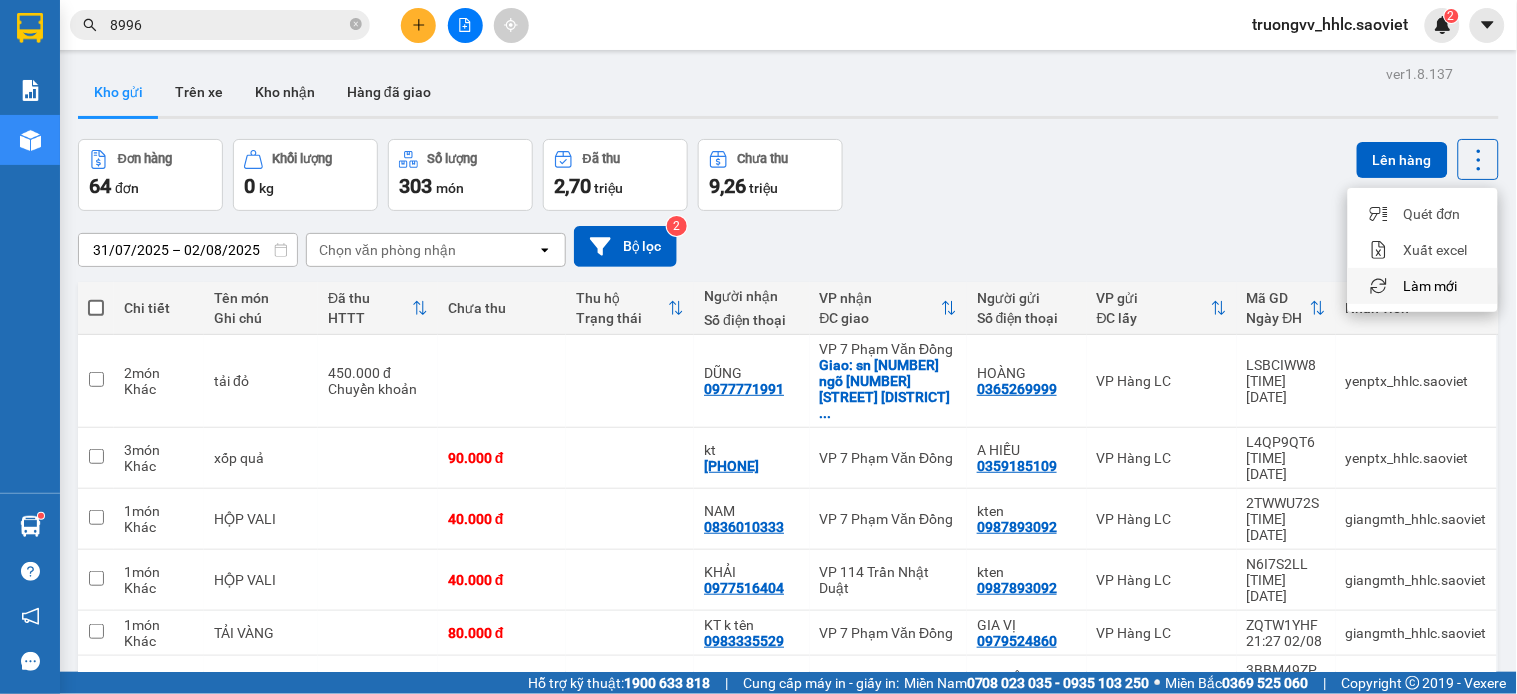 click on "Làm mới" at bounding box center (1431, 286) 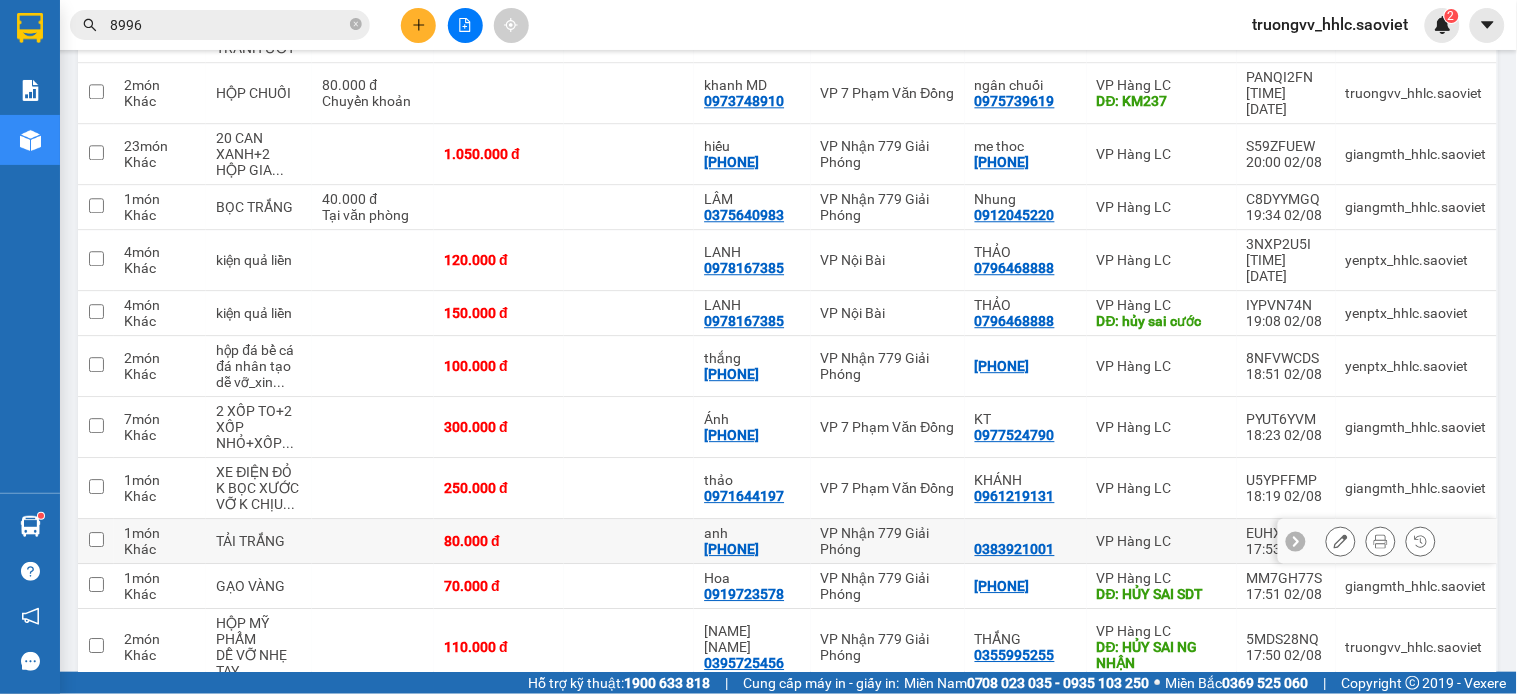 scroll, scrollTop: 1478, scrollLeft: 0, axis: vertical 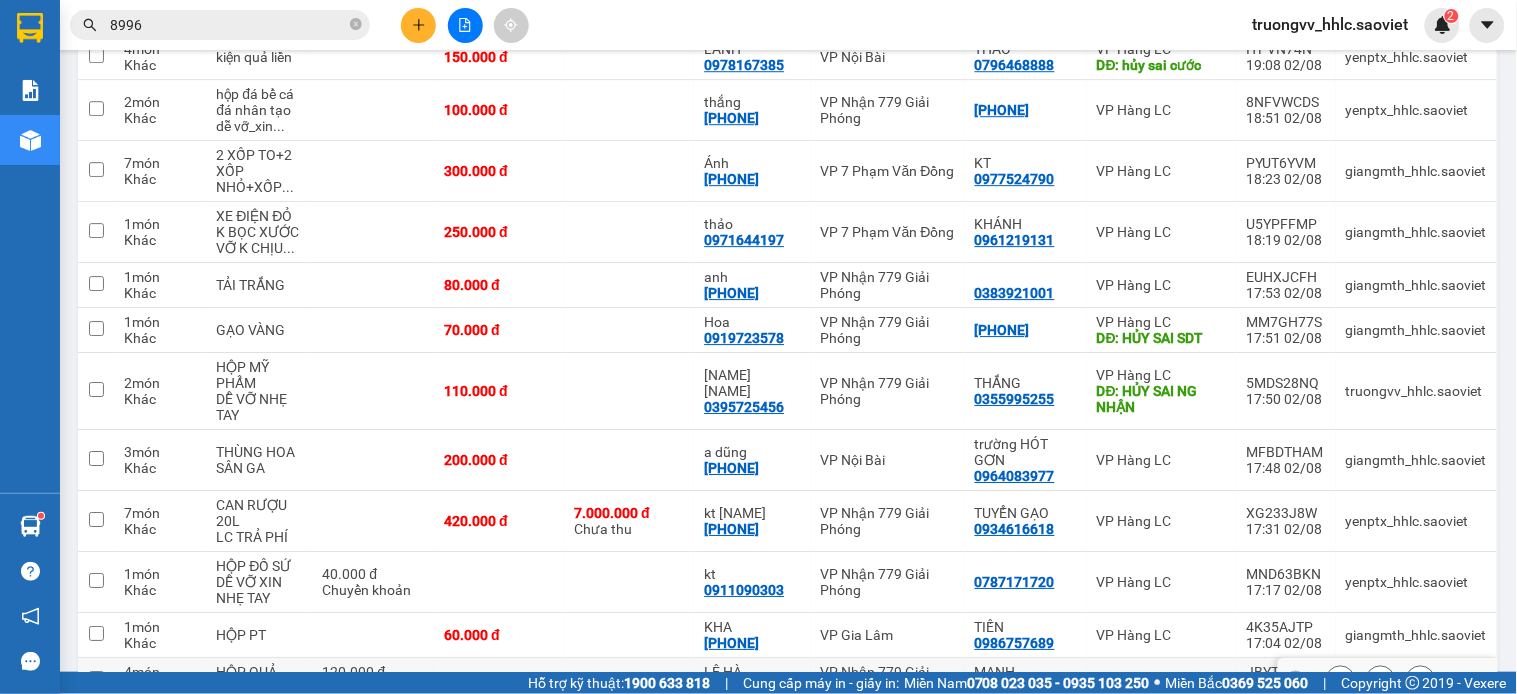 drag, startPoint x: 543, startPoint y: 513, endPoint x: 567, endPoint y: 503, distance: 26 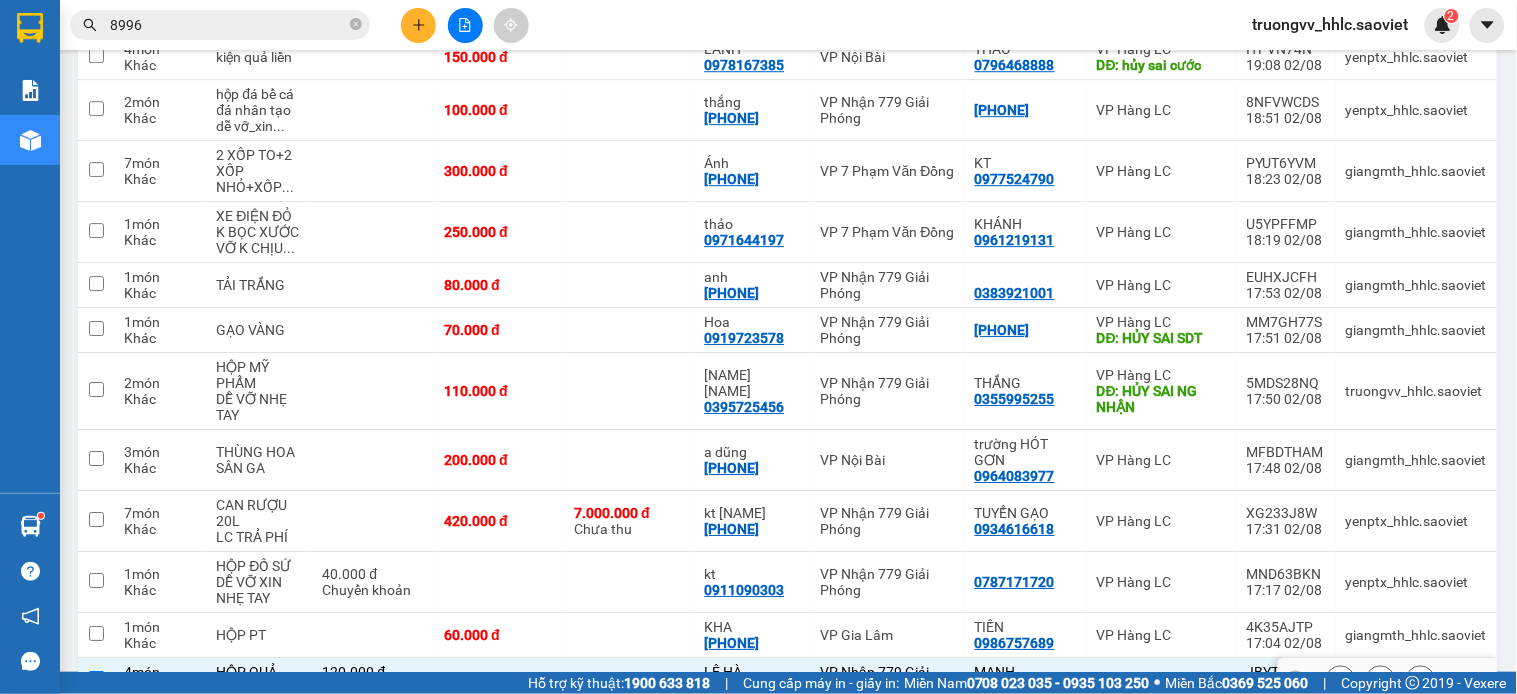 click at bounding box center (629, 680) 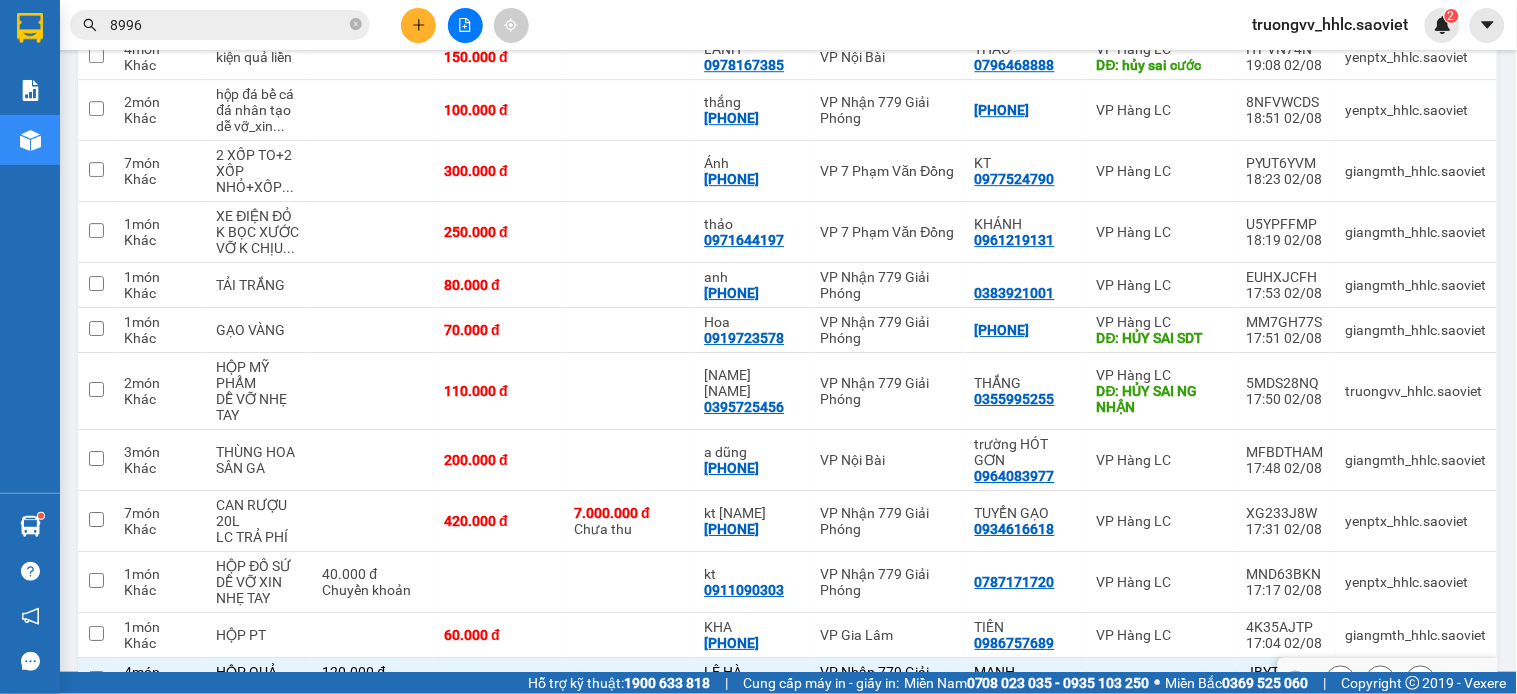 checkbox on "false" 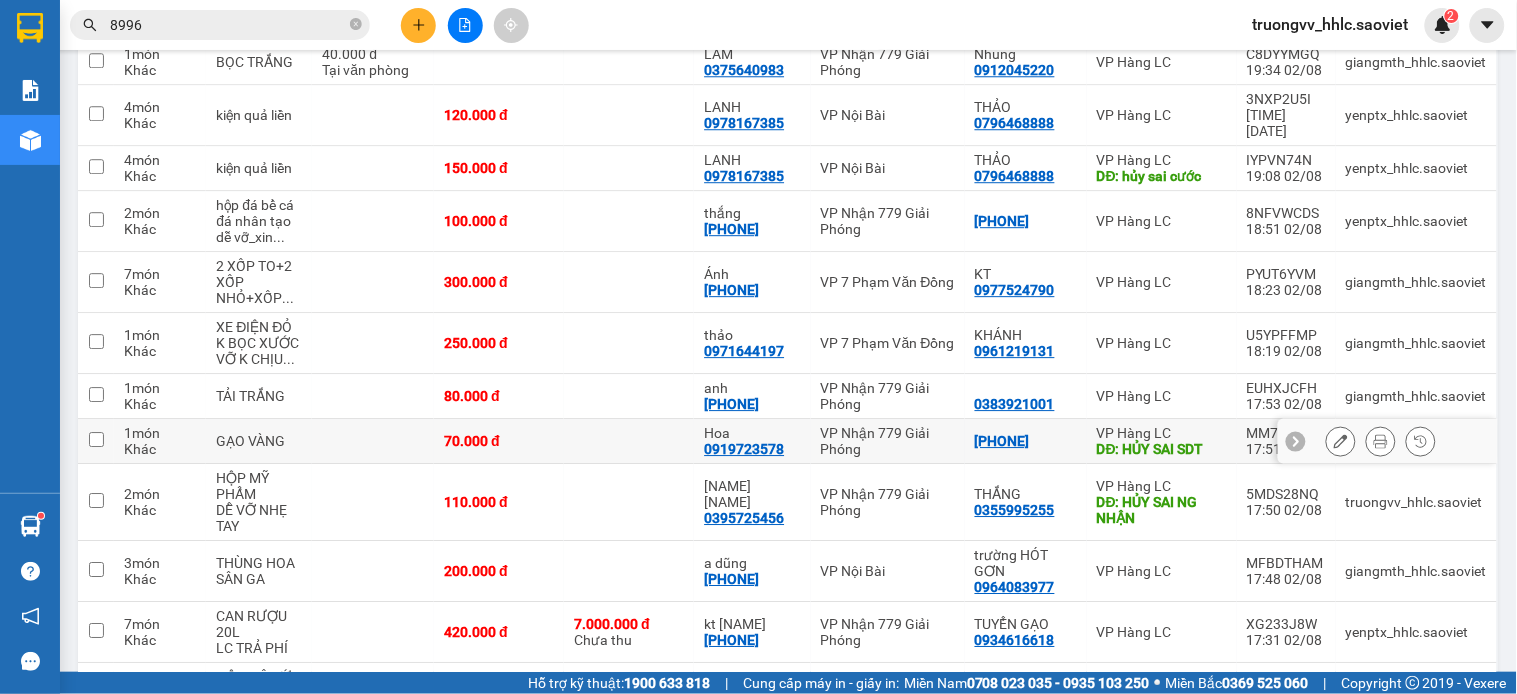 scroll, scrollTop: 1256, scrollLeft: 0, axis: vertical 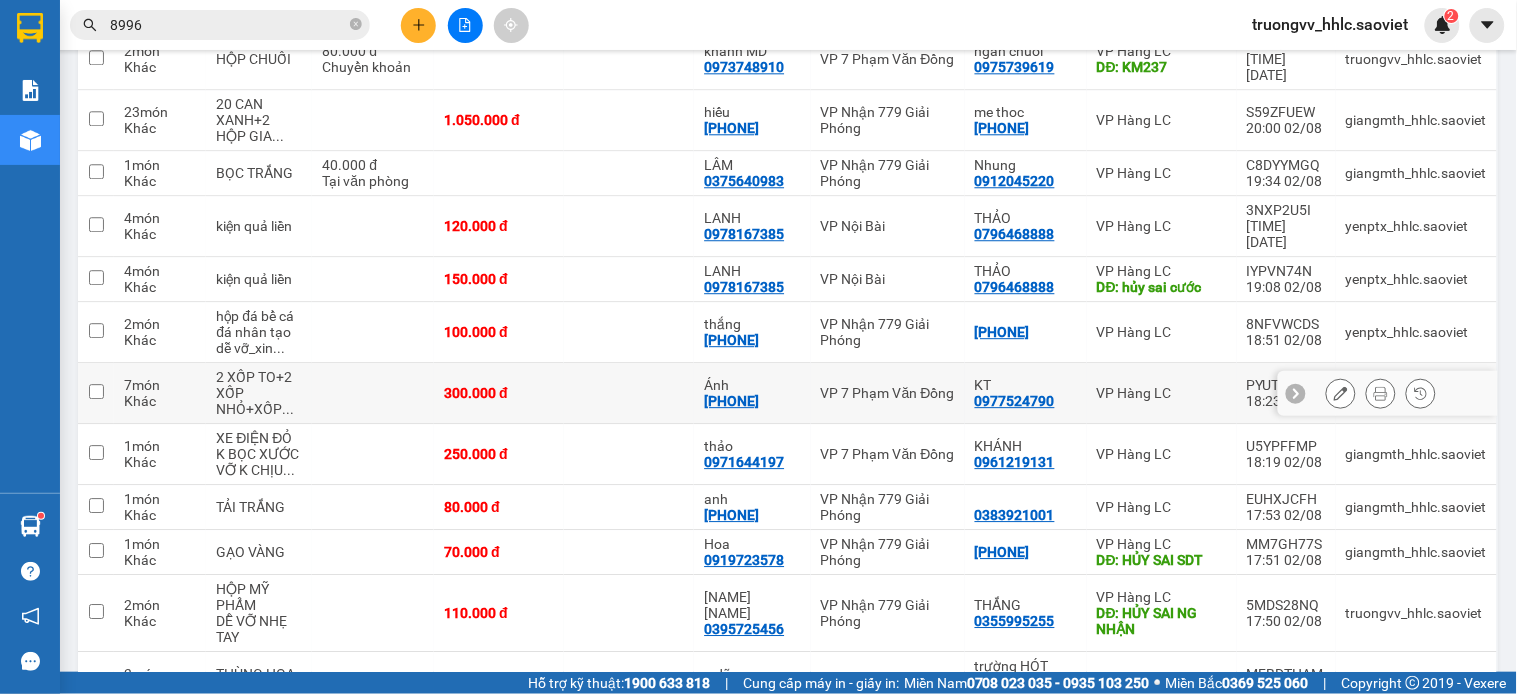 click on "300.000 đ" at bounding box center [499, 393] 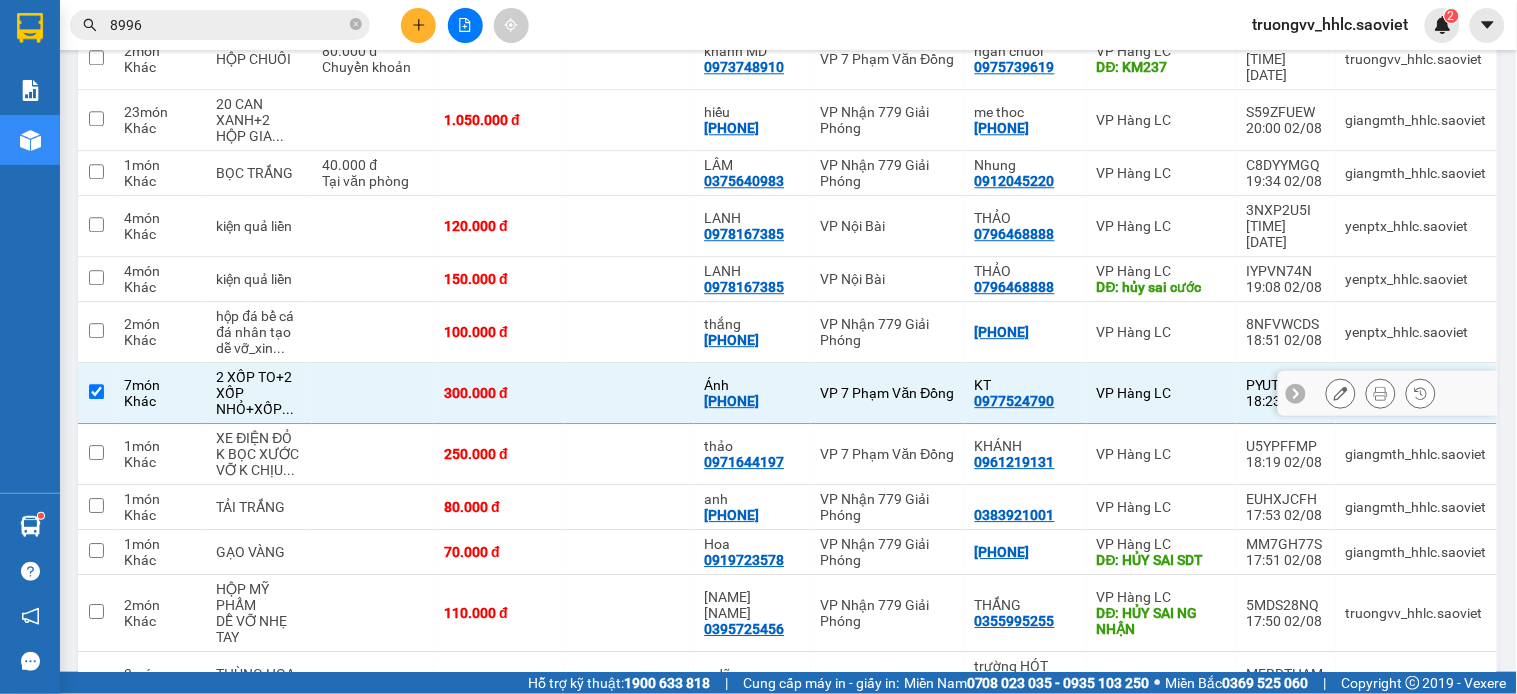 click at bounding box center [629, 393] 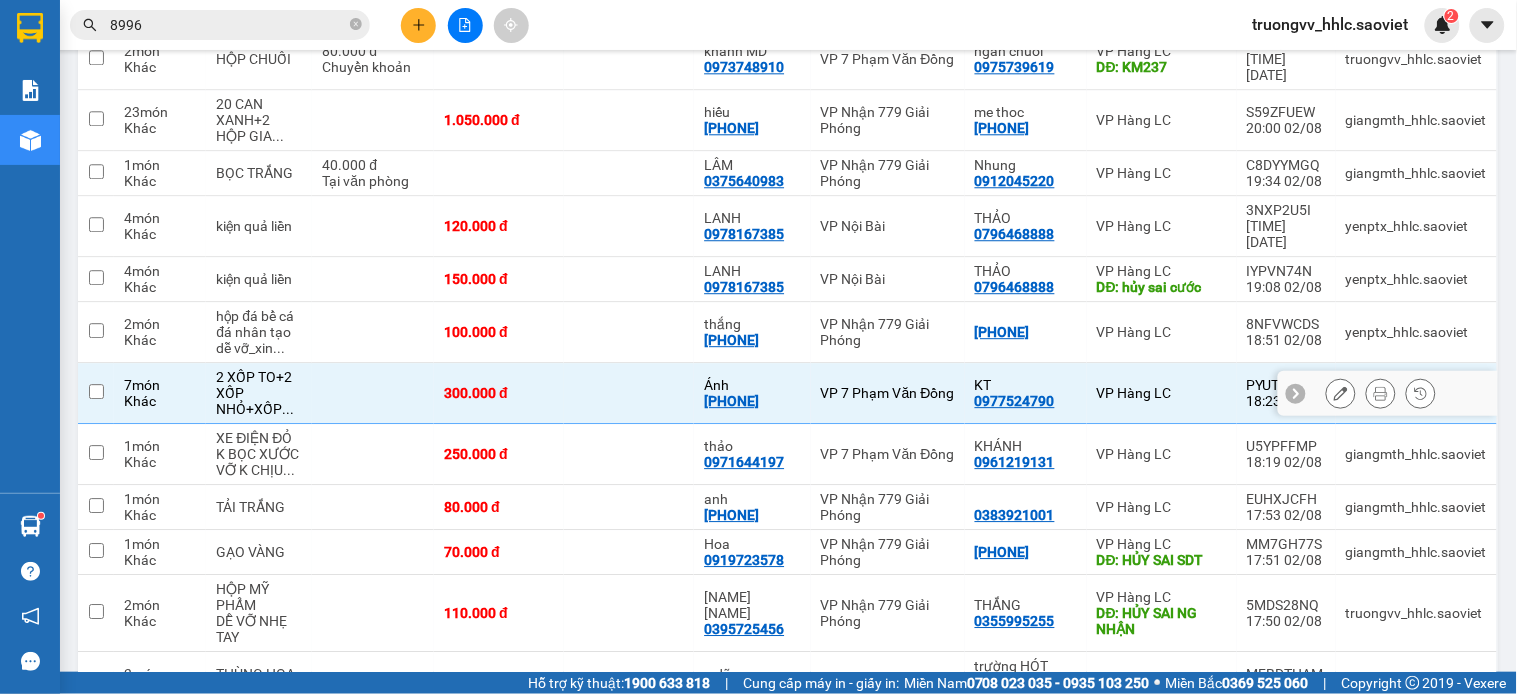 checkbox on "false" 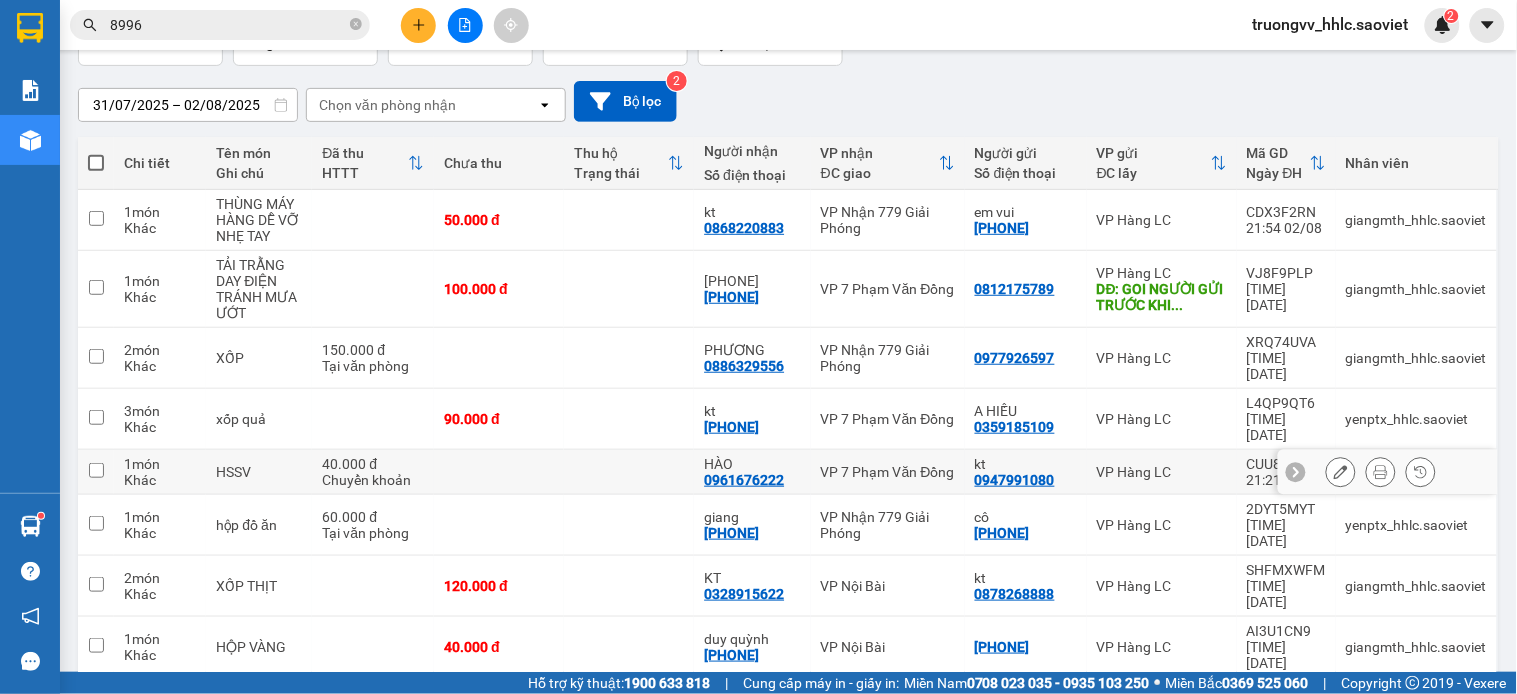 scroll, scrollTop: 0, scrollLeft: 0, axis: both 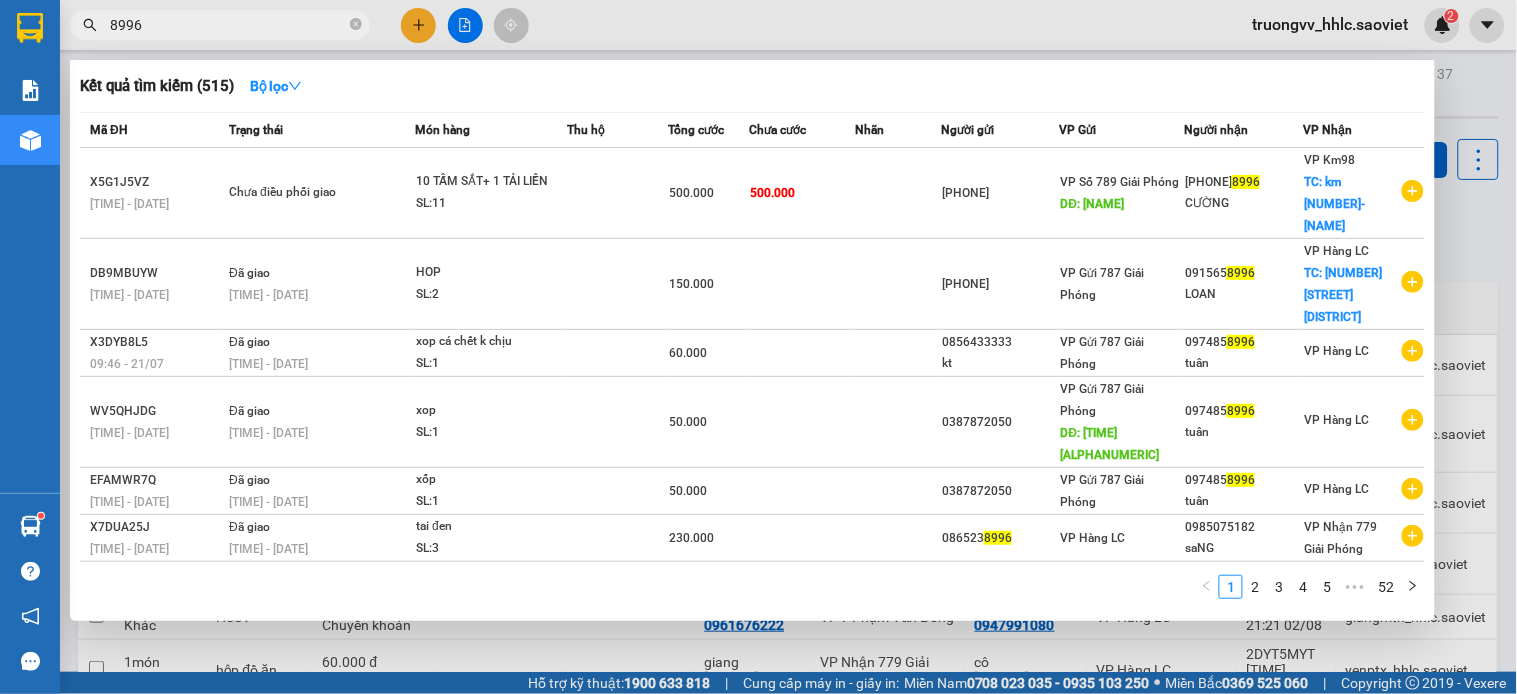 click on "8996" at bounding box center [228, 25] 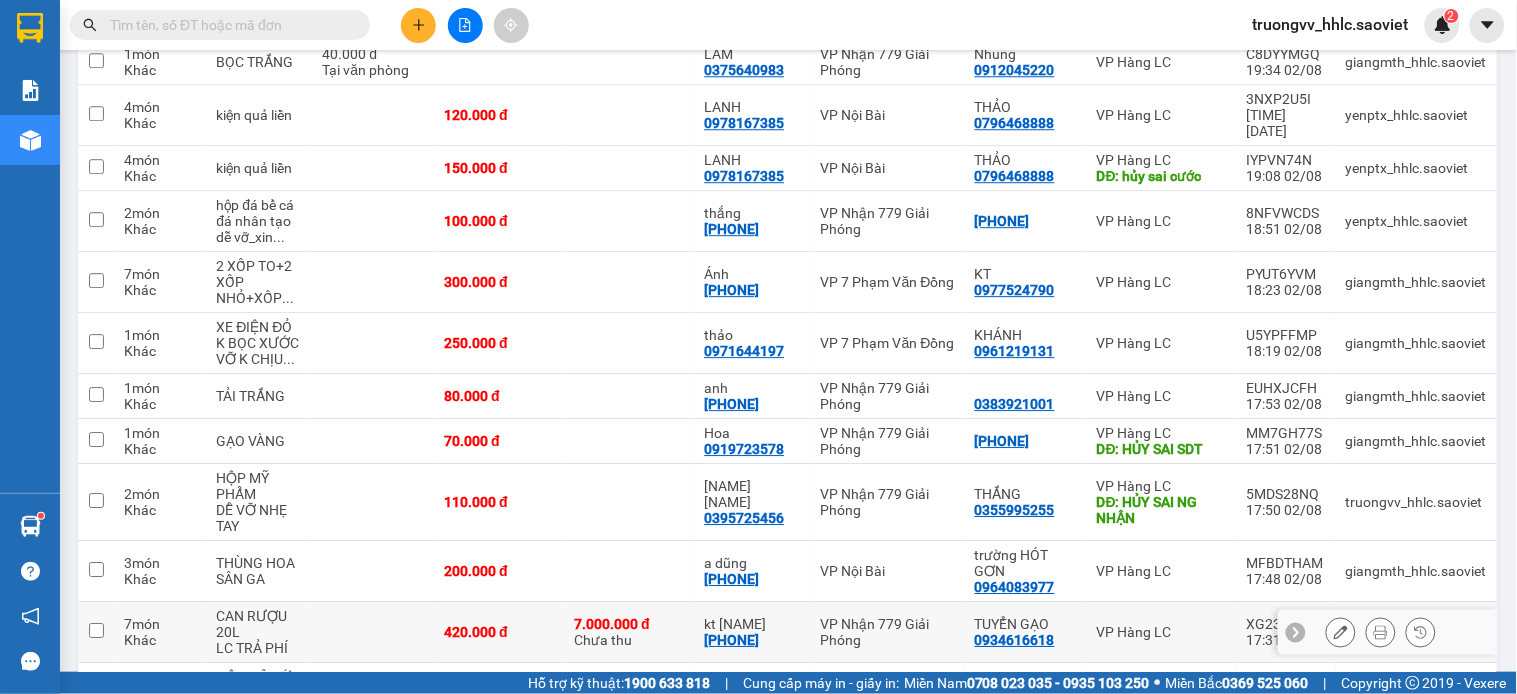 scroll, scrollTop: 1256, scrollLeft: 0, axis: vertical 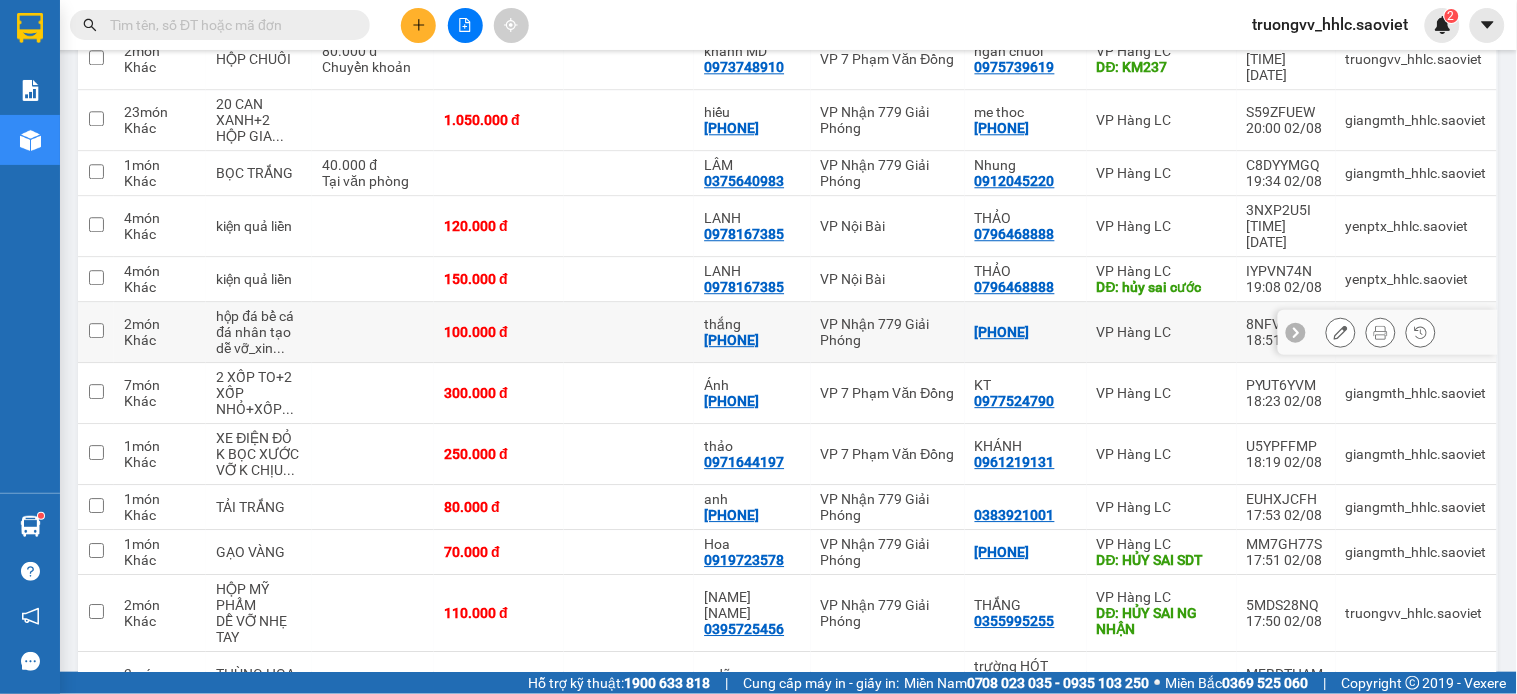 type 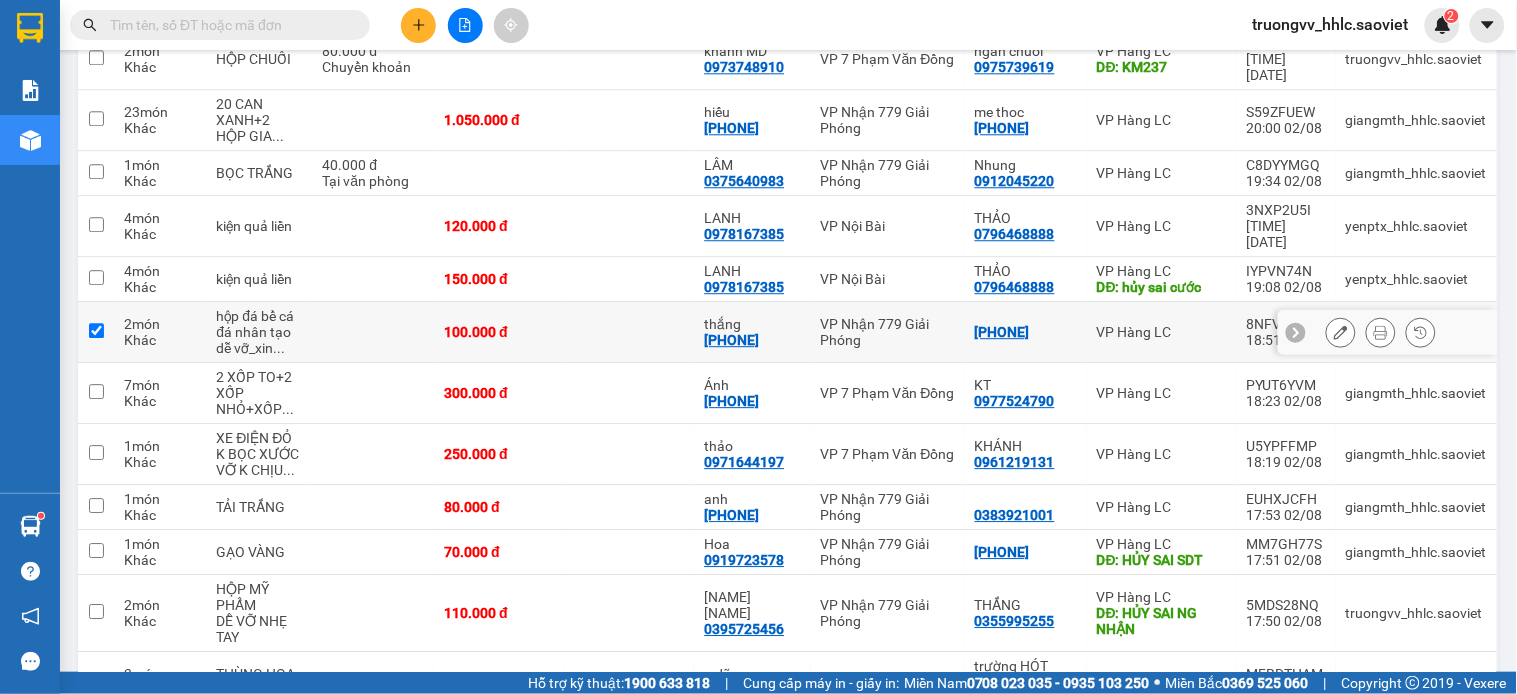 checkbox on "true" 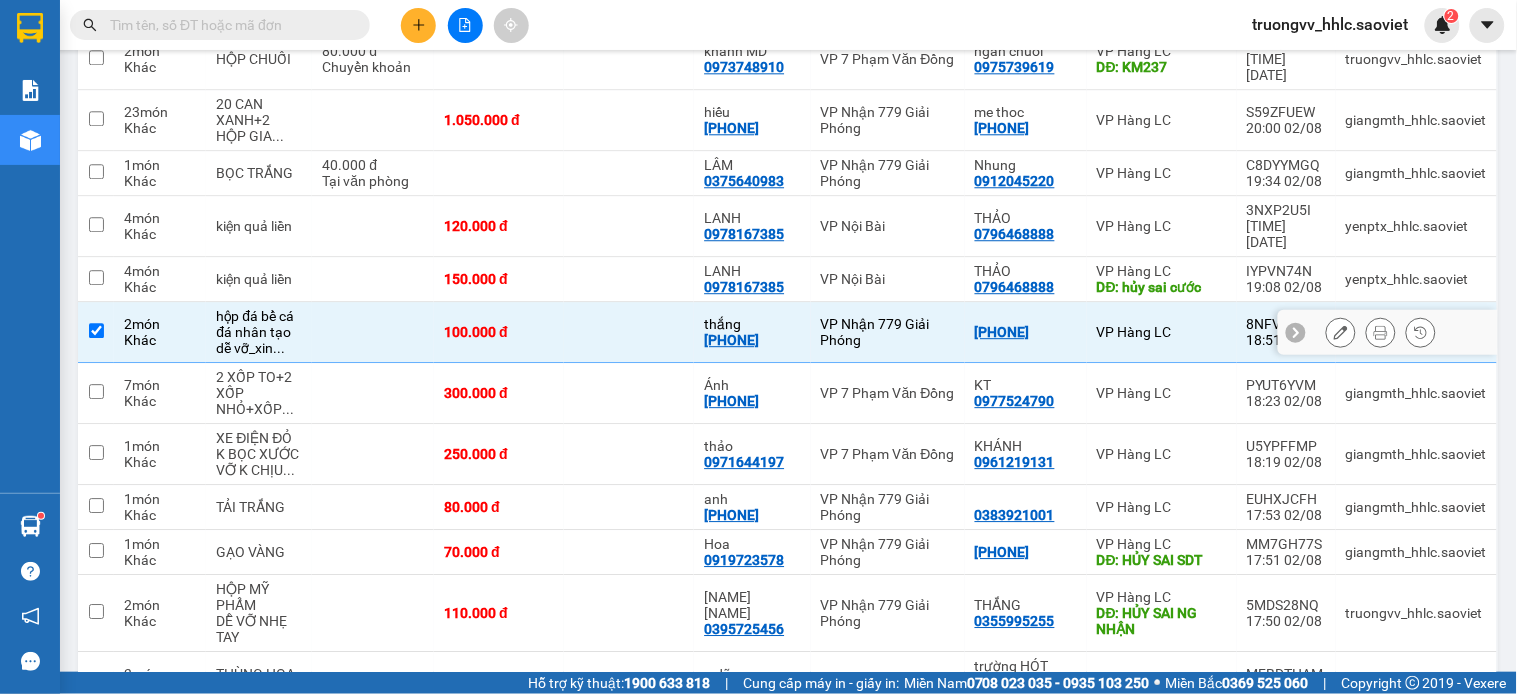 click at bounding box center (1341, 332) 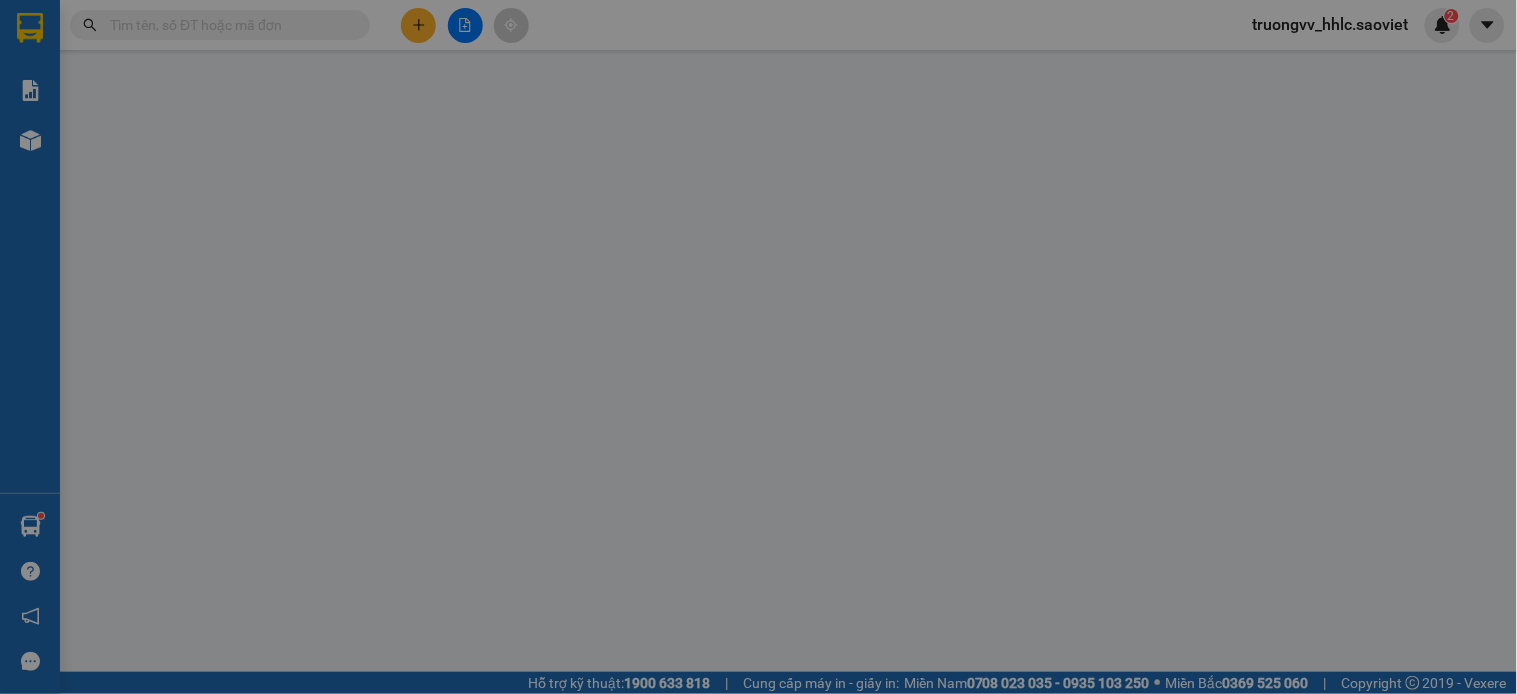 scroll, scrollTop: 0, scrollLeft: 0, axis: both 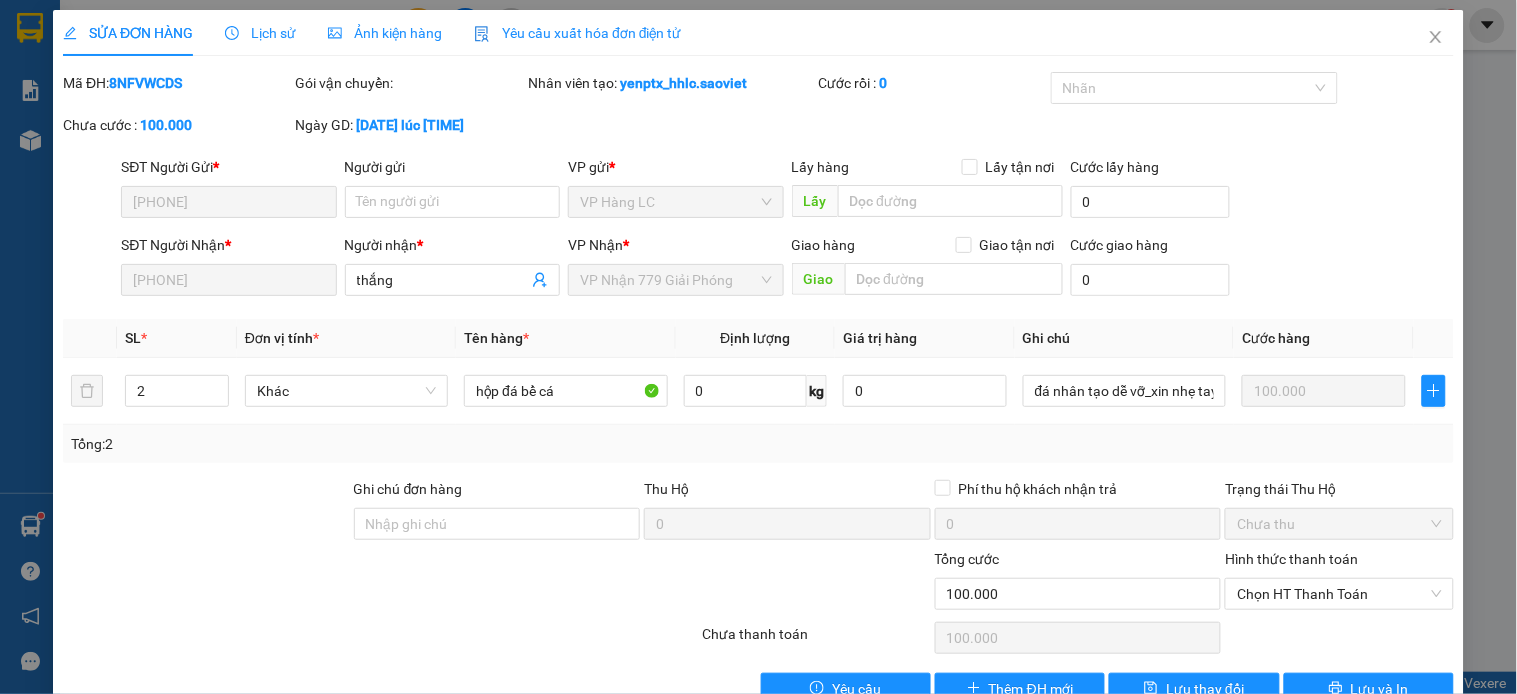 type on "[PHONE]" 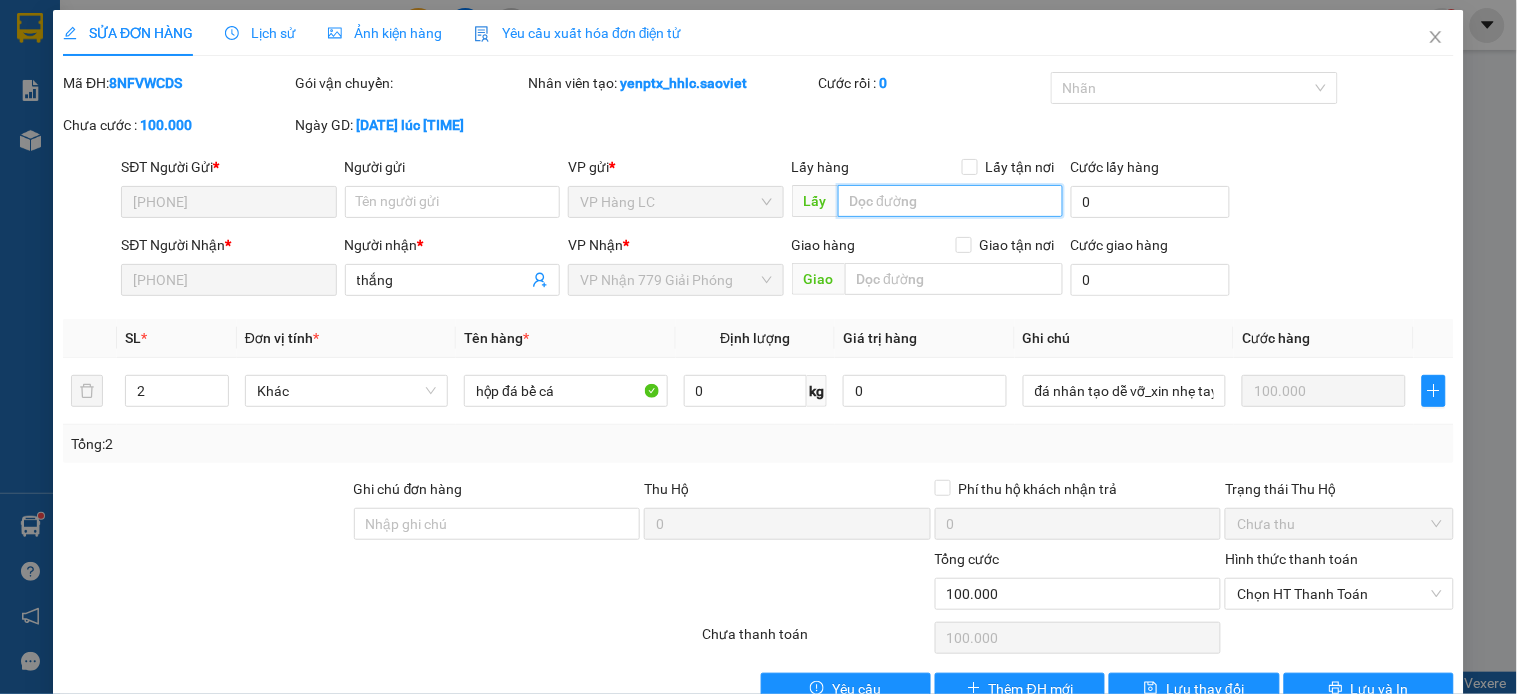 click at bounding box center [950, 201] 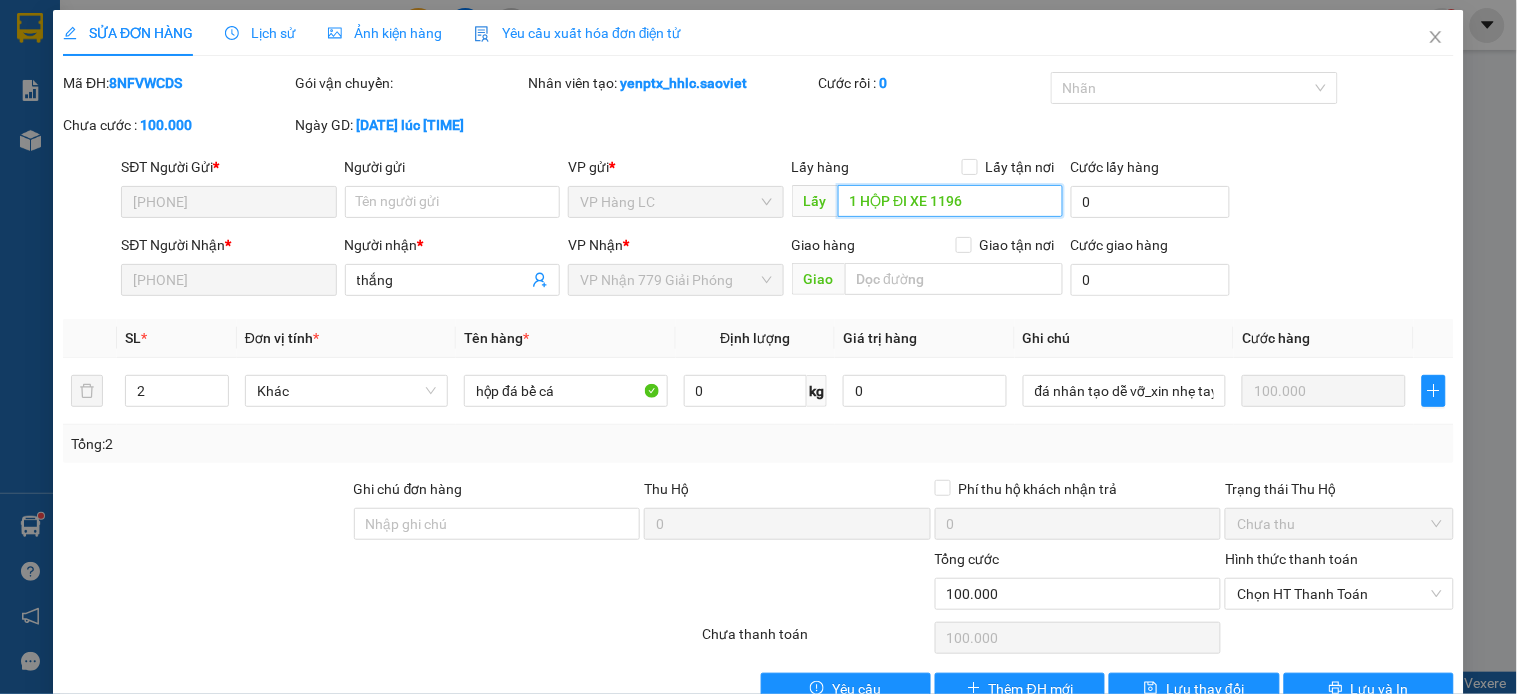 scroll, scrollTop: 50, scrollLeft: 0, axis: vertical 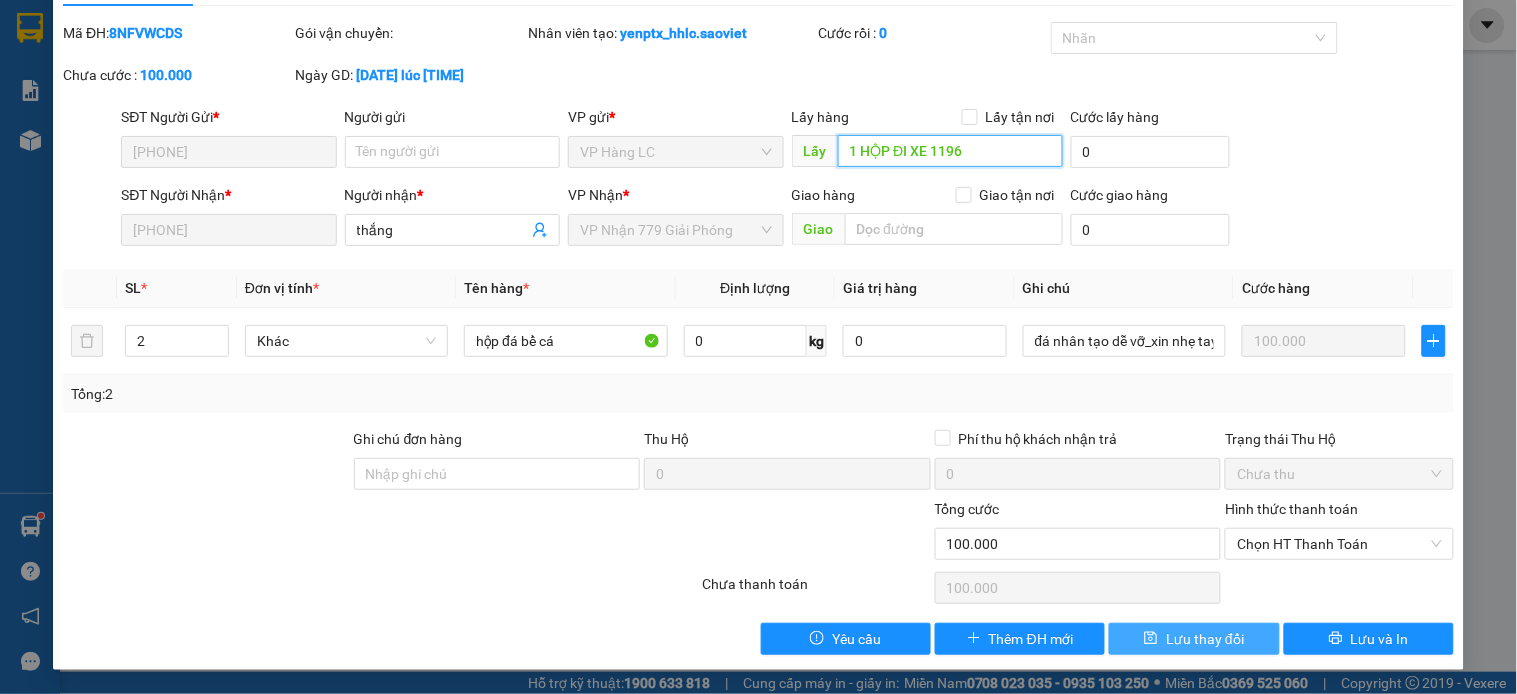 type on "1 HỘP ĐI XE 1196" 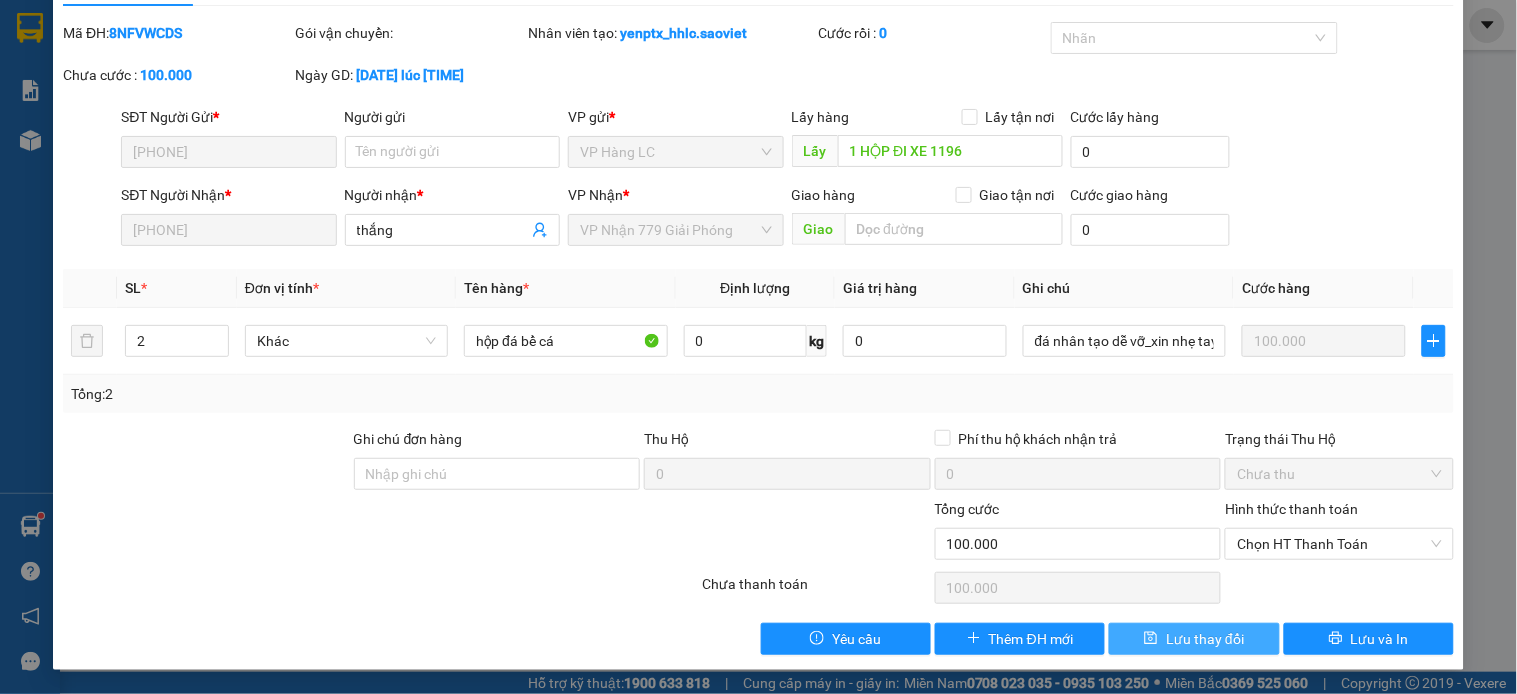 click on "Lưu thay đổi" at bounding box center [1205, 639] 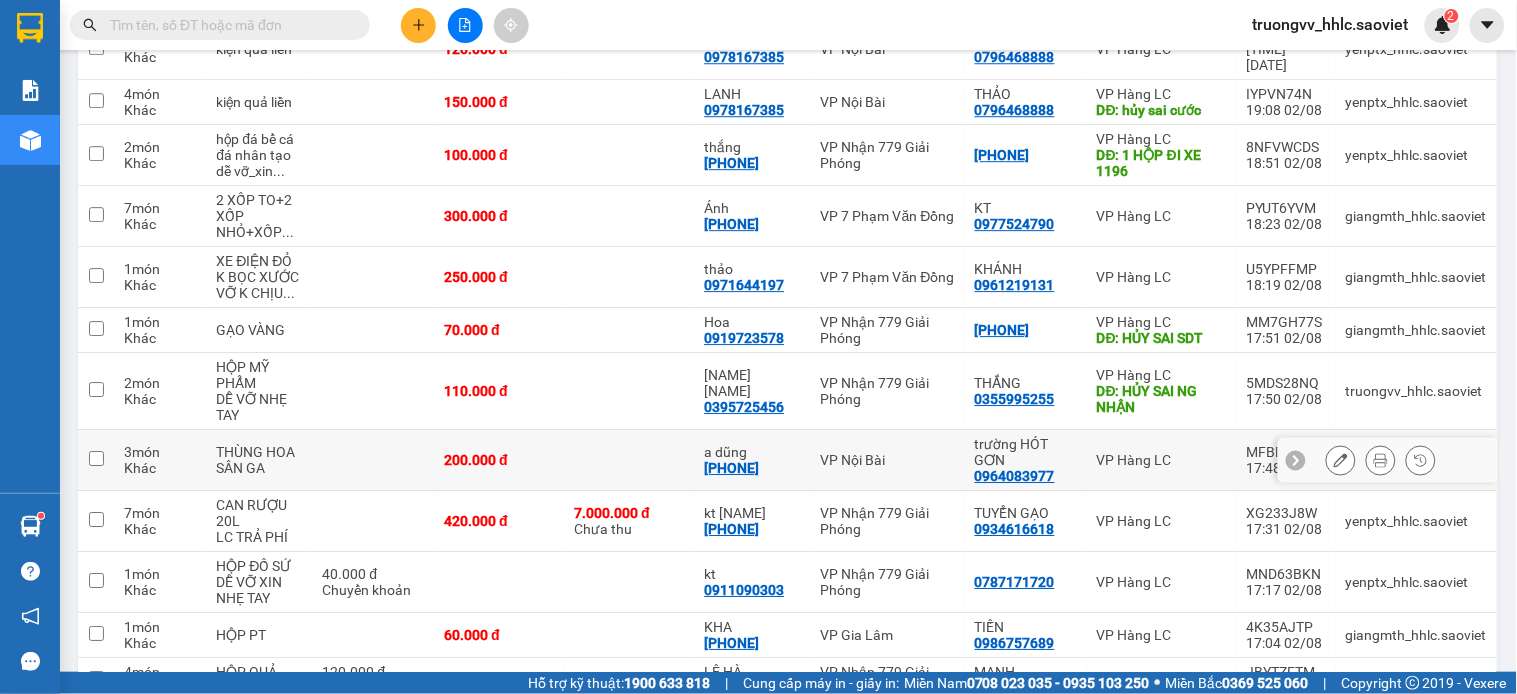 scroll, scrollTop: 1322, scrollLeft: 0, axis: vertical 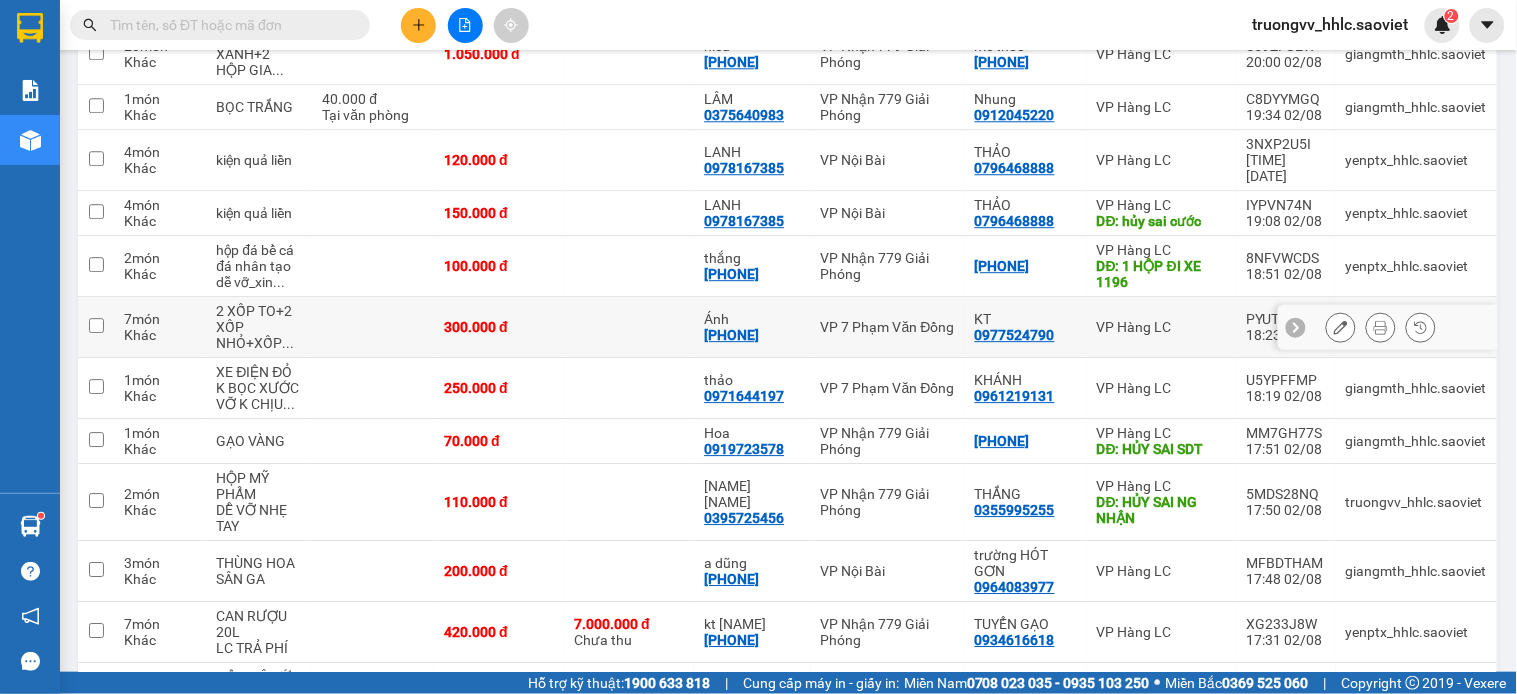 click at bounding box center [373, 327] 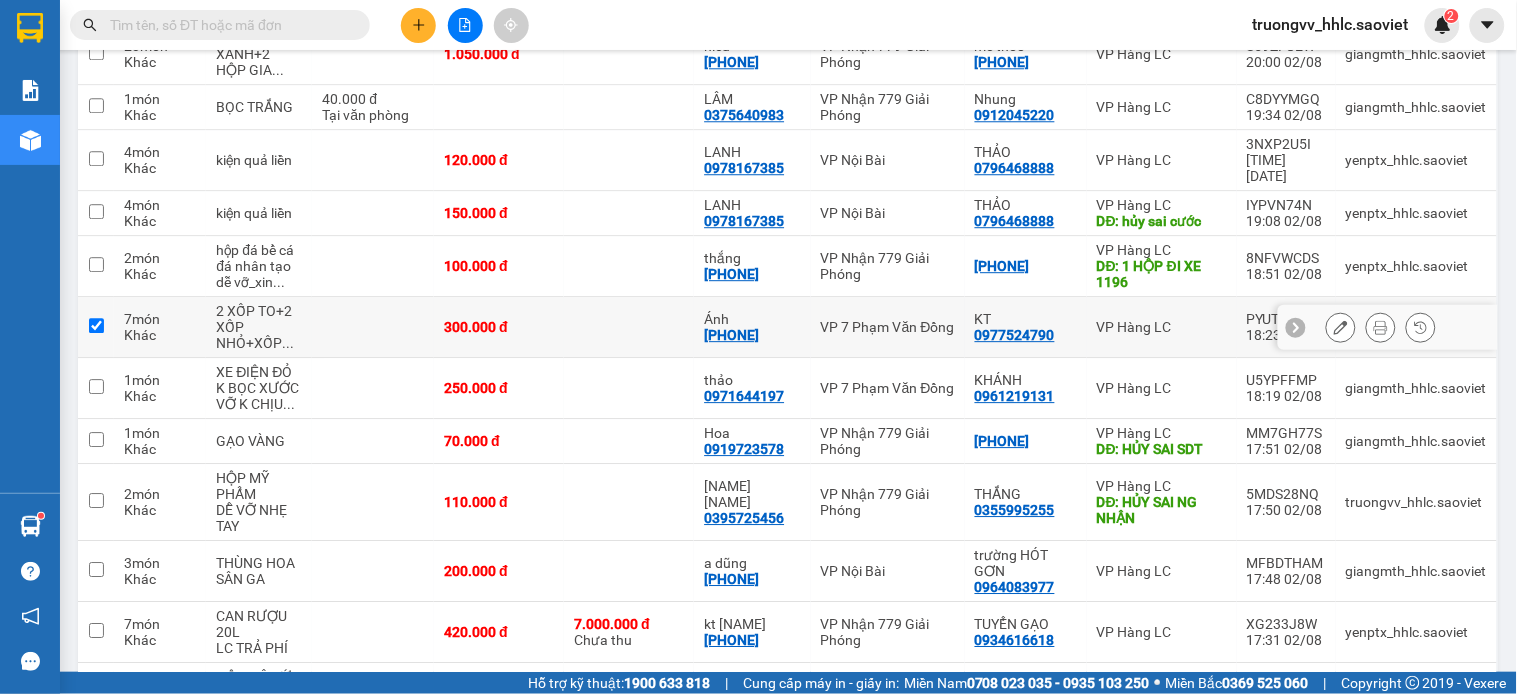checkbox on "true" 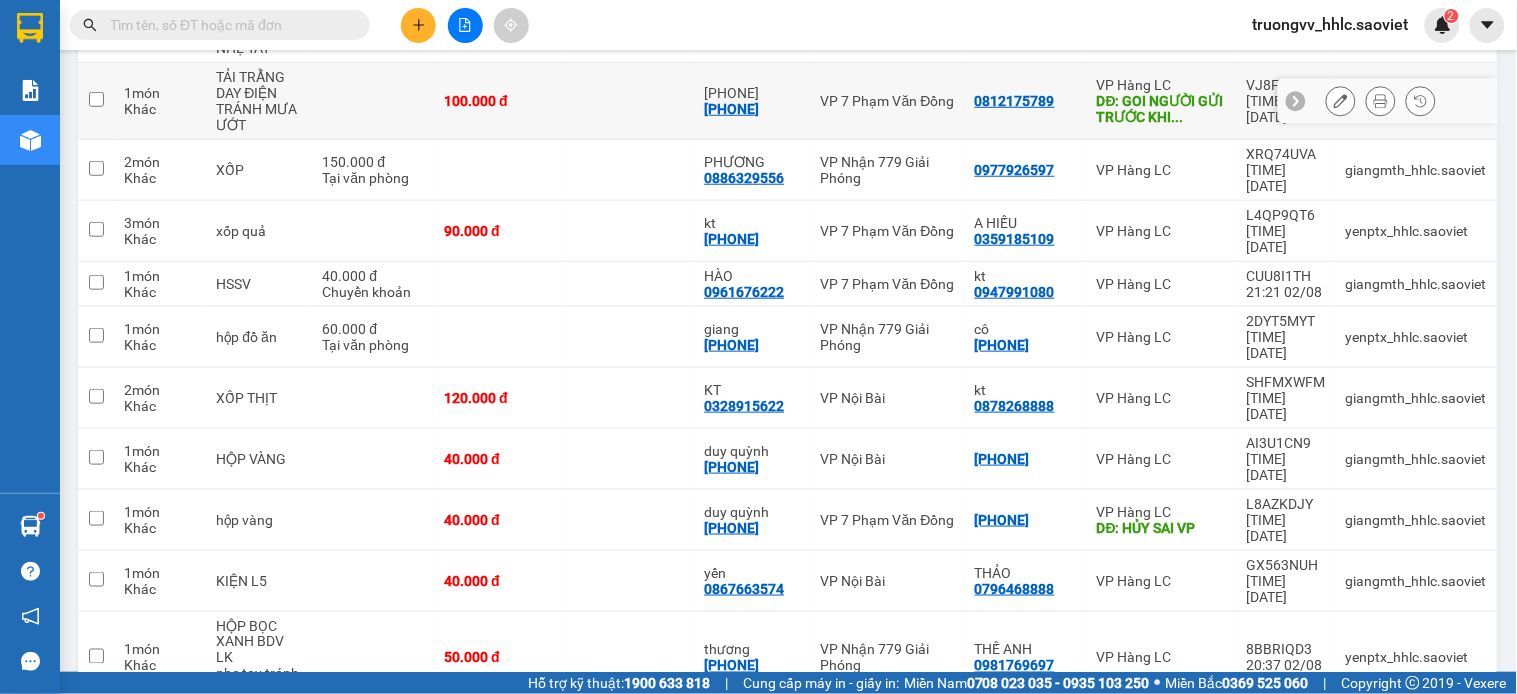 scroll, scrollTop: 0, scrollLeft: 0, axis: both 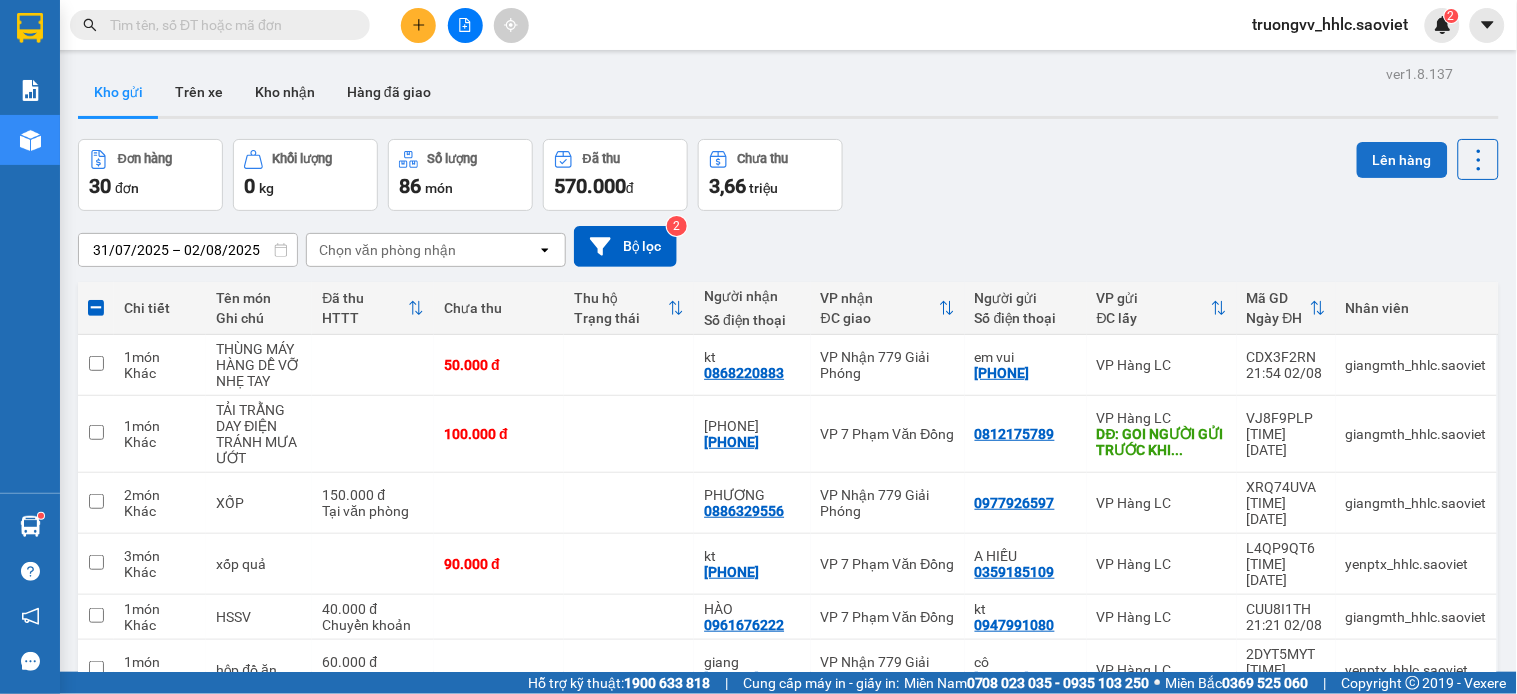 click on "Lên hàng" at bounding box center (1402, 160) 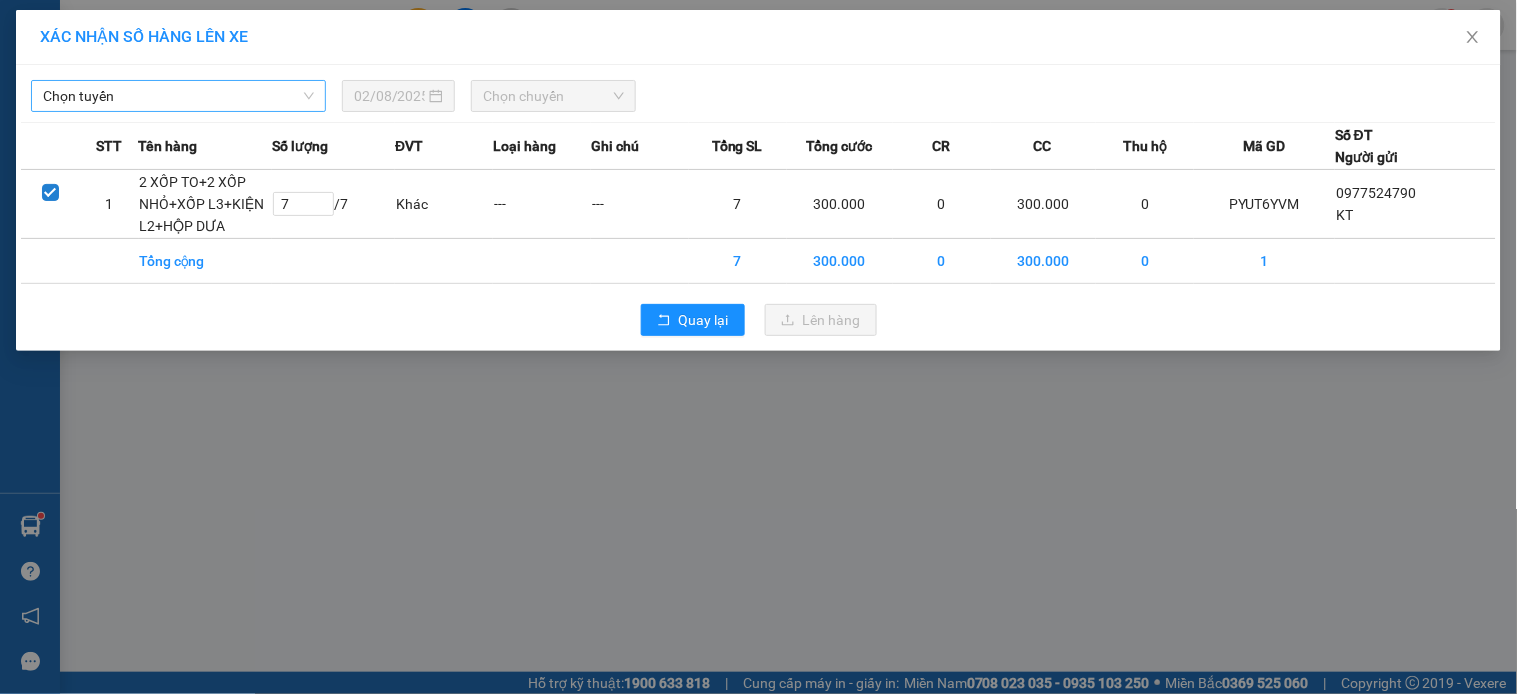 click on "Chọn tuyến" at bounding box center (178, 96) 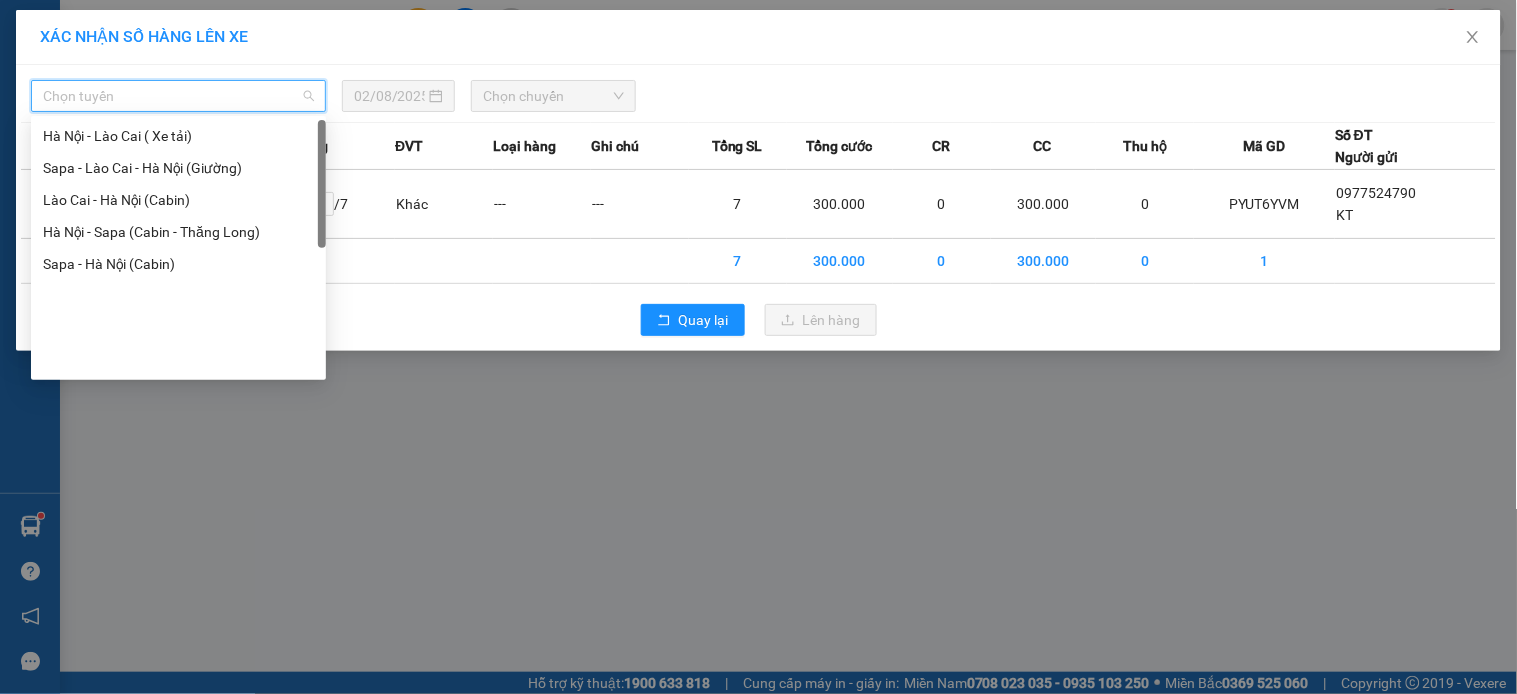 scroll, scrollTop: 0, scrollLeft: 0, axis: both 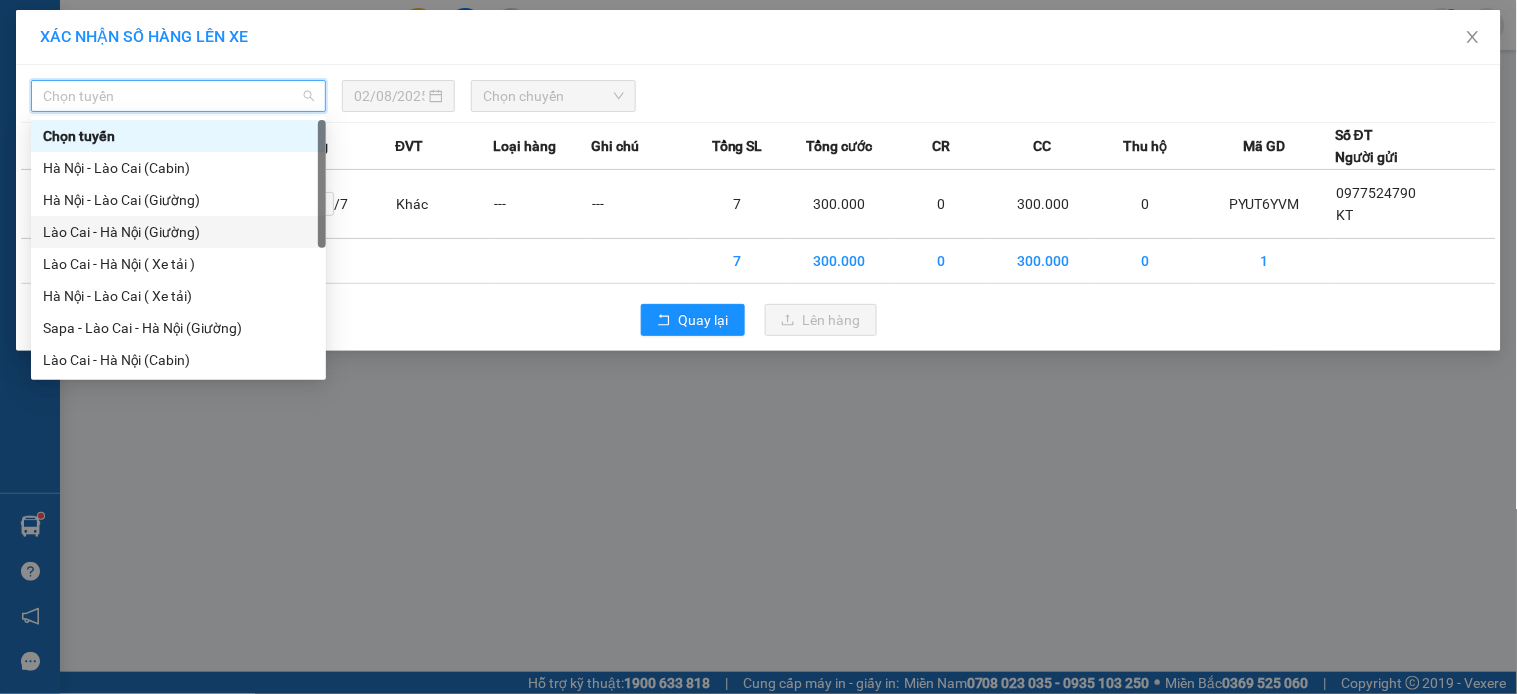 drag, startPoint x: 134, startPoint y: 225, endPoint x: 507, endPoint y: 157, distance: 379.14774 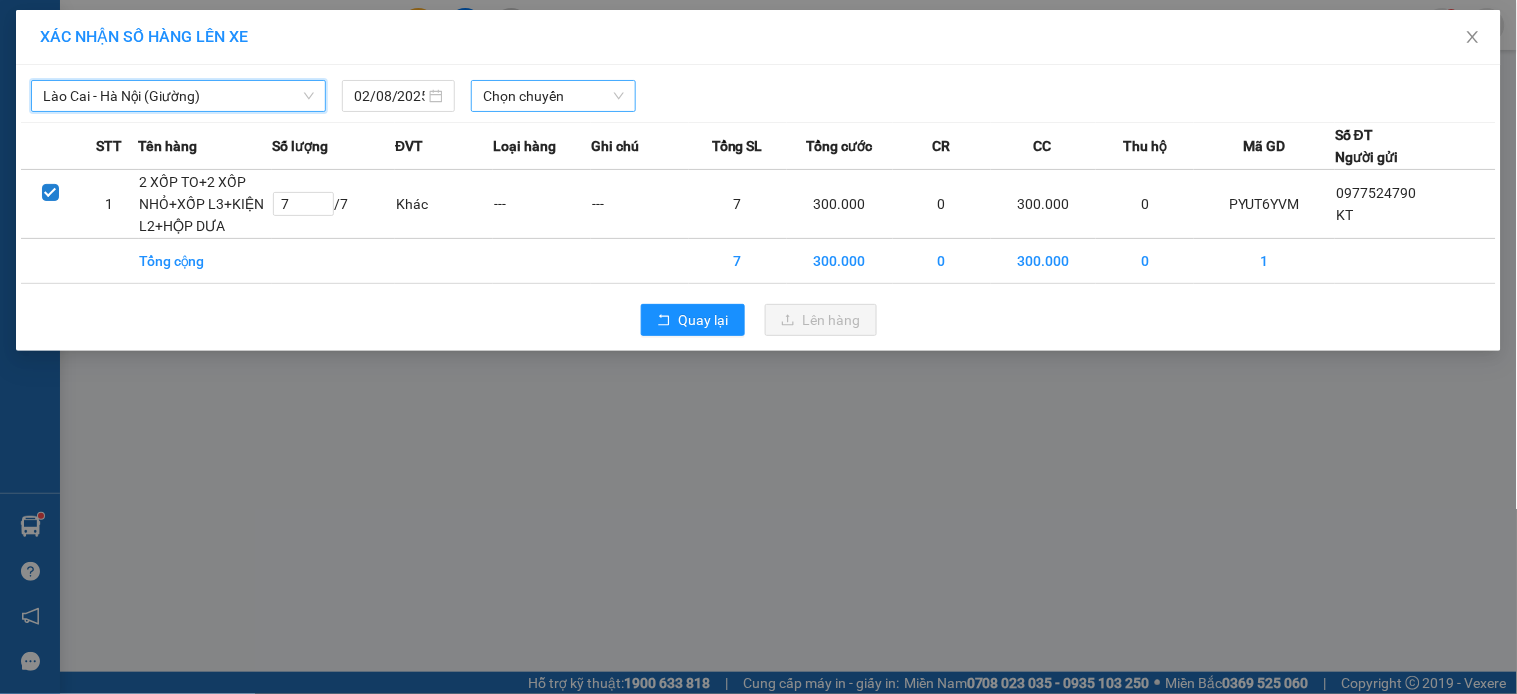 click on "Chọn chuyến" at bounding box center (553, 96) 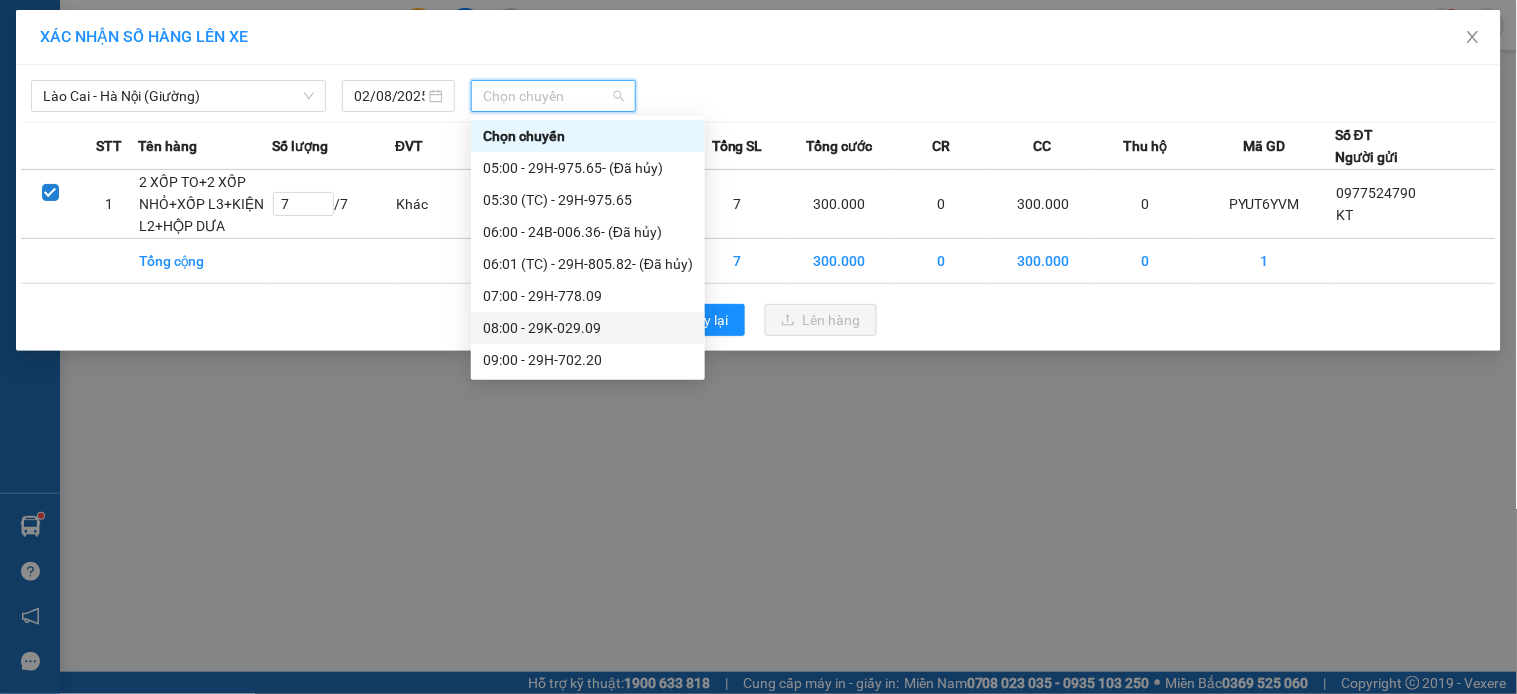 scroll, scrollTop: 224, scrollLeft: 0, axis: vertical 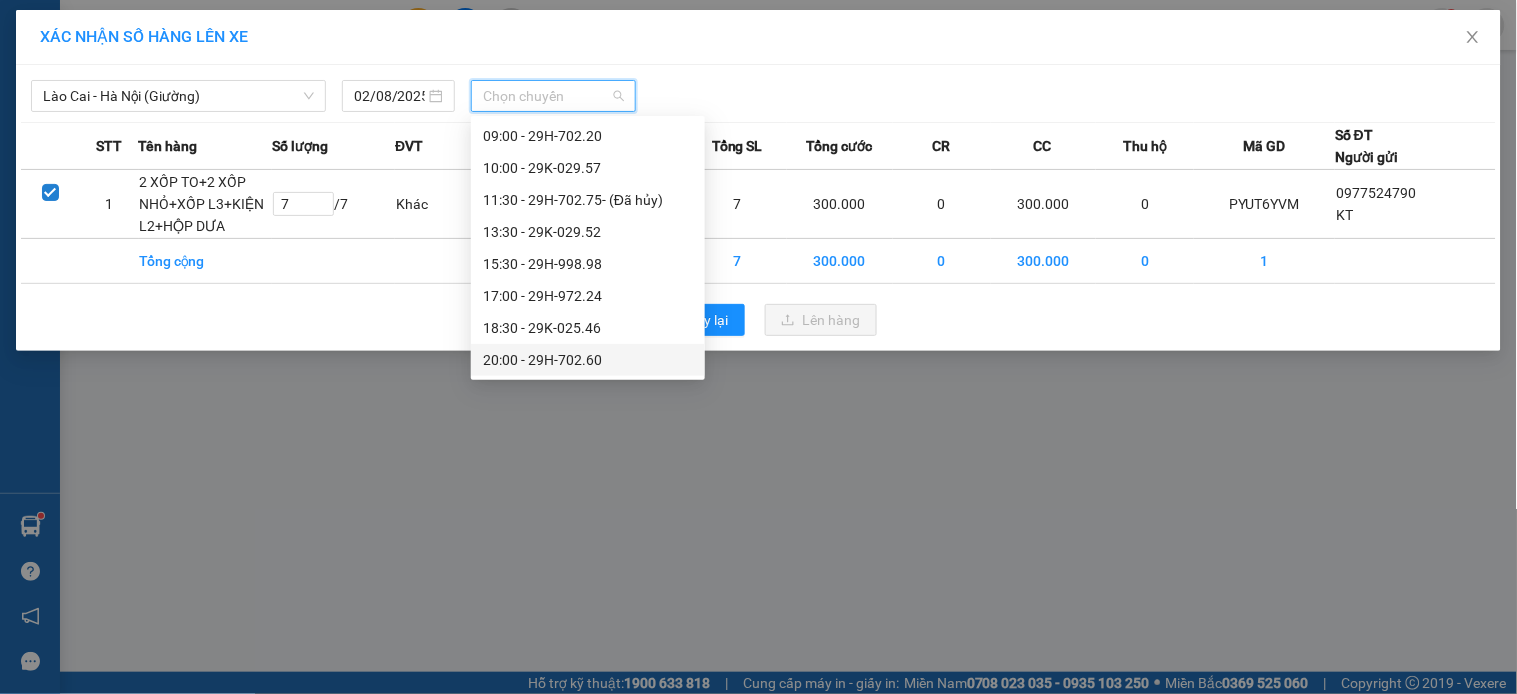 click on "[TIME]     - [PRICE]" at bounding box center (588, 360) 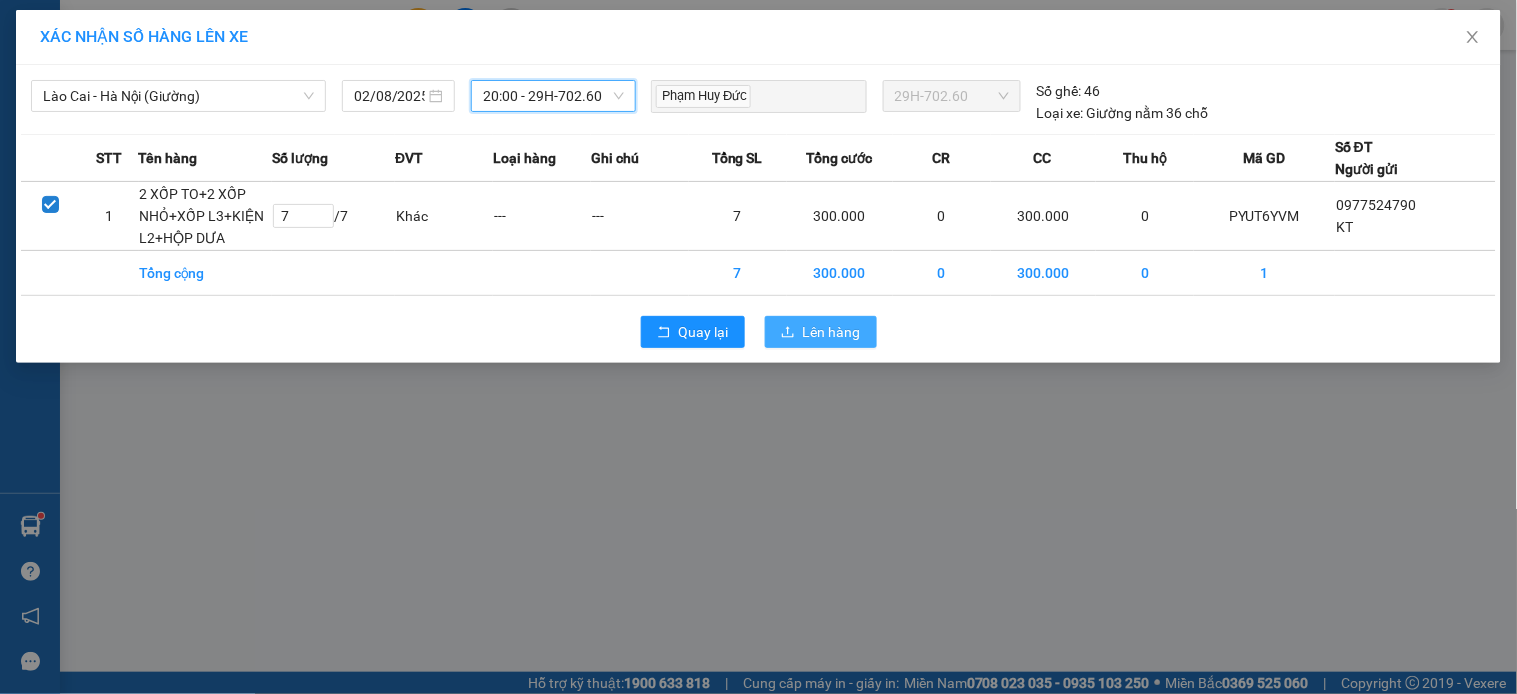 click on "Lên hàng" at bounding box center [832, 332] 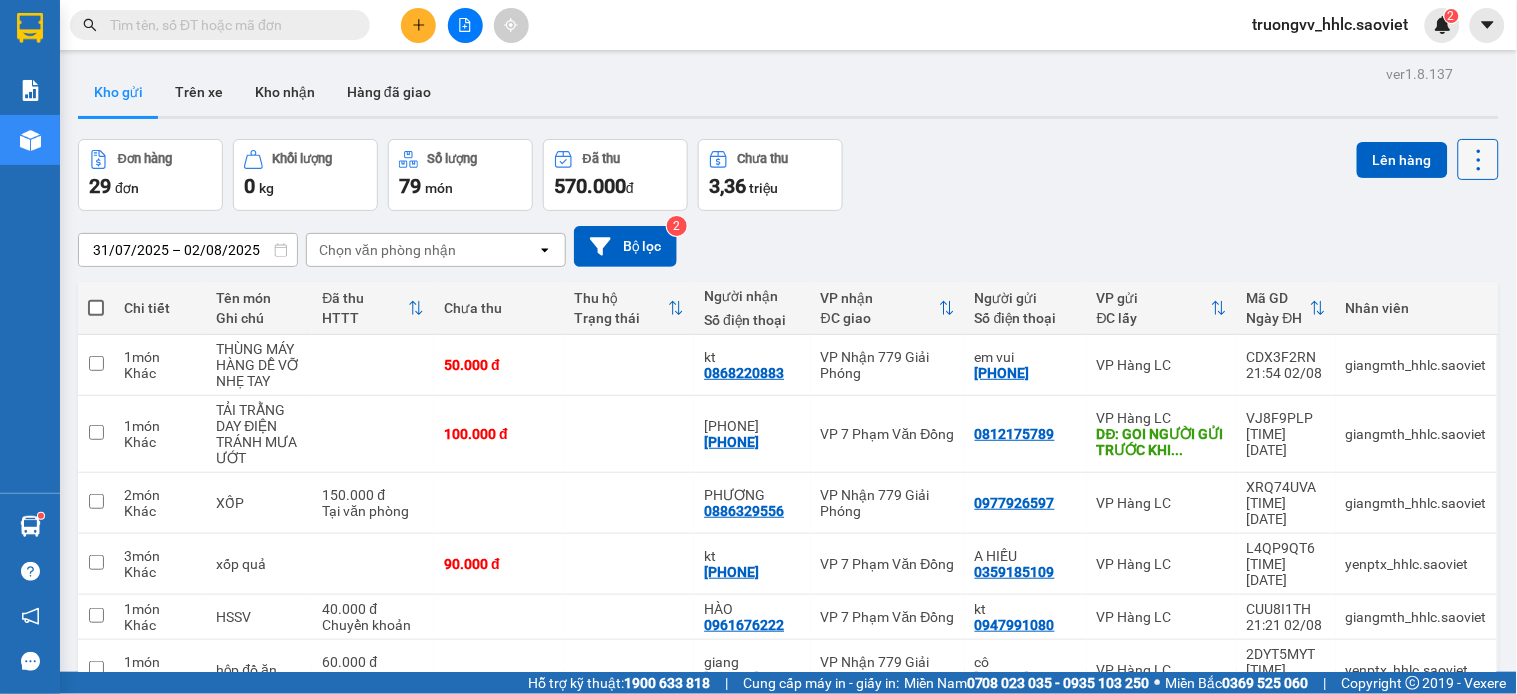 click 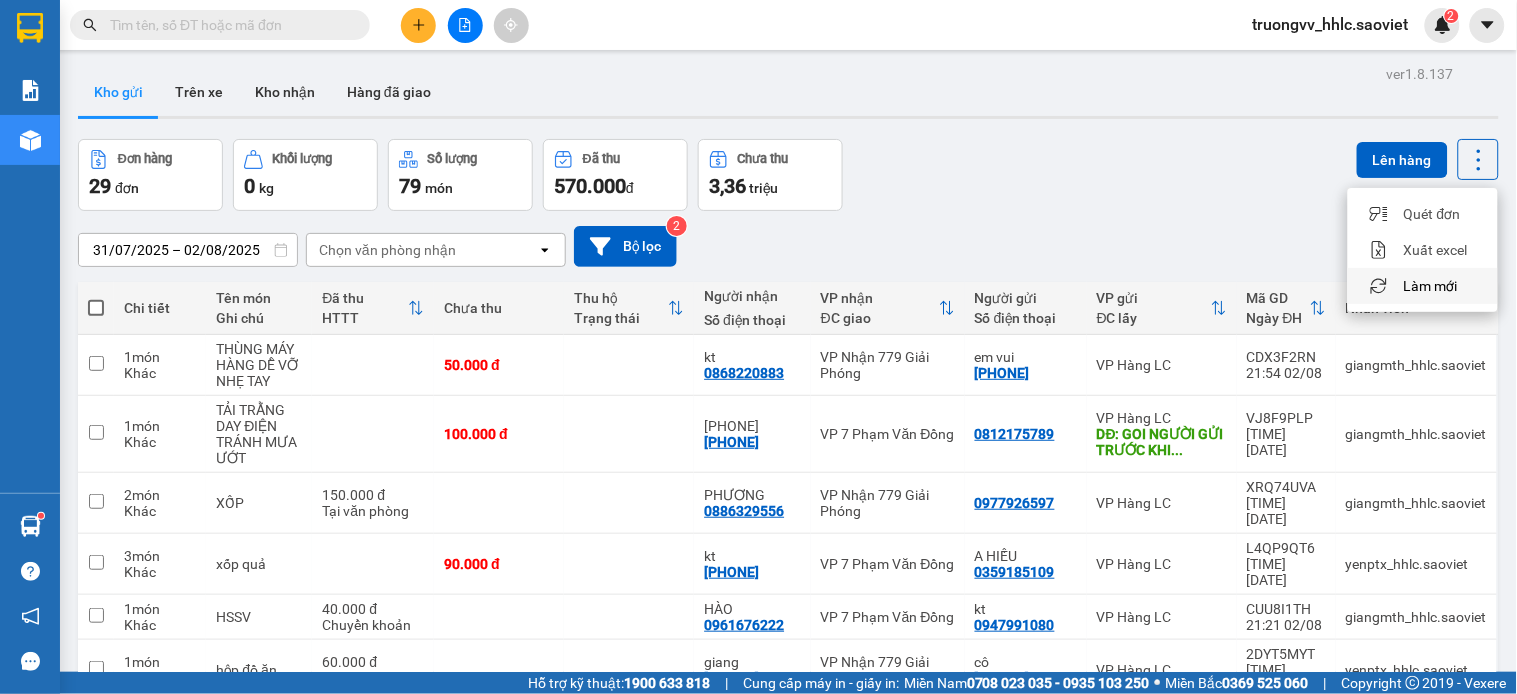 drag, startPoint x: 1421, startPoint y: 297, endPoint x: 1416, endPoint y: 283, distance: 14.866069 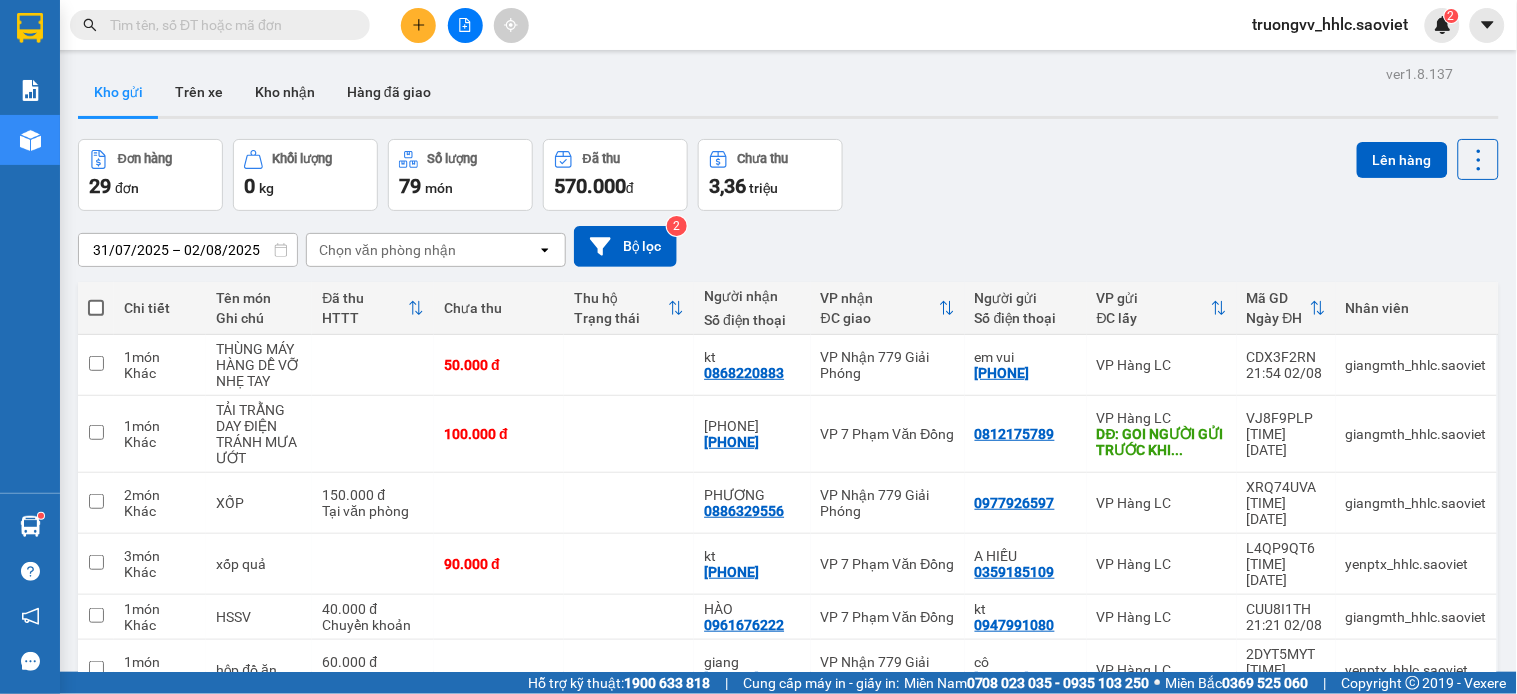 click on "Nhân viên" at bounding box center (1416, 308) 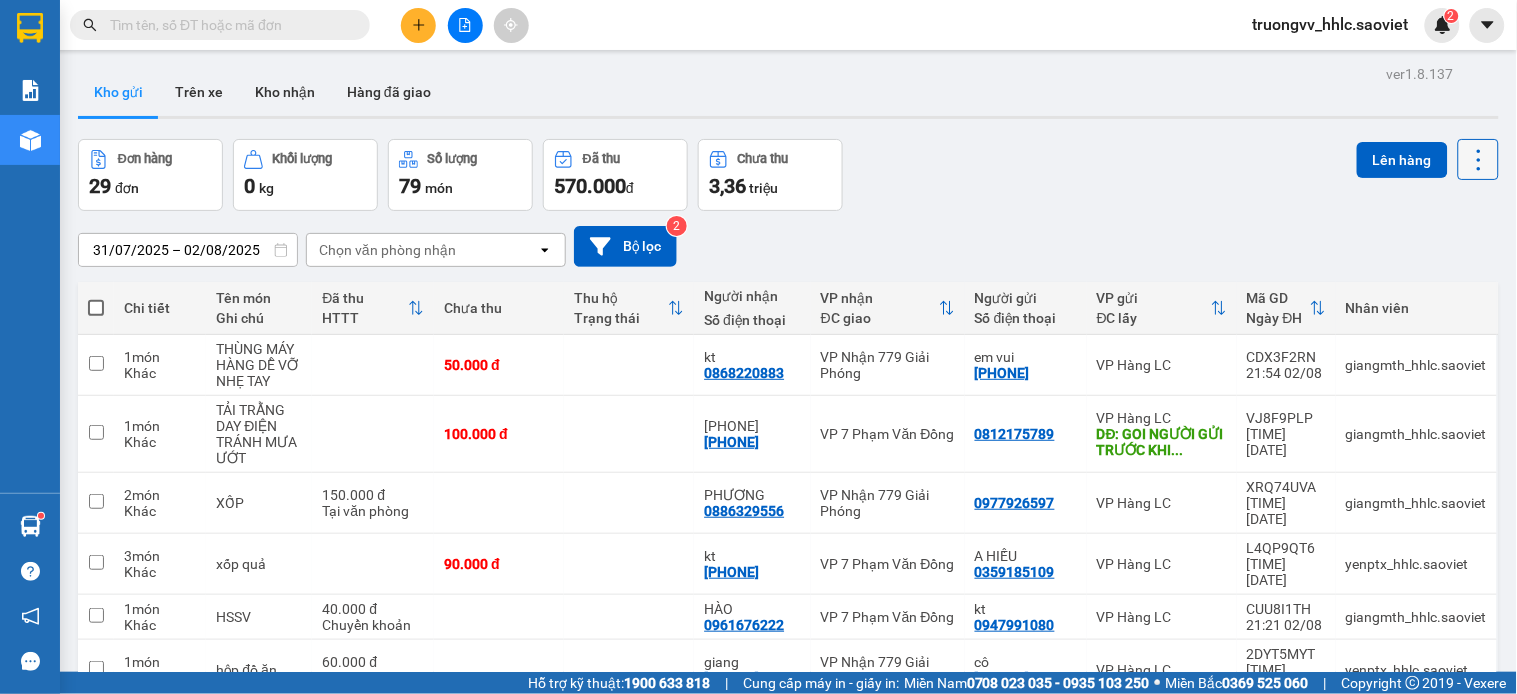 click 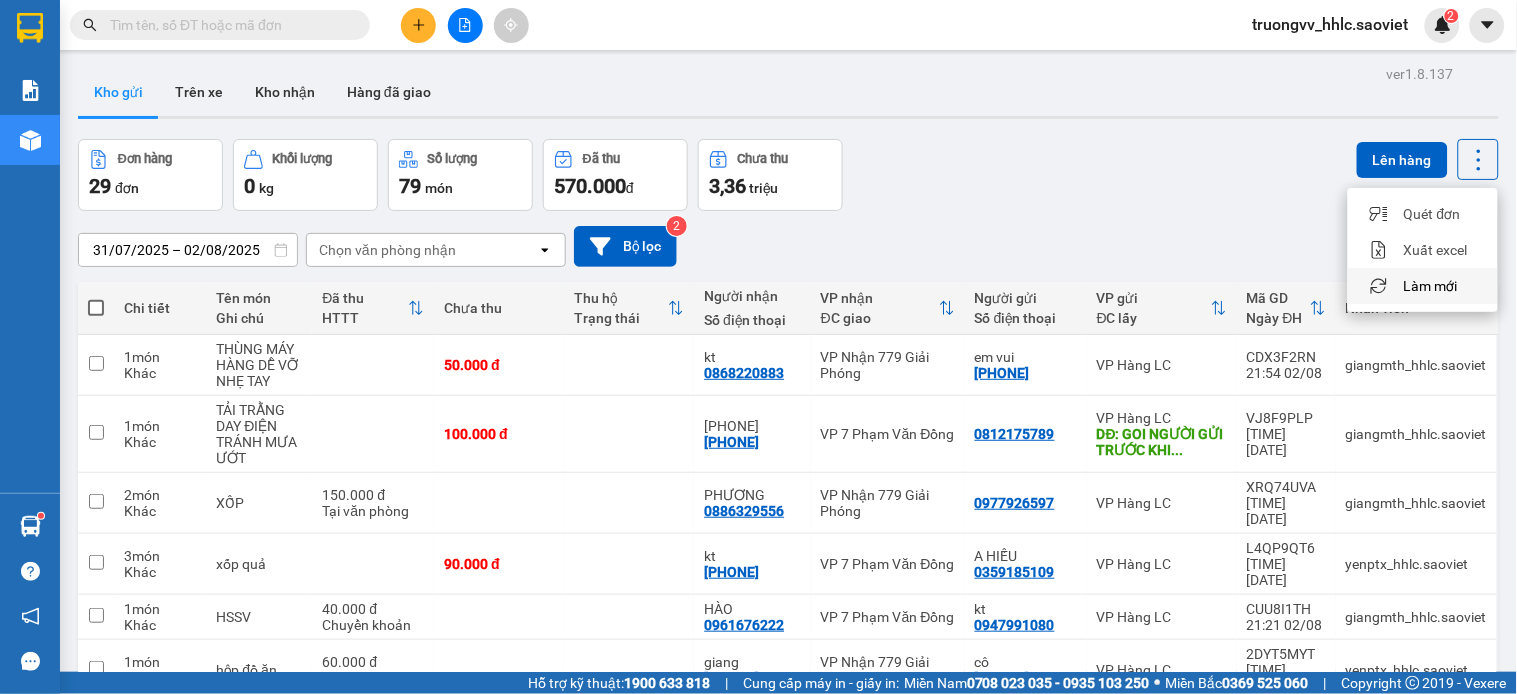 drag, startPoint x: 1411, startPoint y: 286, endPoint x: 1312, endPoint y: 274, distance: 99.724625 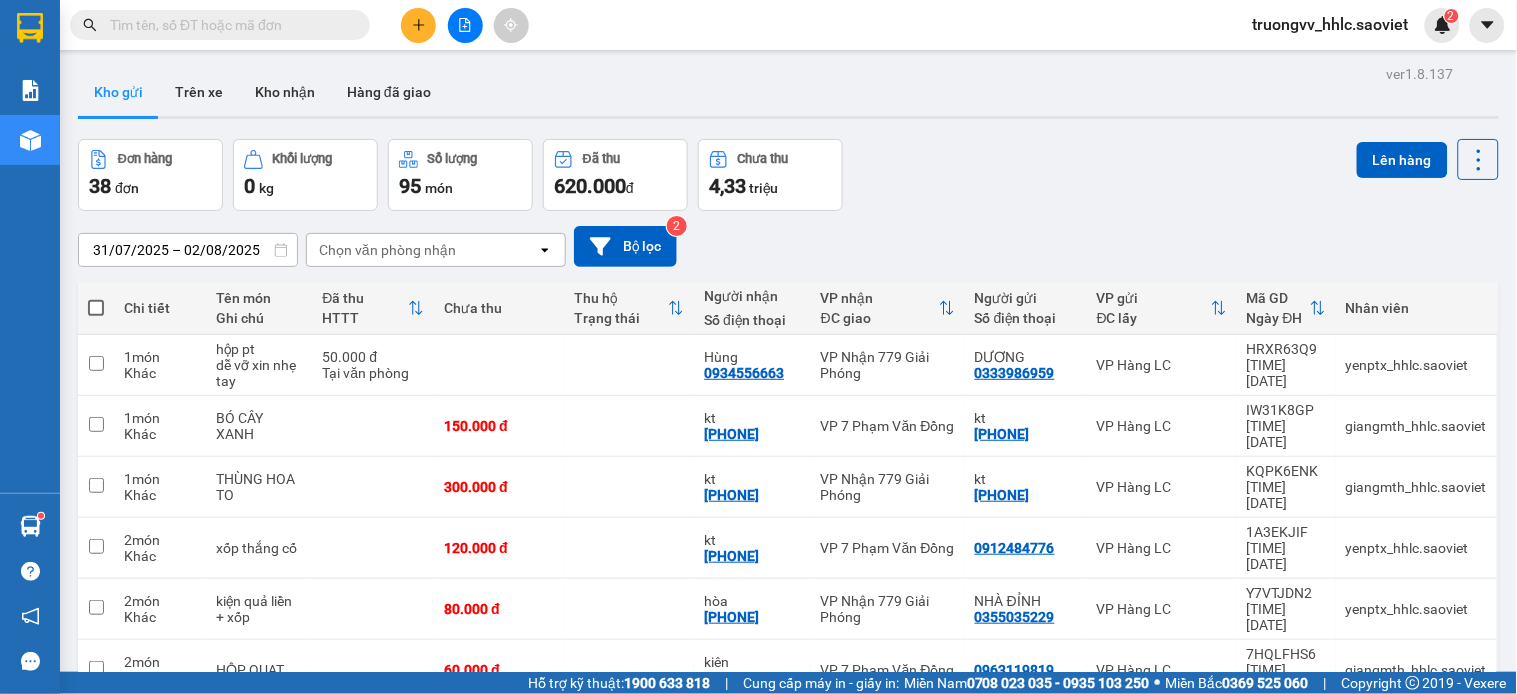 click on "Chọn văn phòng nhận" at bounding box center [422, 250] 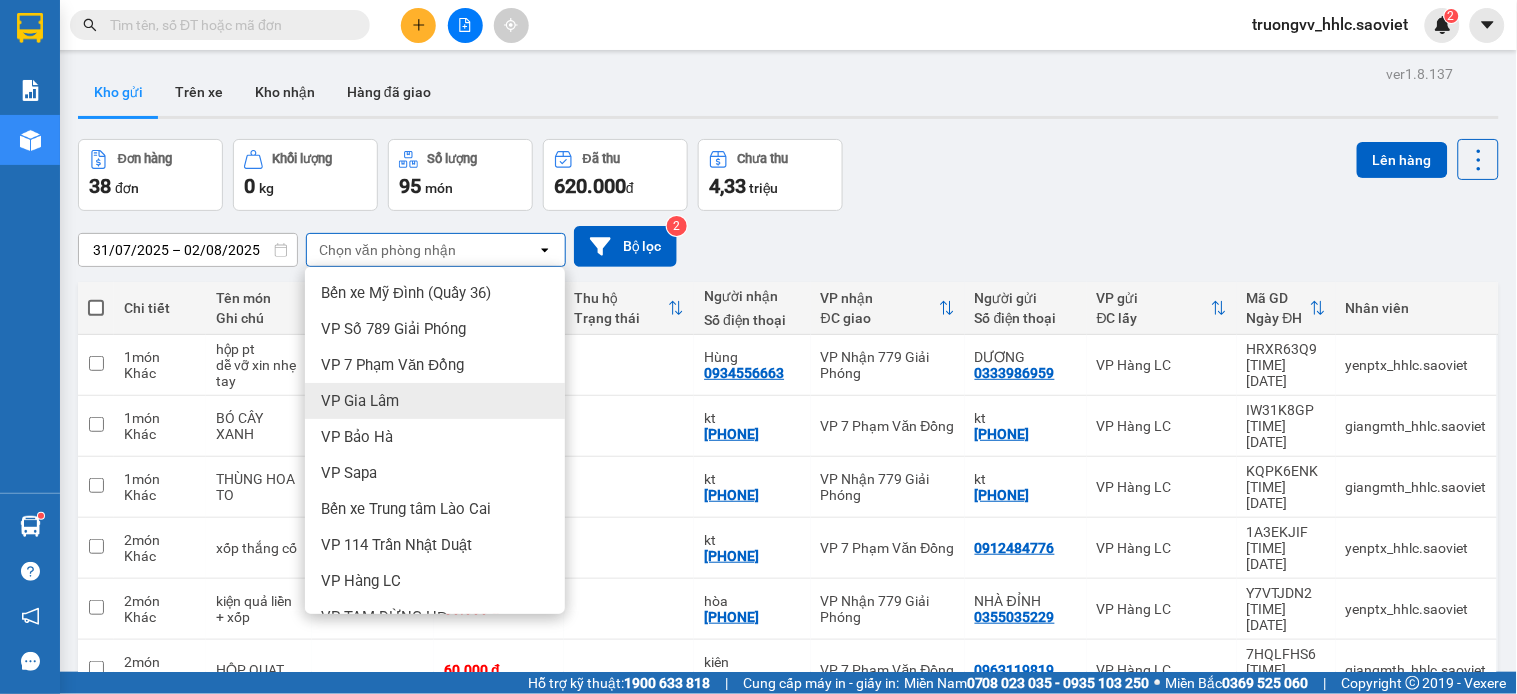 scroll, scrollTop: 207, scrollLeft: 0, axis: vertical 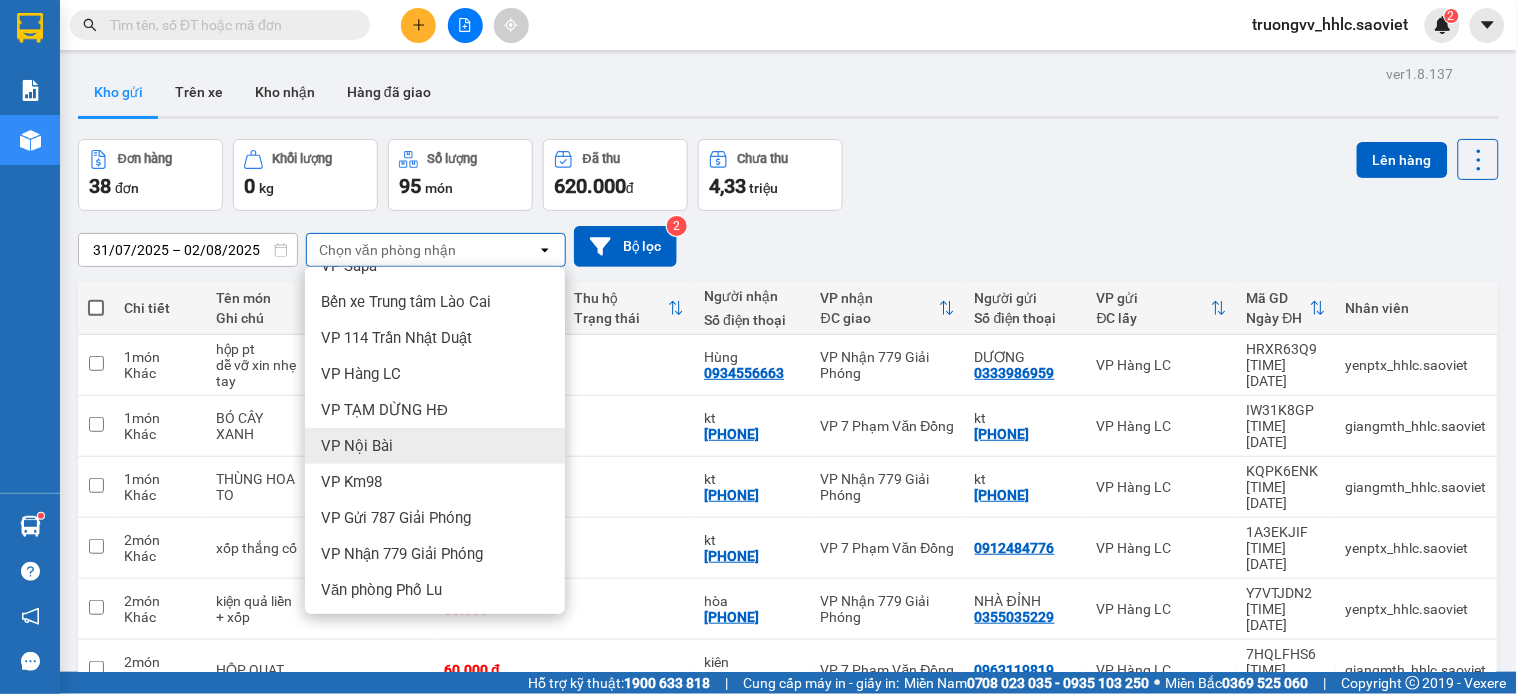 drag, startPoint x: 400, startPoint y: 448, endPoint x: 421, endPoint y: 427, distance: 29.698484 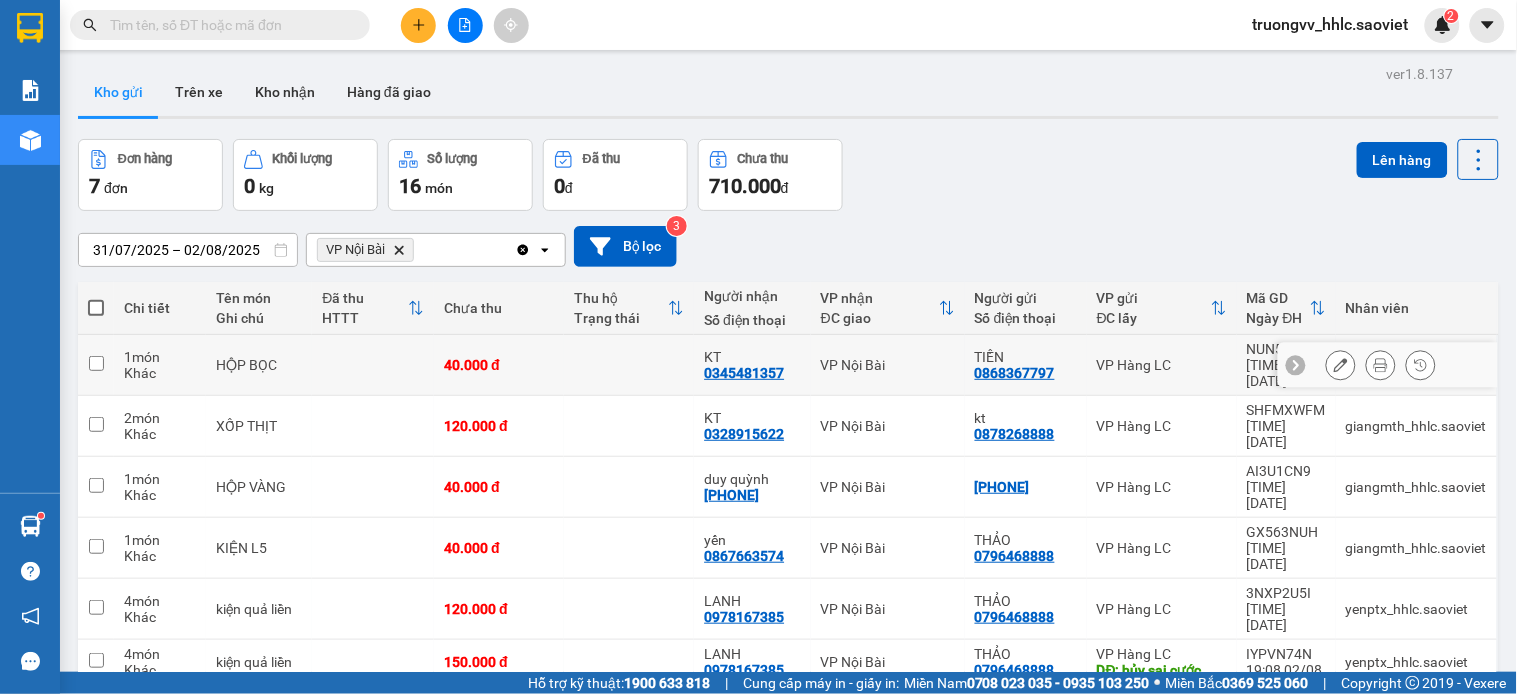 scroll, scrollTop: 92, scrollLeft: 0, axis: vertical 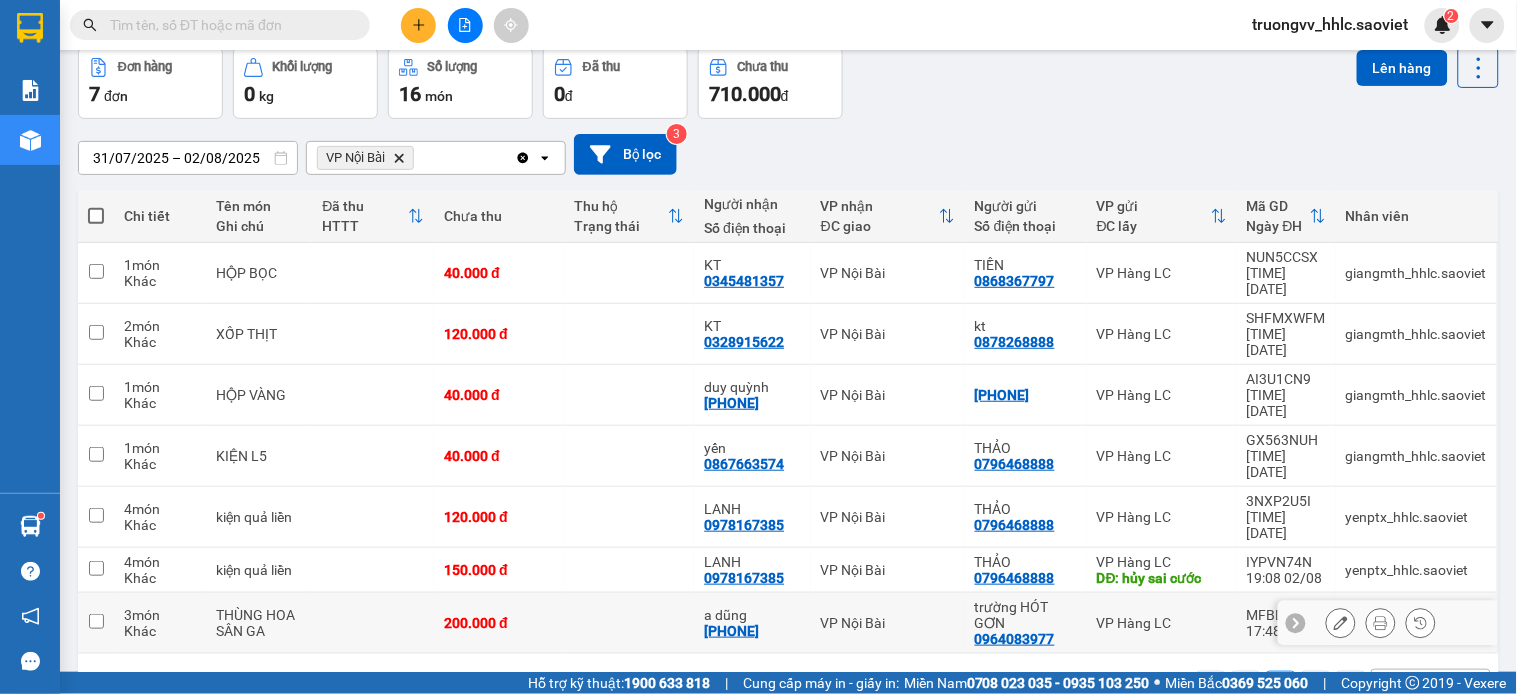 click at bounding box center [629, 623] 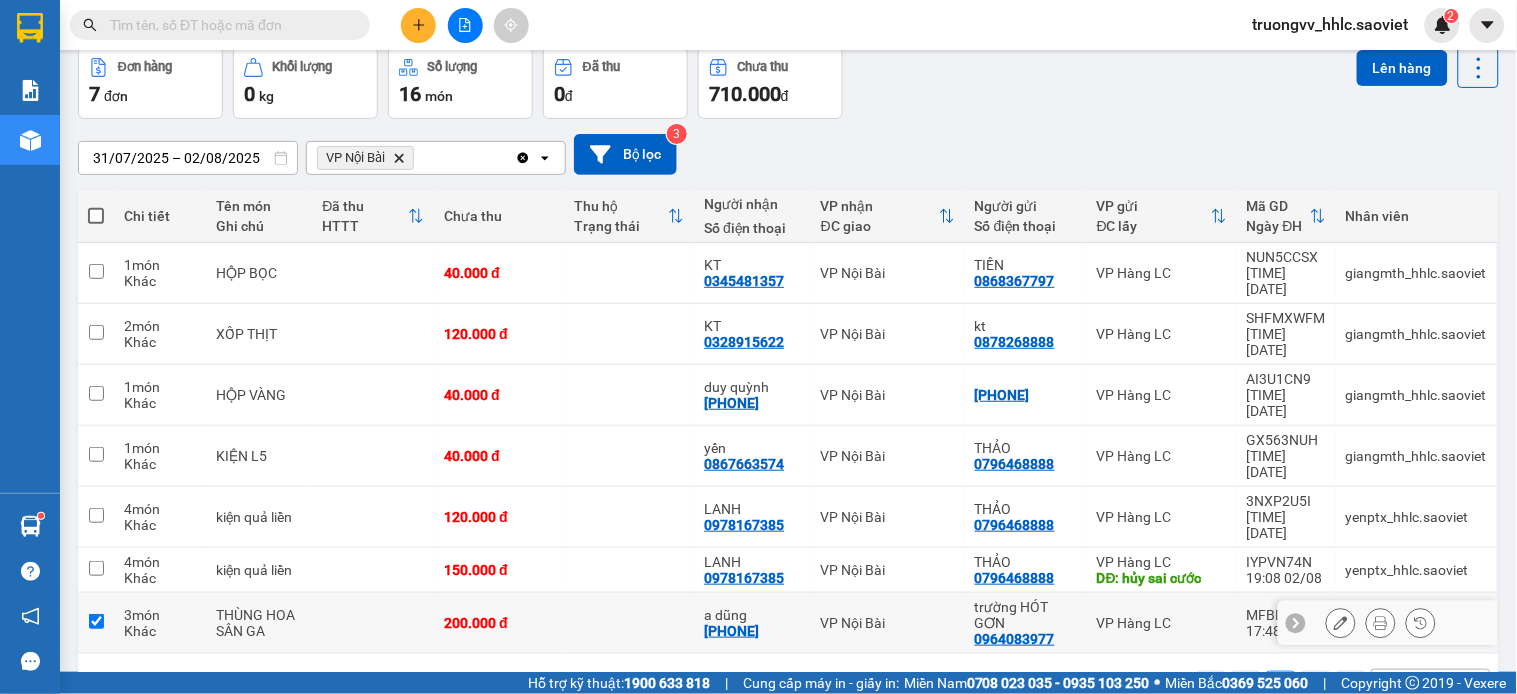 checkbox on "true" 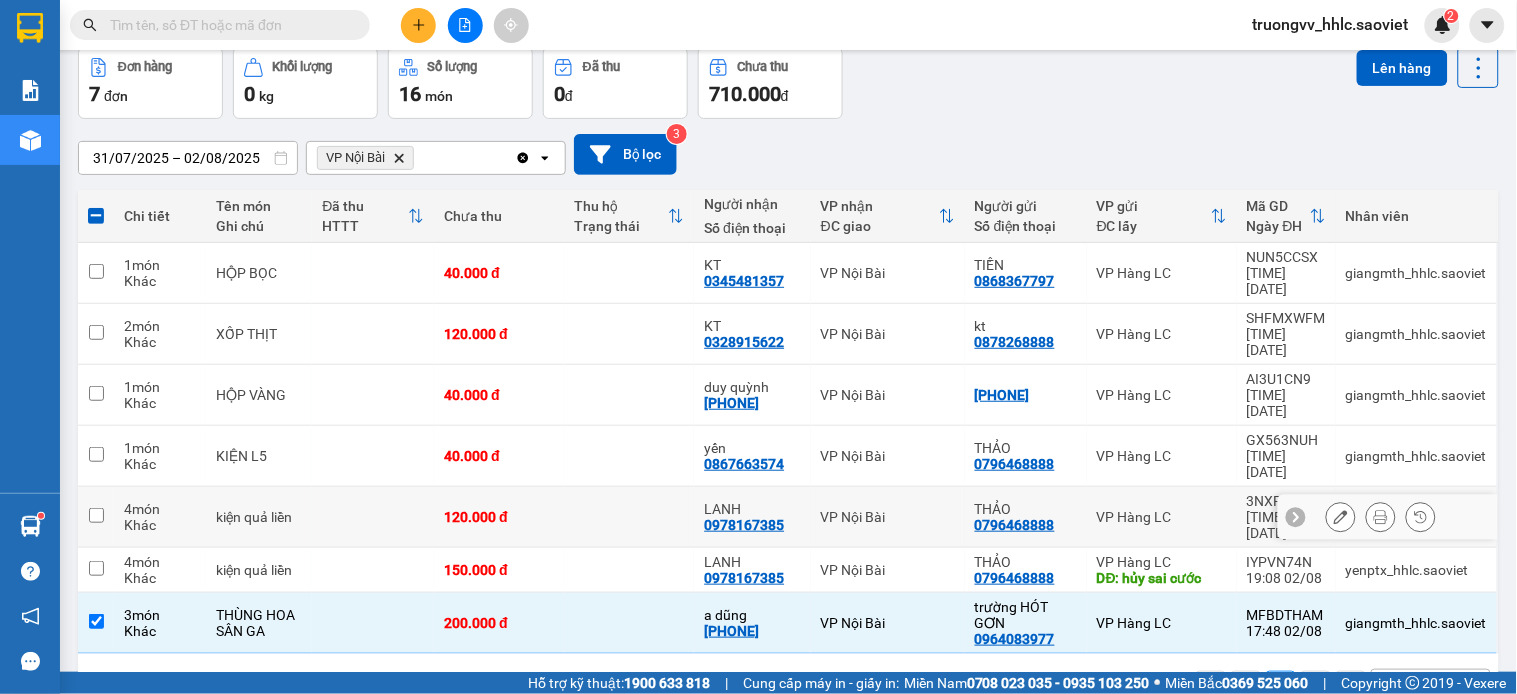click at bounding box center (629, 517) 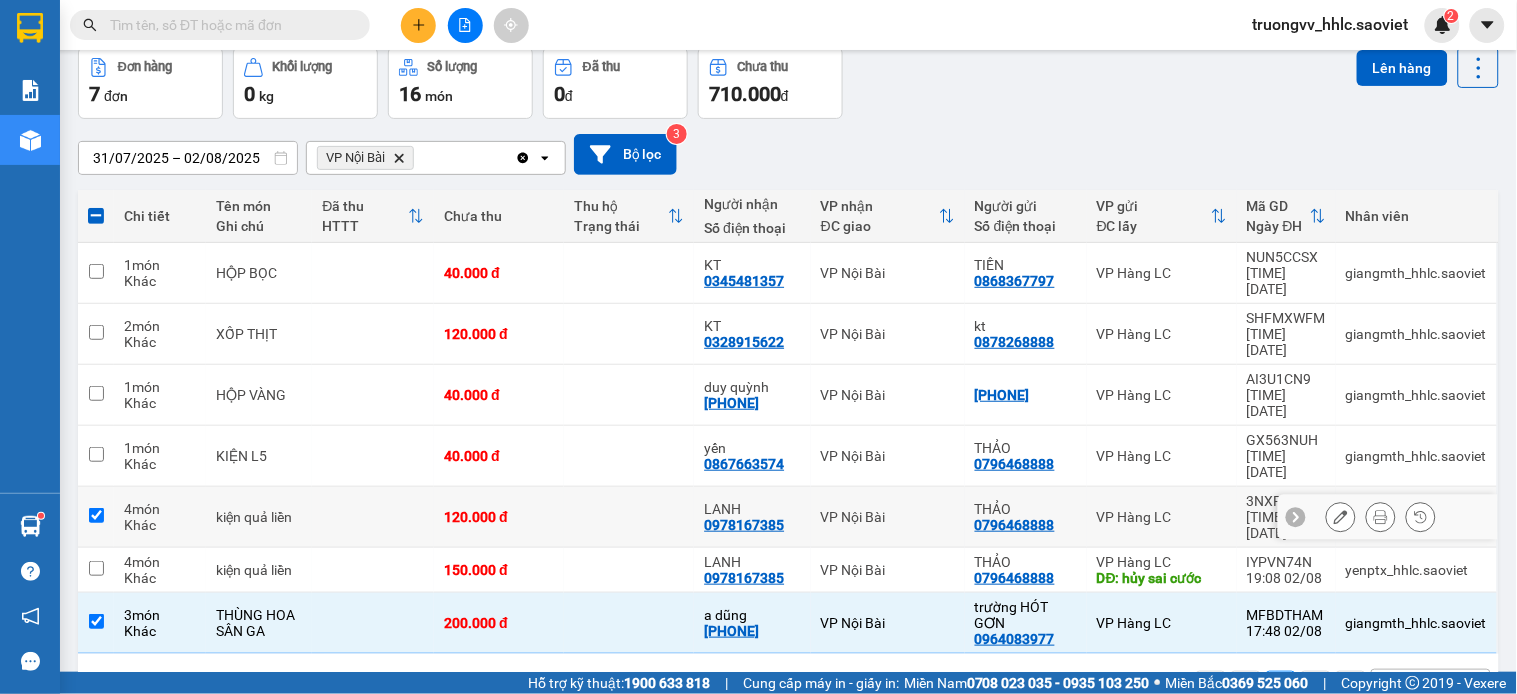 checkbox on "true" 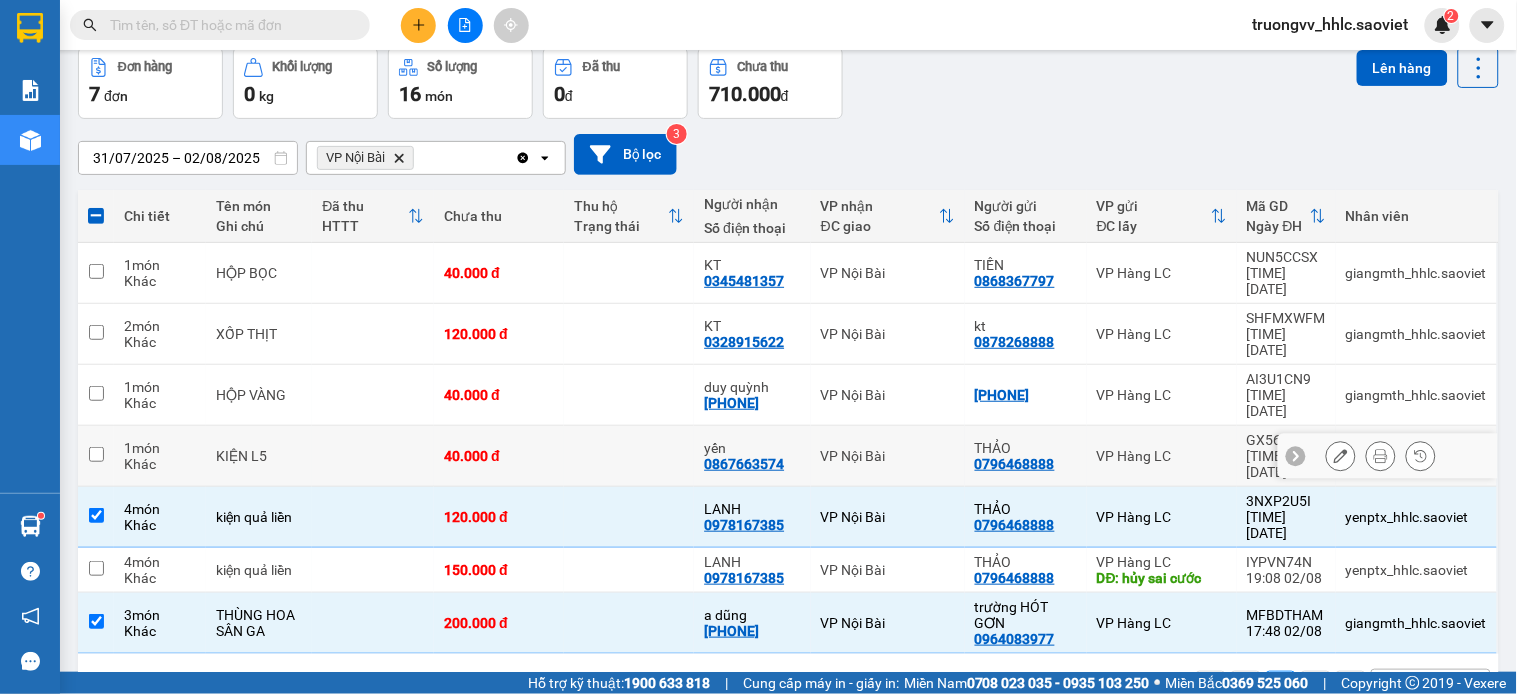 click on "40.000 đ" at bounding box center (499, 456) 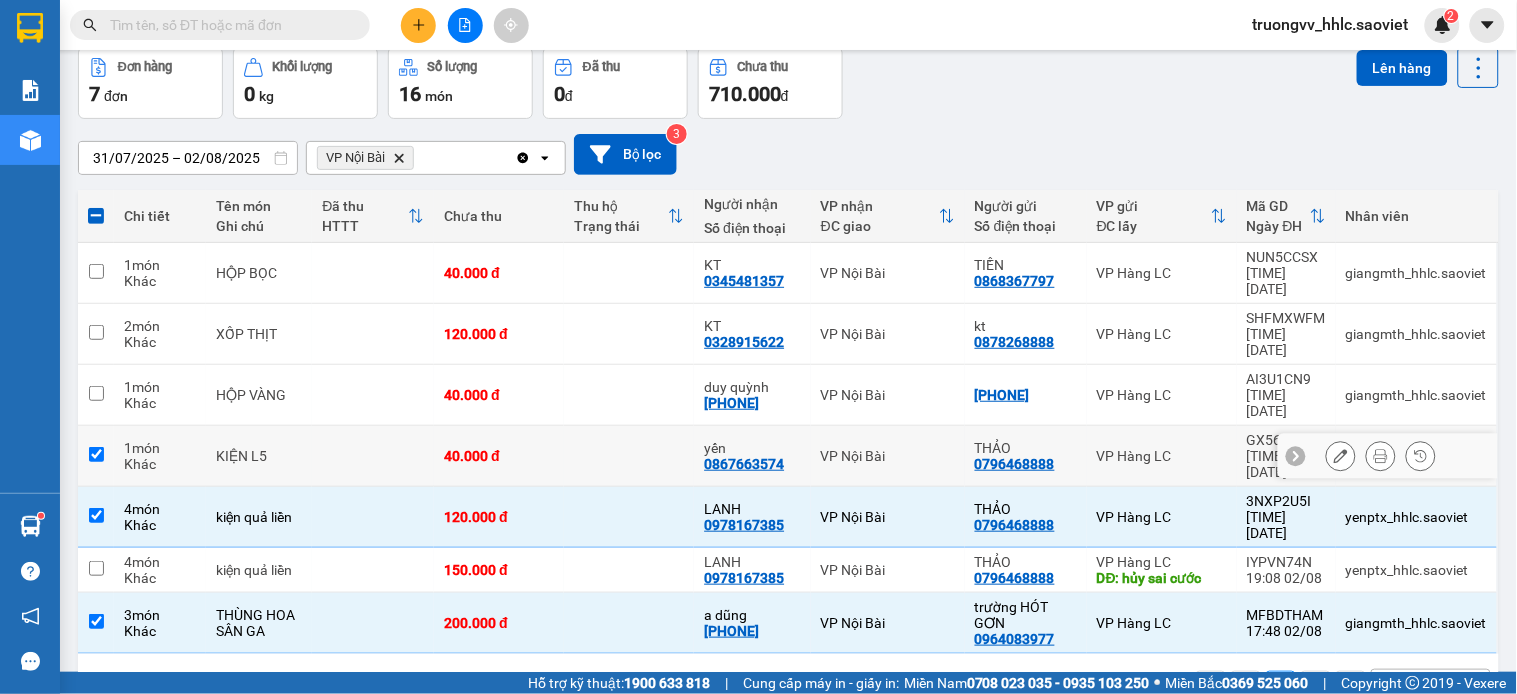 checkbox on "true" 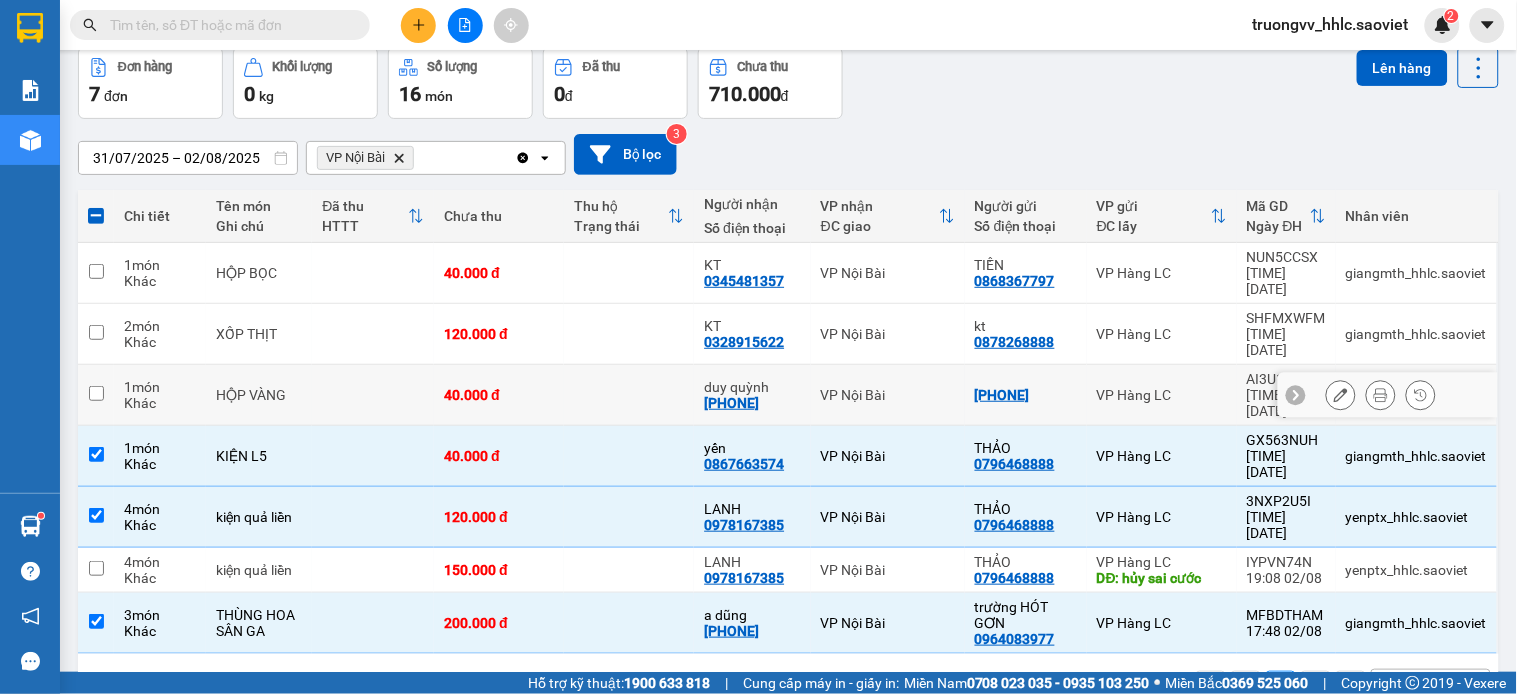 click at bounding box center (629, 395) 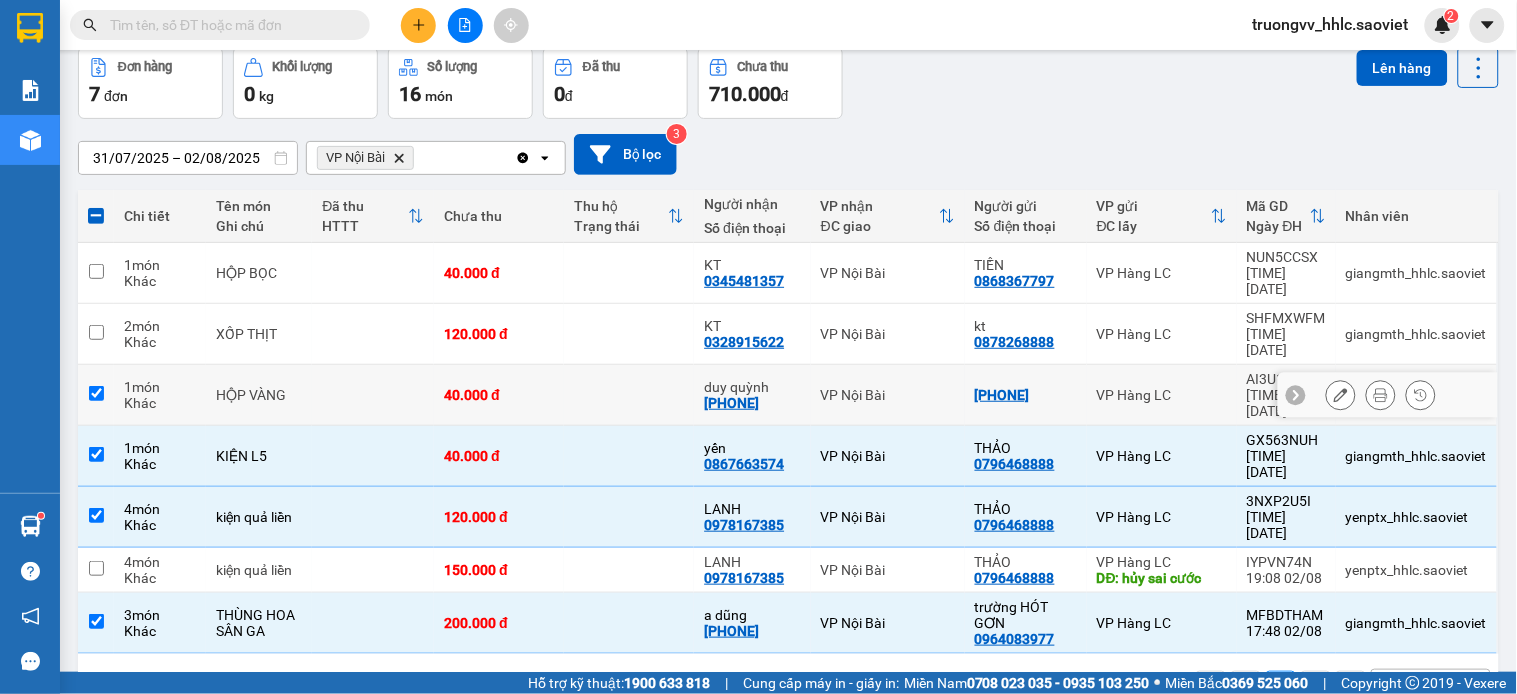 checkbox on "true" 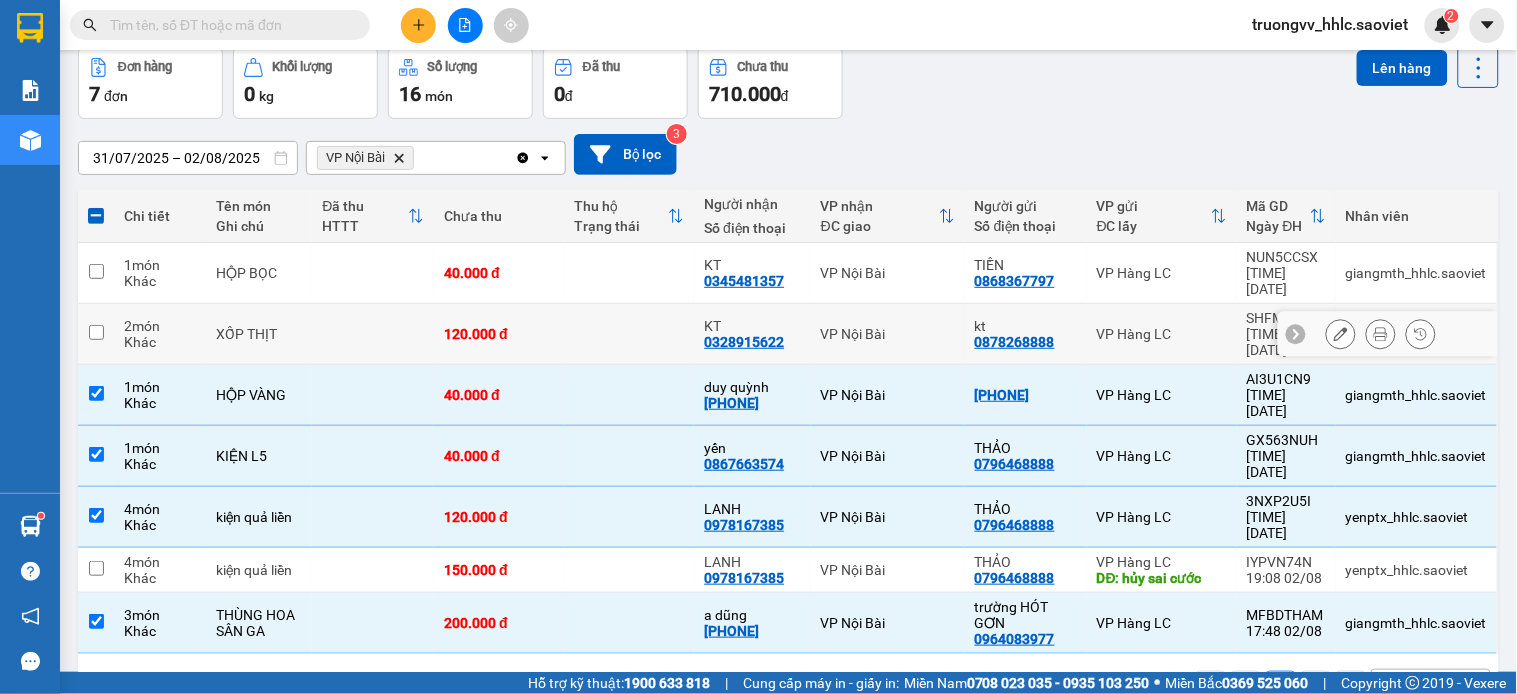 click at bounding box center (629, 334) 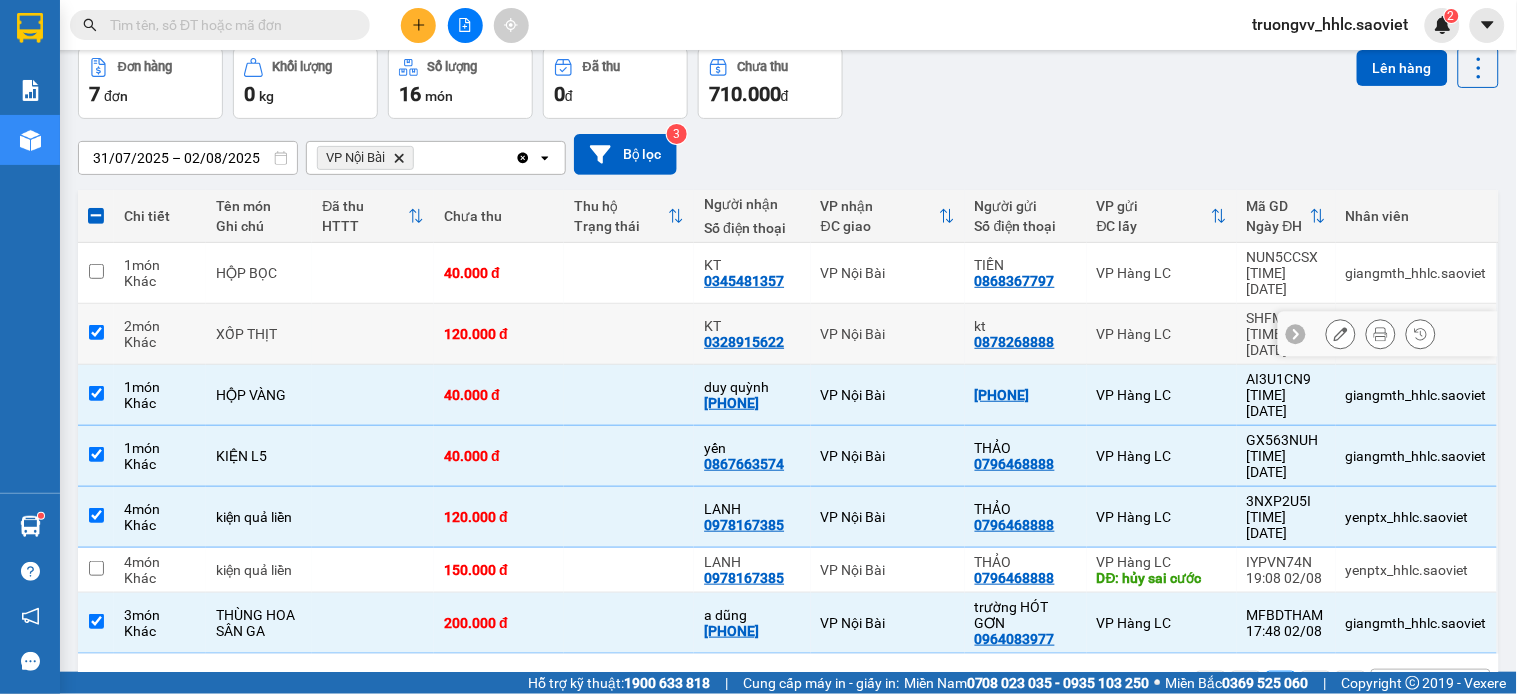 checkbox on "true" 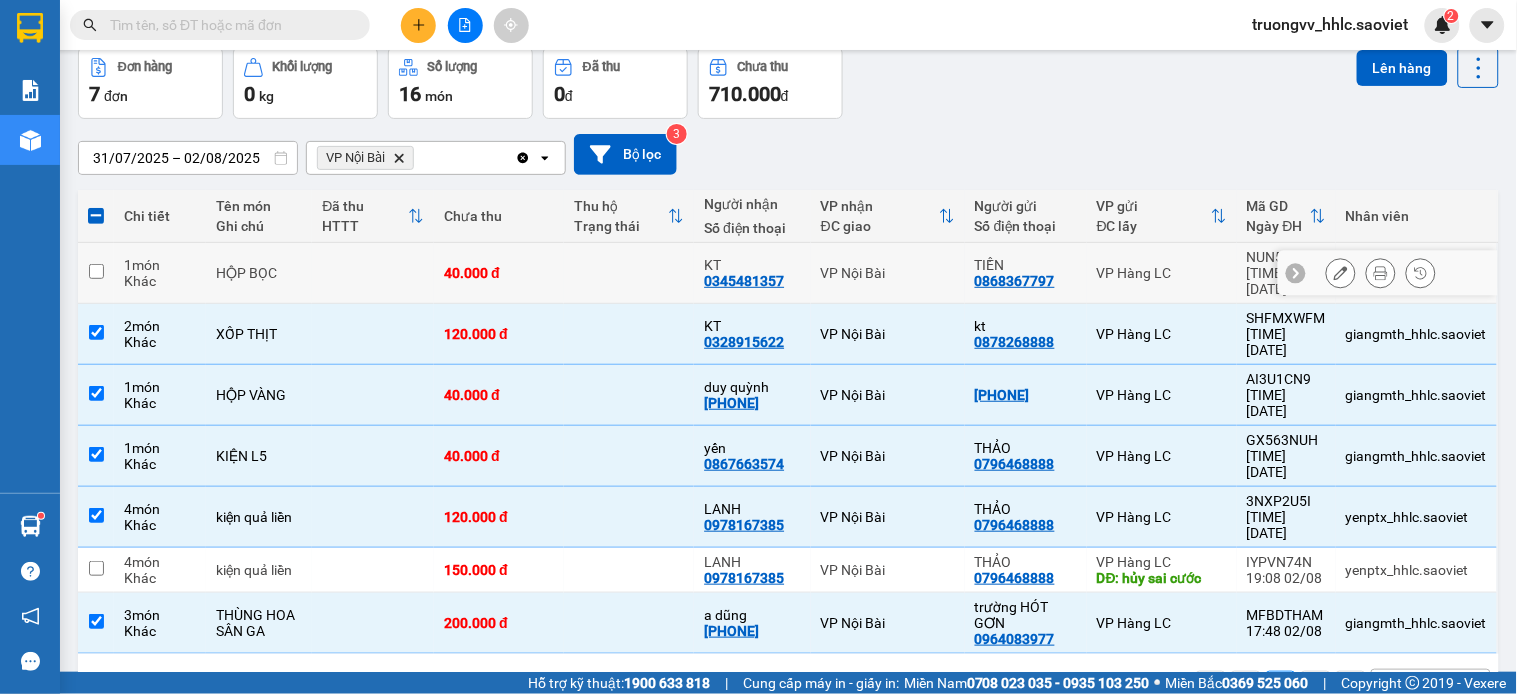 click at bounding box center (629, 273) 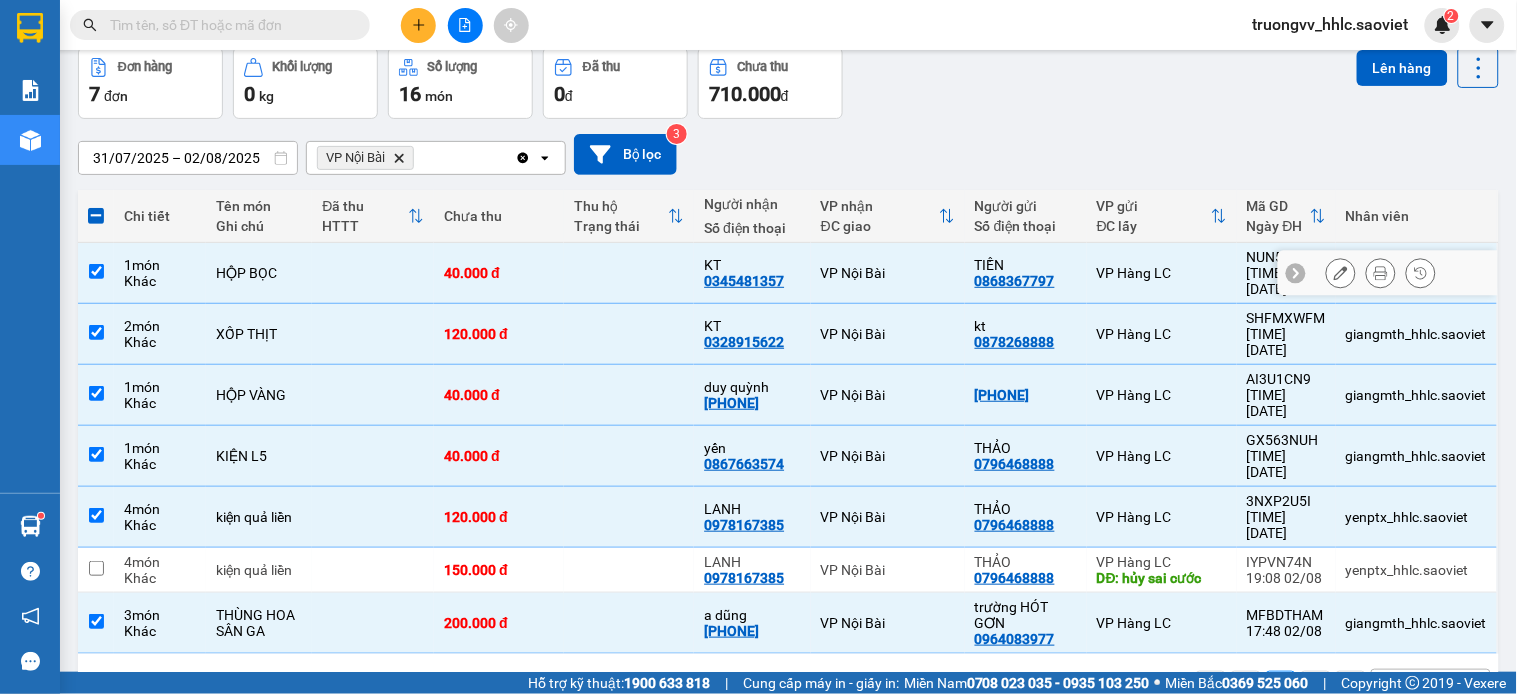 scroll, scrollTop: 0, scrollLeft: 0, axis: both 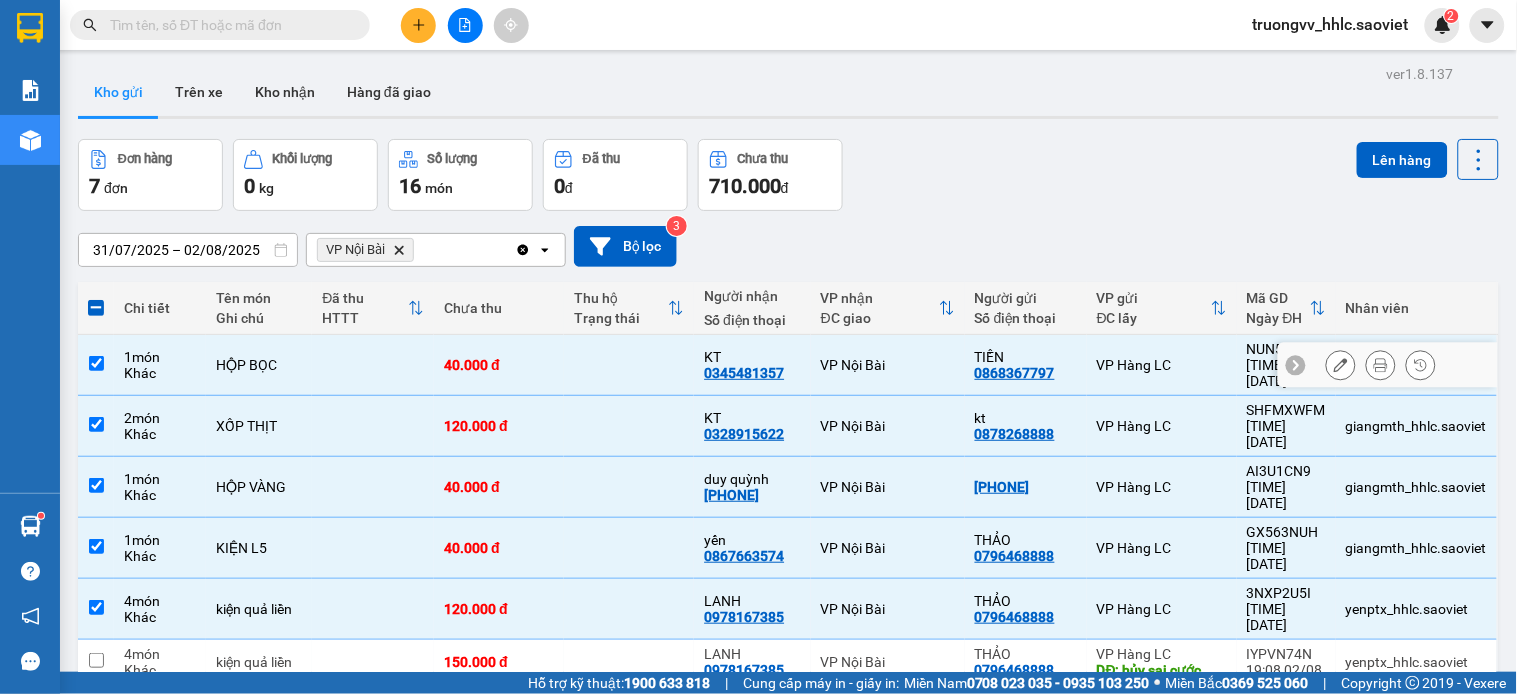 click on "VP Nội Bài" at bounding box center (888, 365) 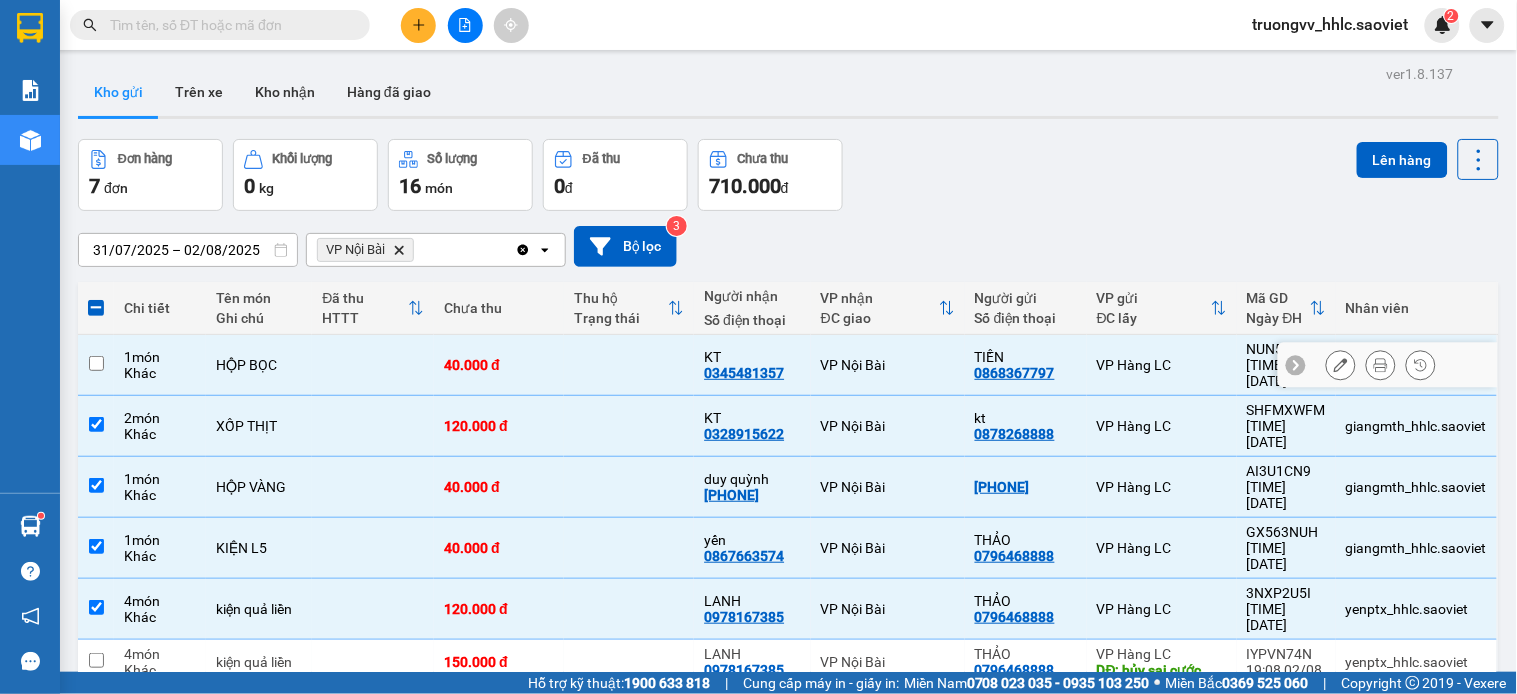 checkbox on "false" 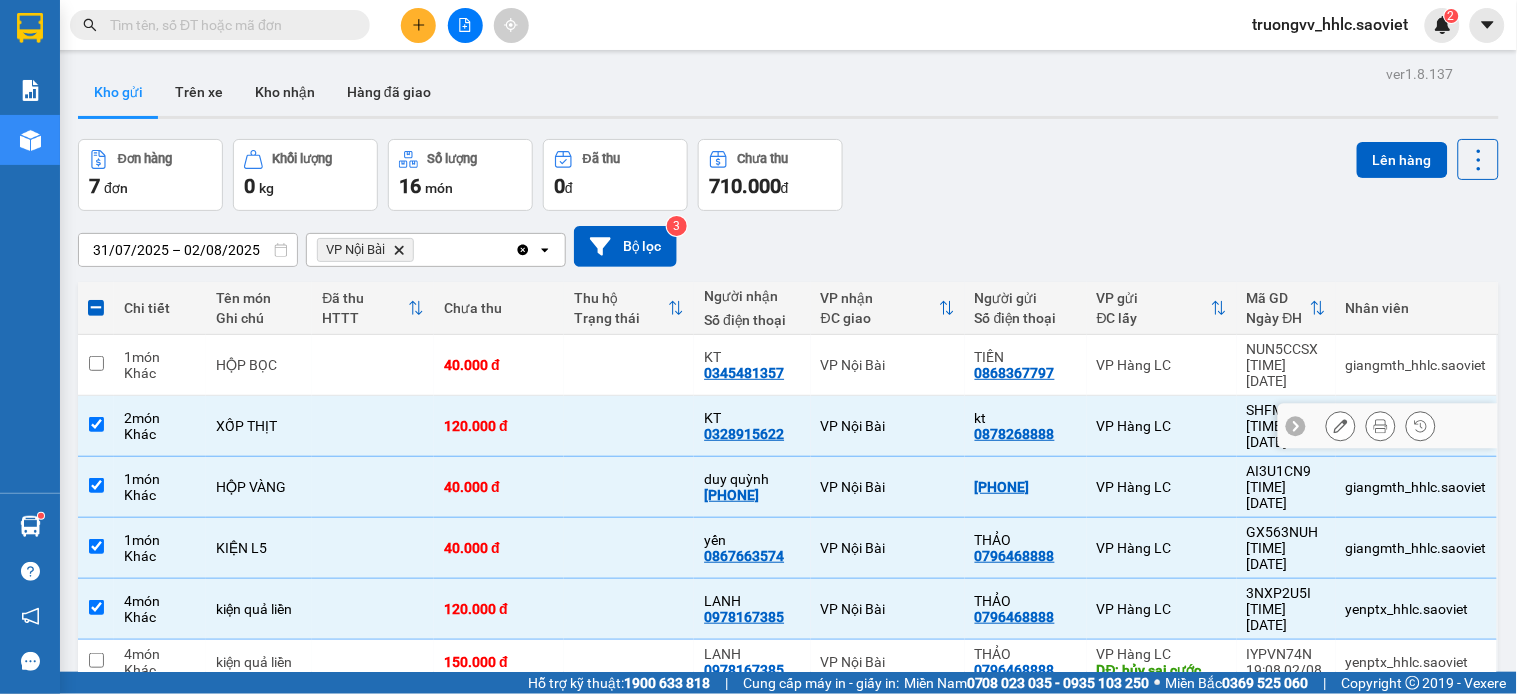 click on "KT 0328915622" at bounding box center [752, 426] 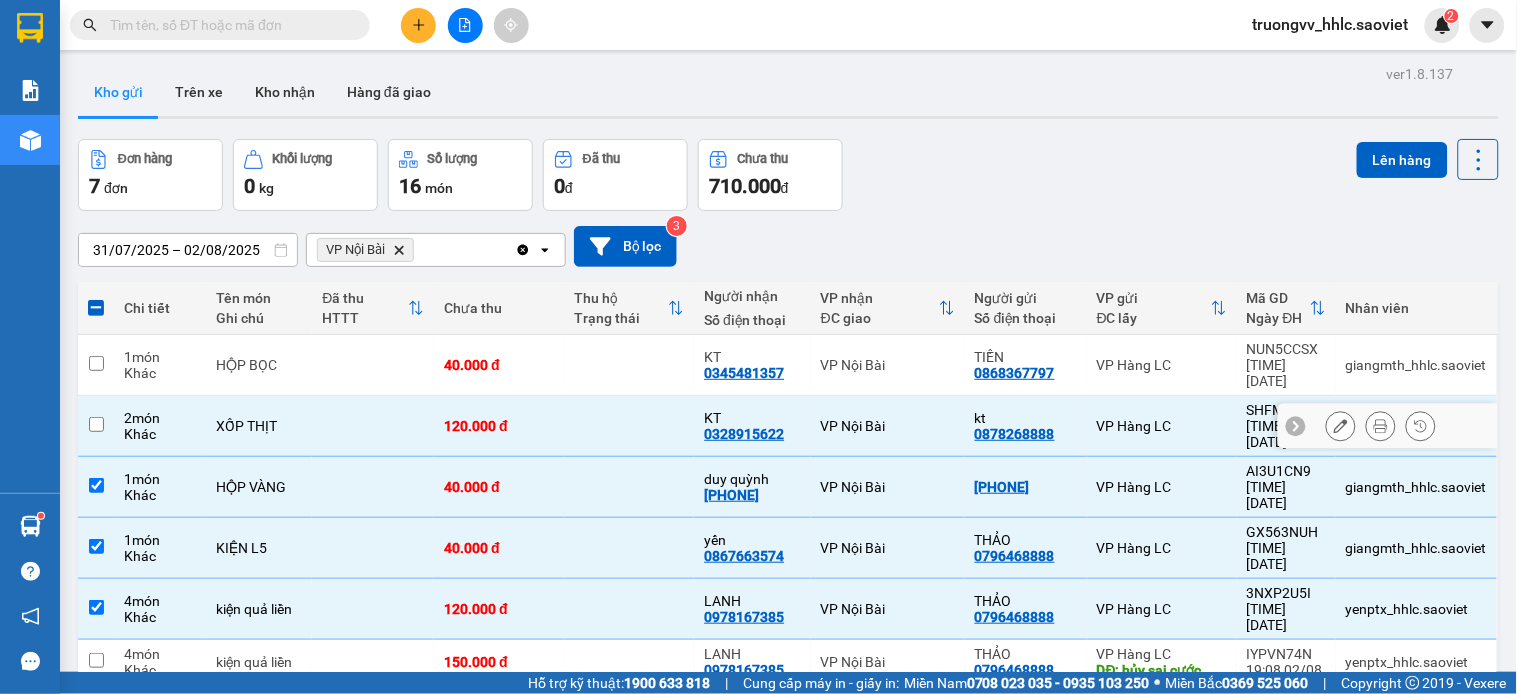checkbox on "false" 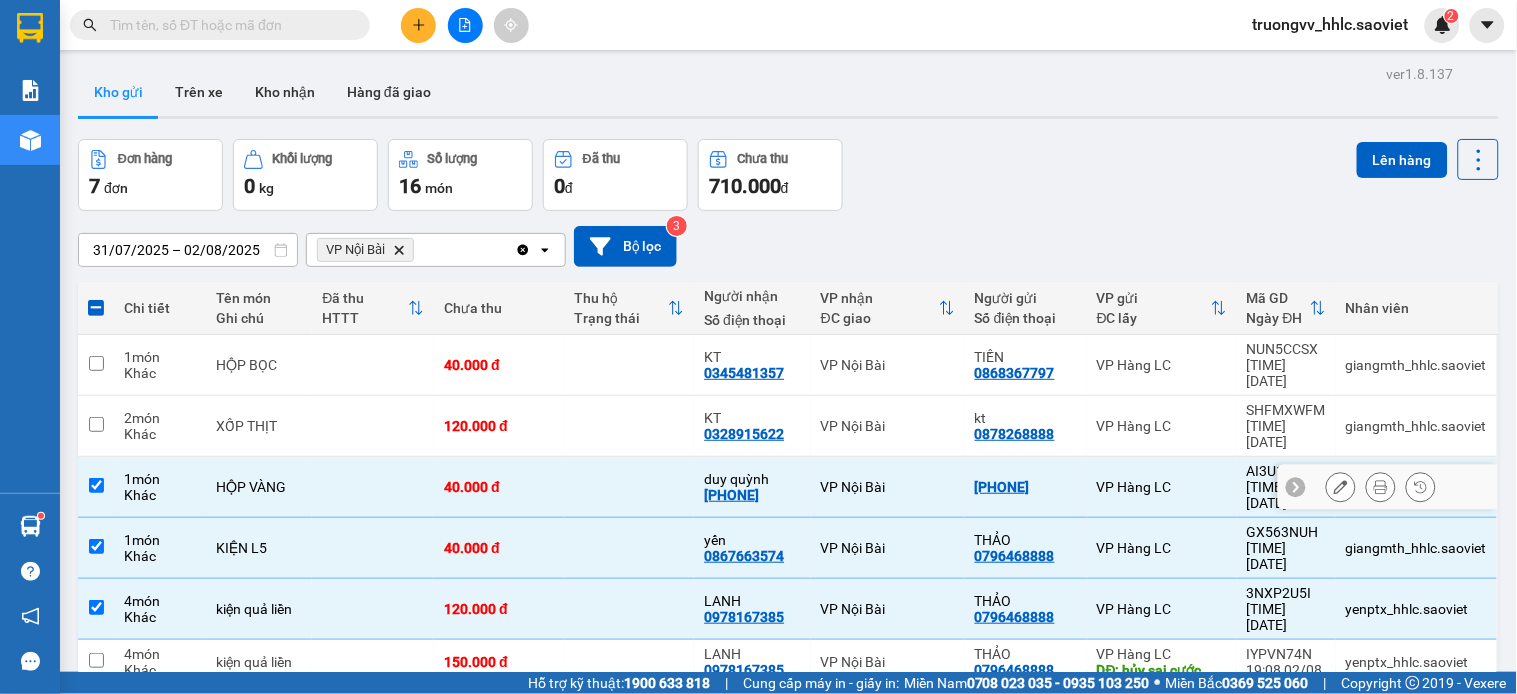 click on "[NAME] [PHONE]" at bounding box center (752, 487) 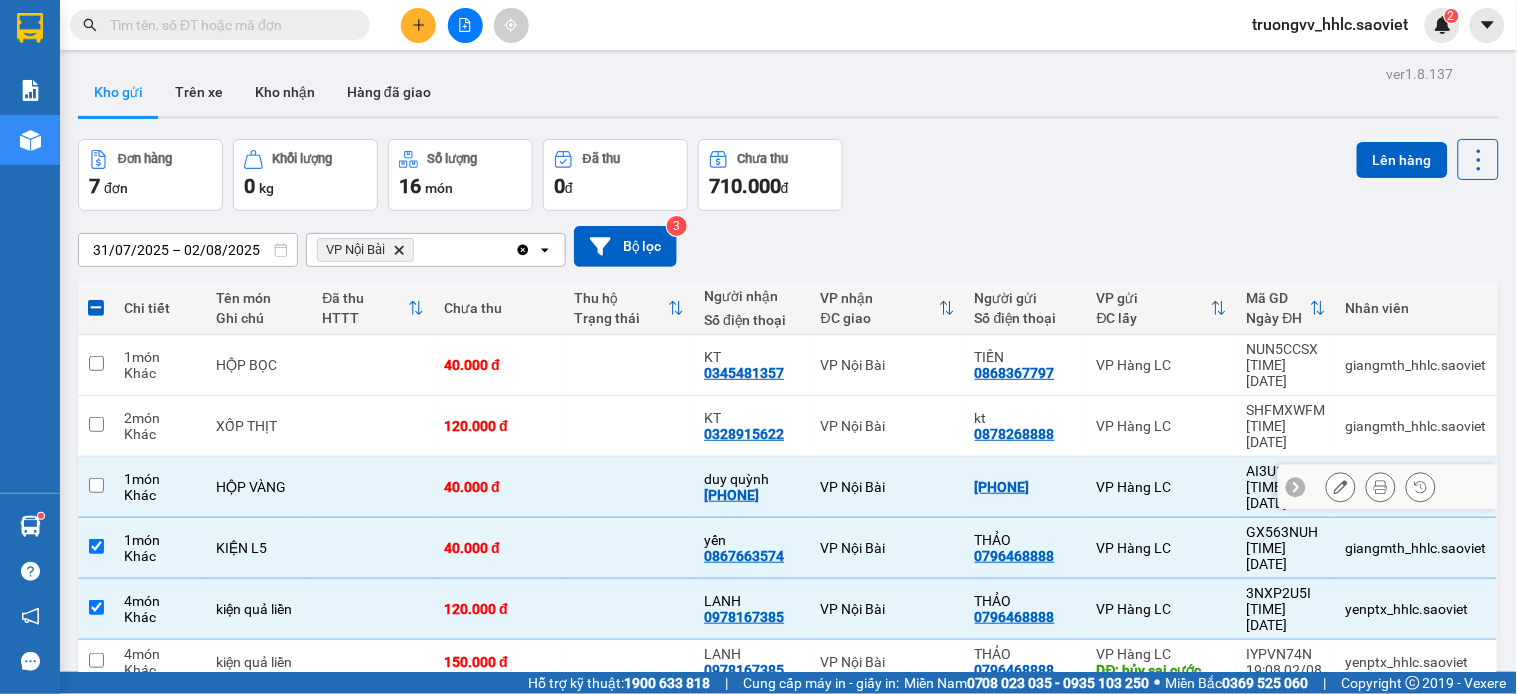 checkbox on "false" 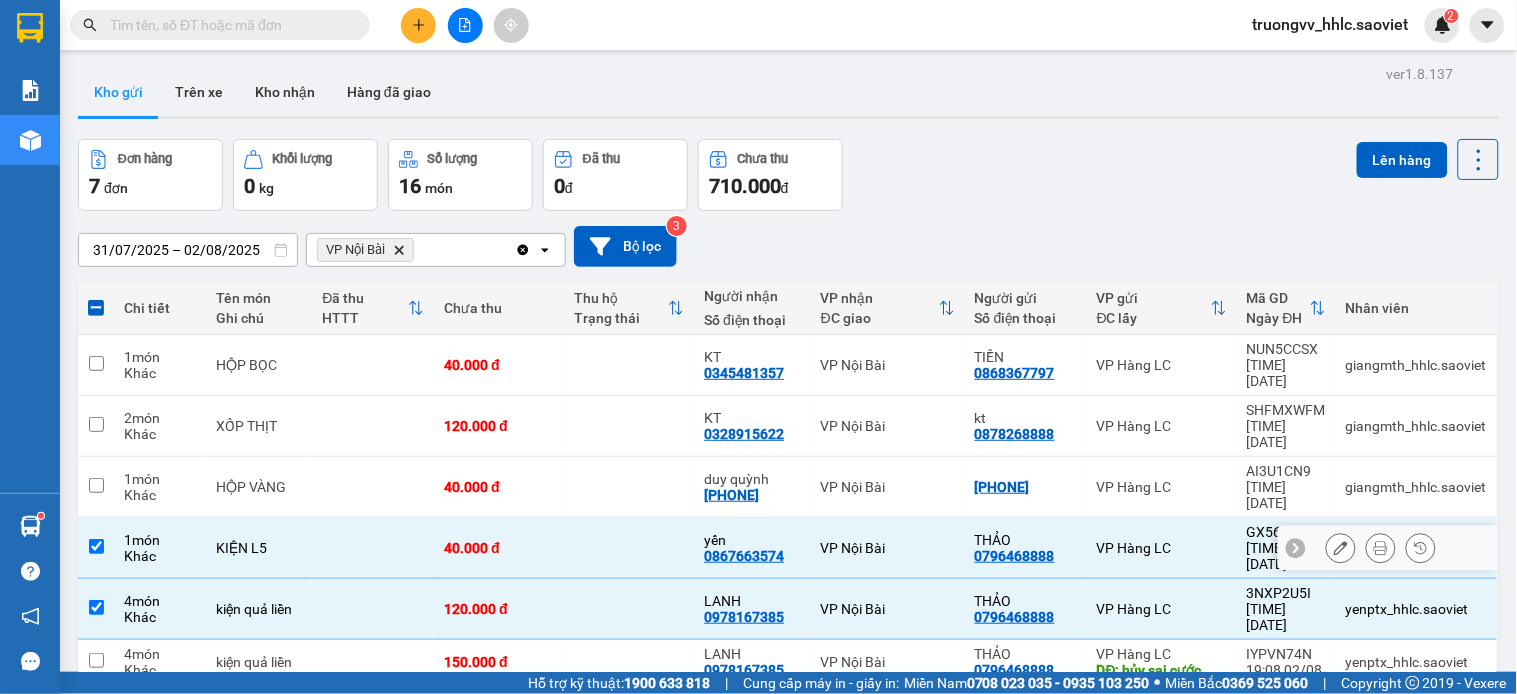 click on "yến 0867663574" at bounding box center (752, 548) 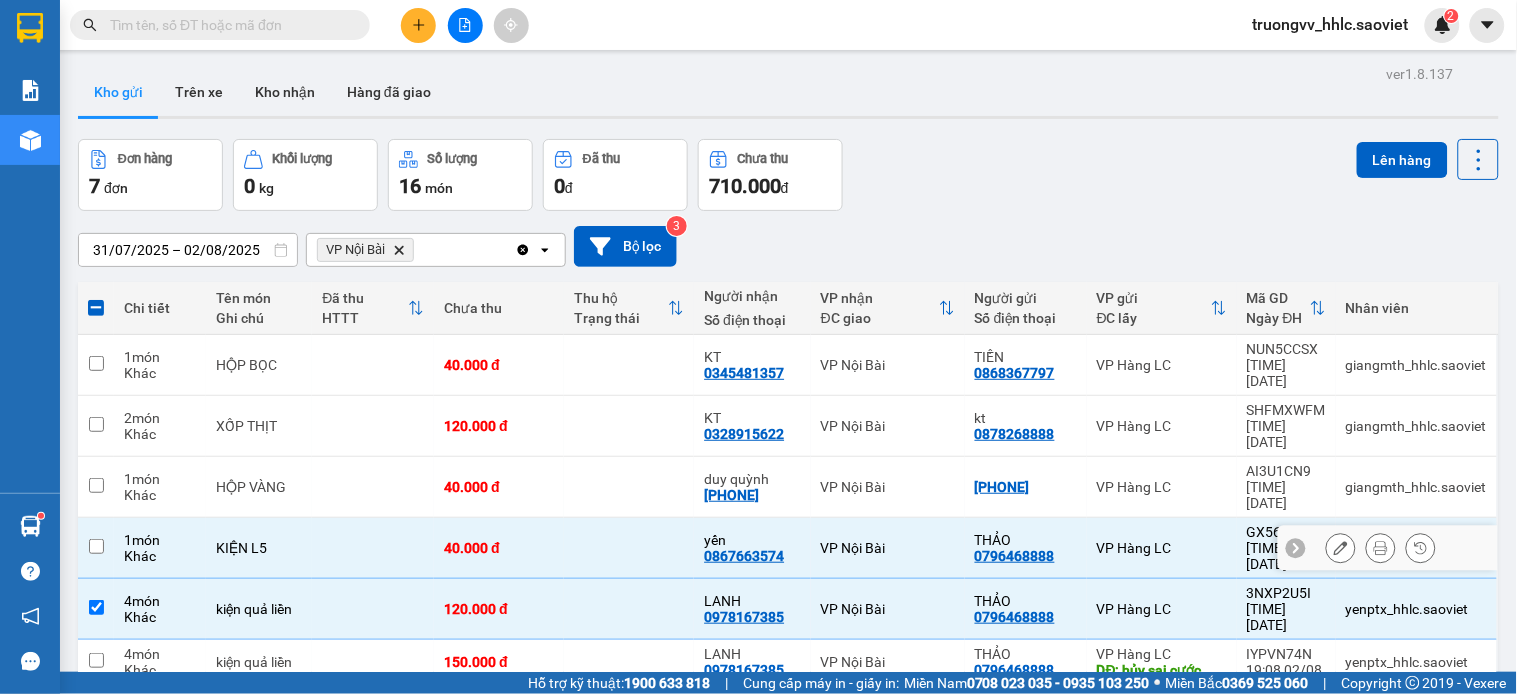 checkbox on "false" 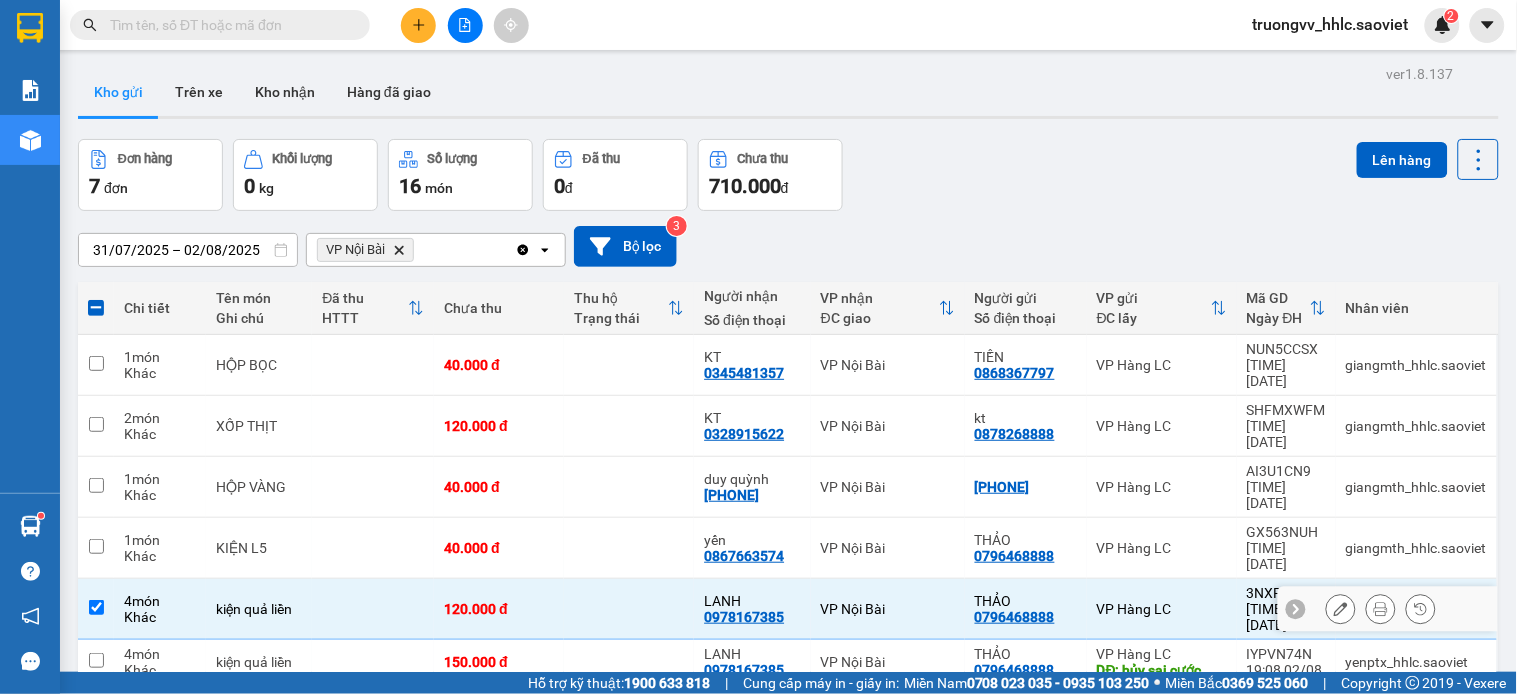 drag, startPoint x: 798, startPoint y: 525, endPoint x: 851, endPoint y: 515, distance: 53.935146 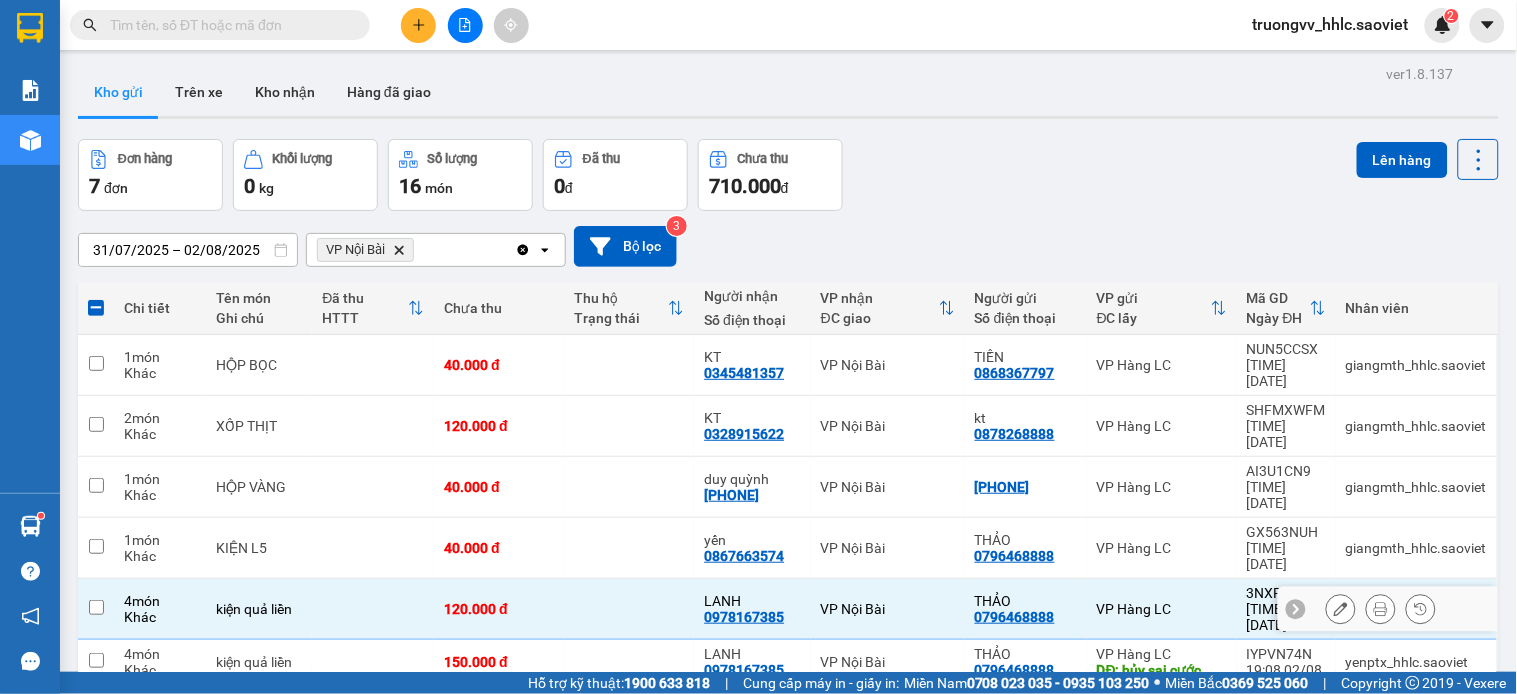 checkbox on "false" 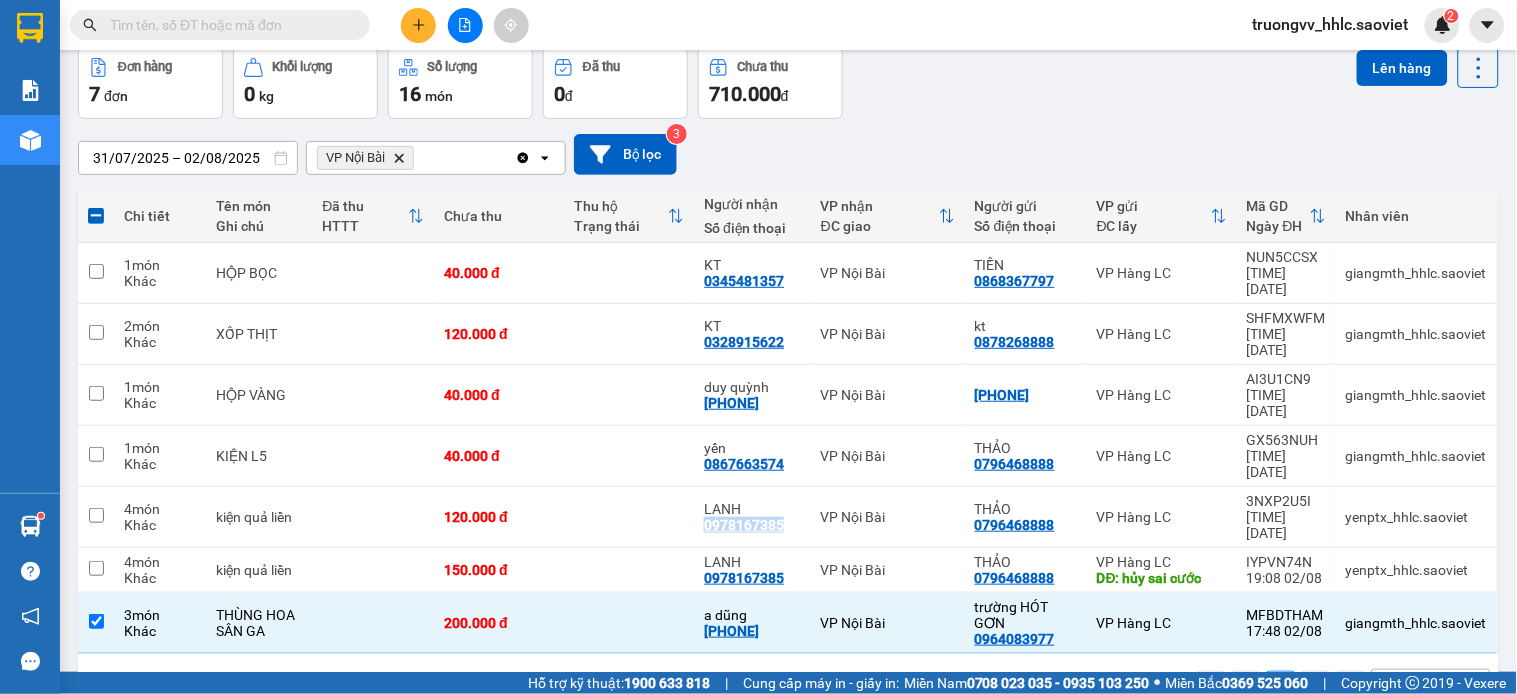 scroll, scrollTop: 0, scrollLeft: 0, axis: both 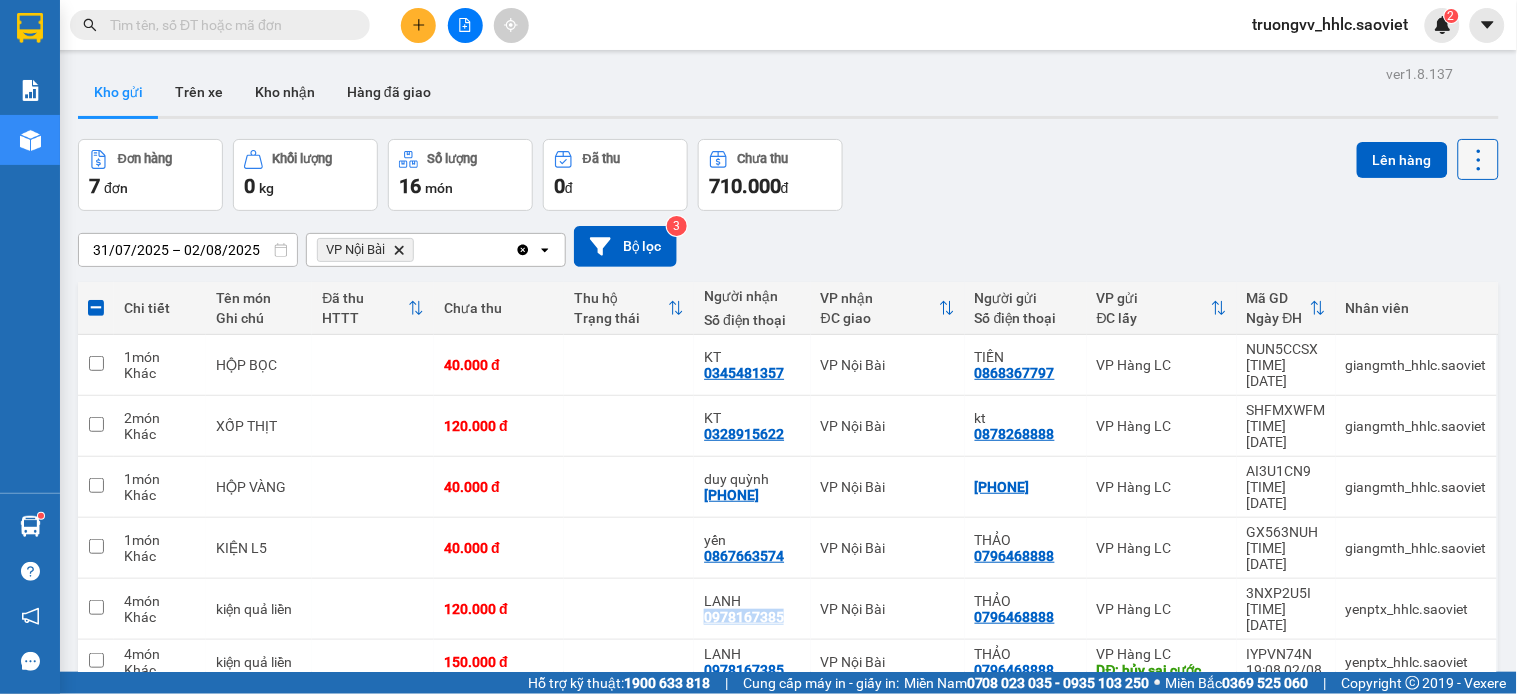 drag, startPoint x: 1462, startPoint y: 148, endPoint x: 1467, endPoint y: 170, distance: 22.561028 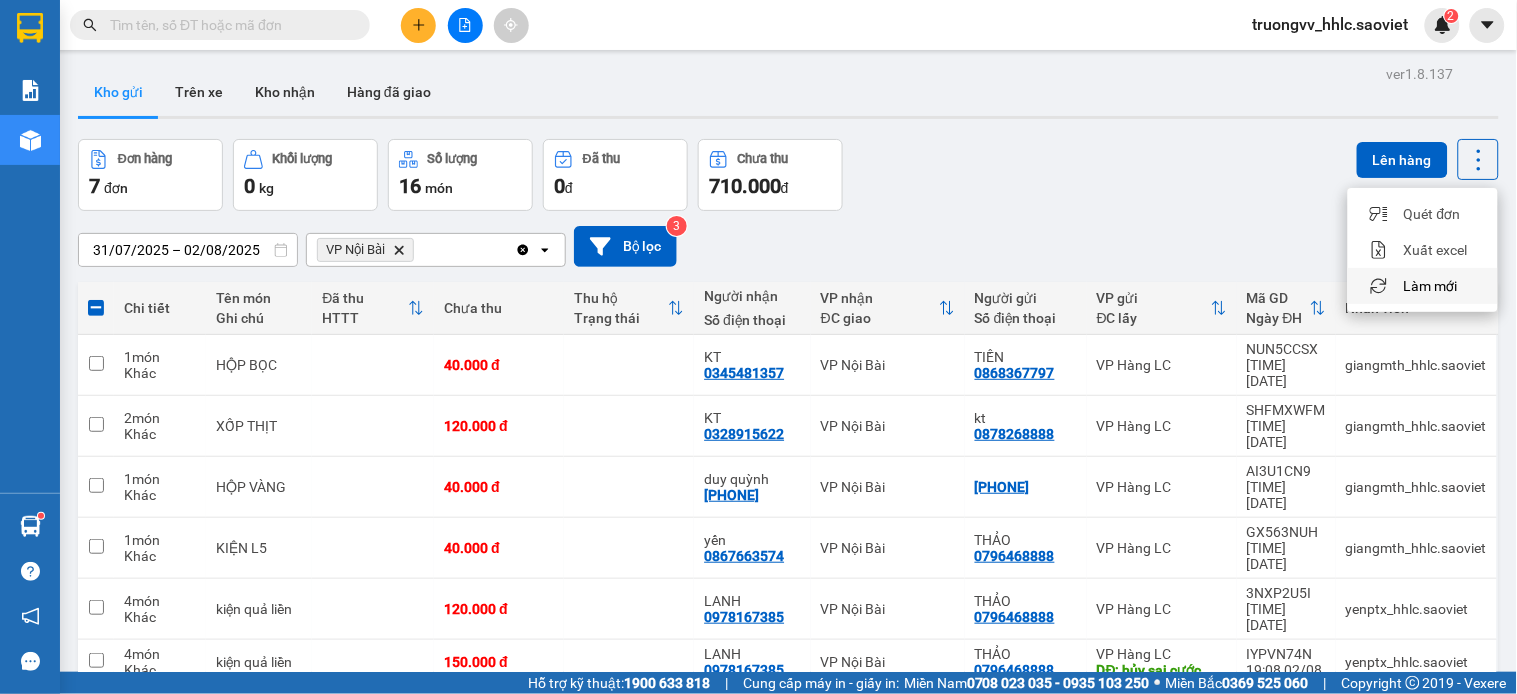 drag, startPoint x: 1428, startPoint y: 280, endPoint x: 1348, endPoint y: 305, distance: 83.81527 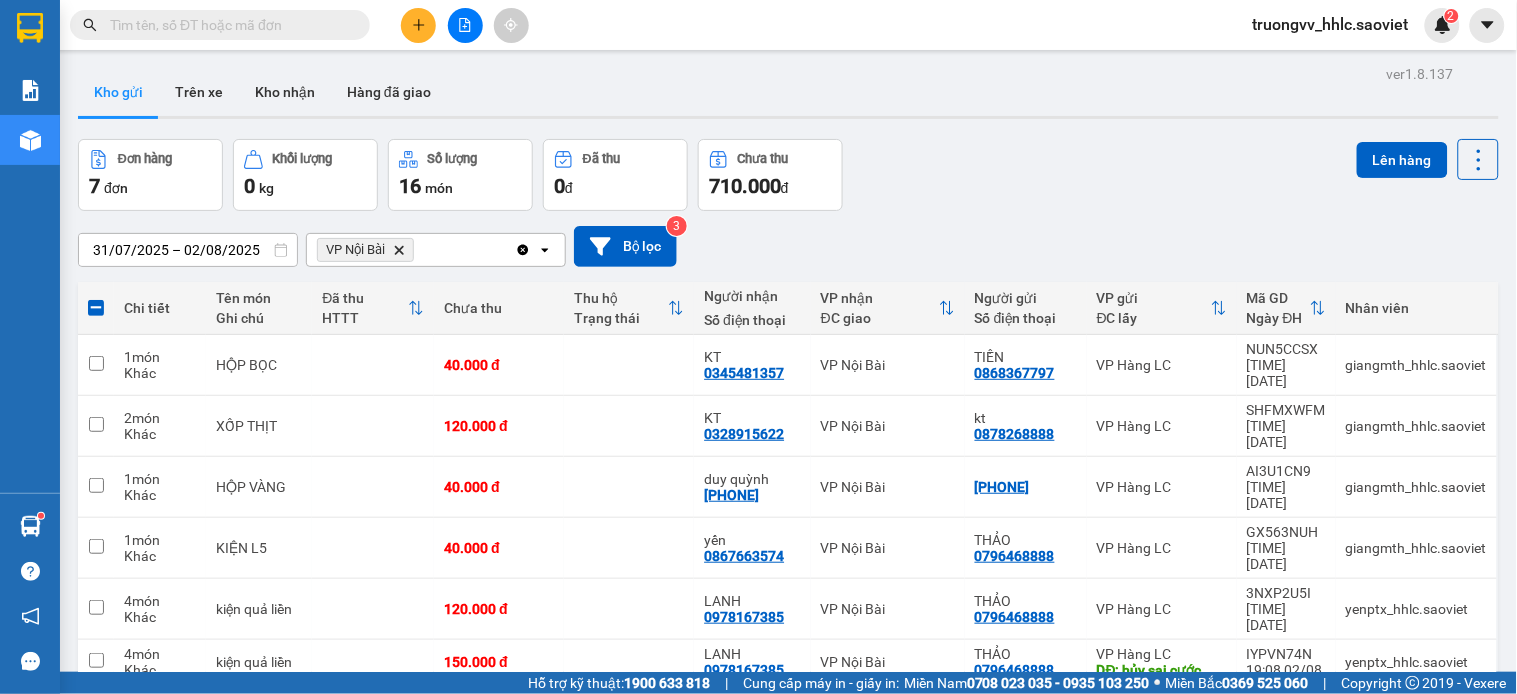 click 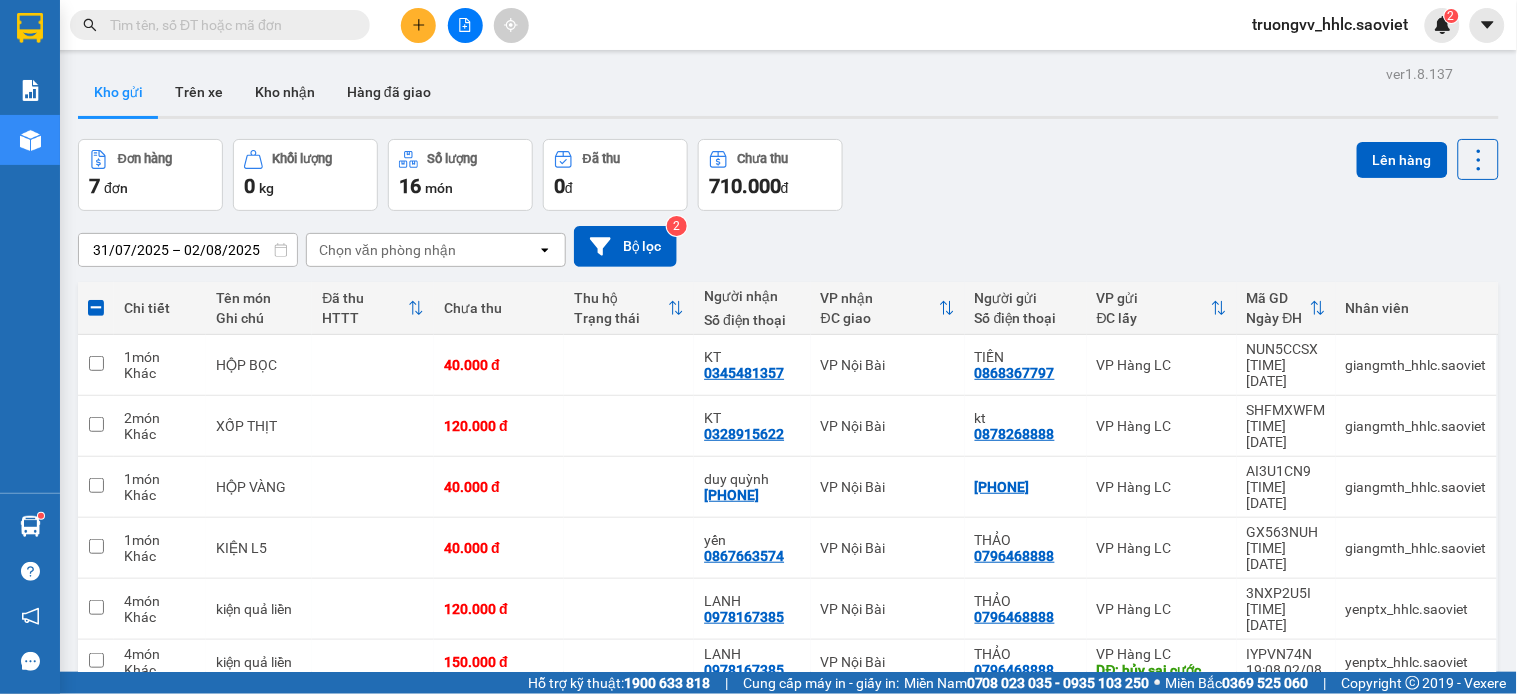 checkbox on "false" 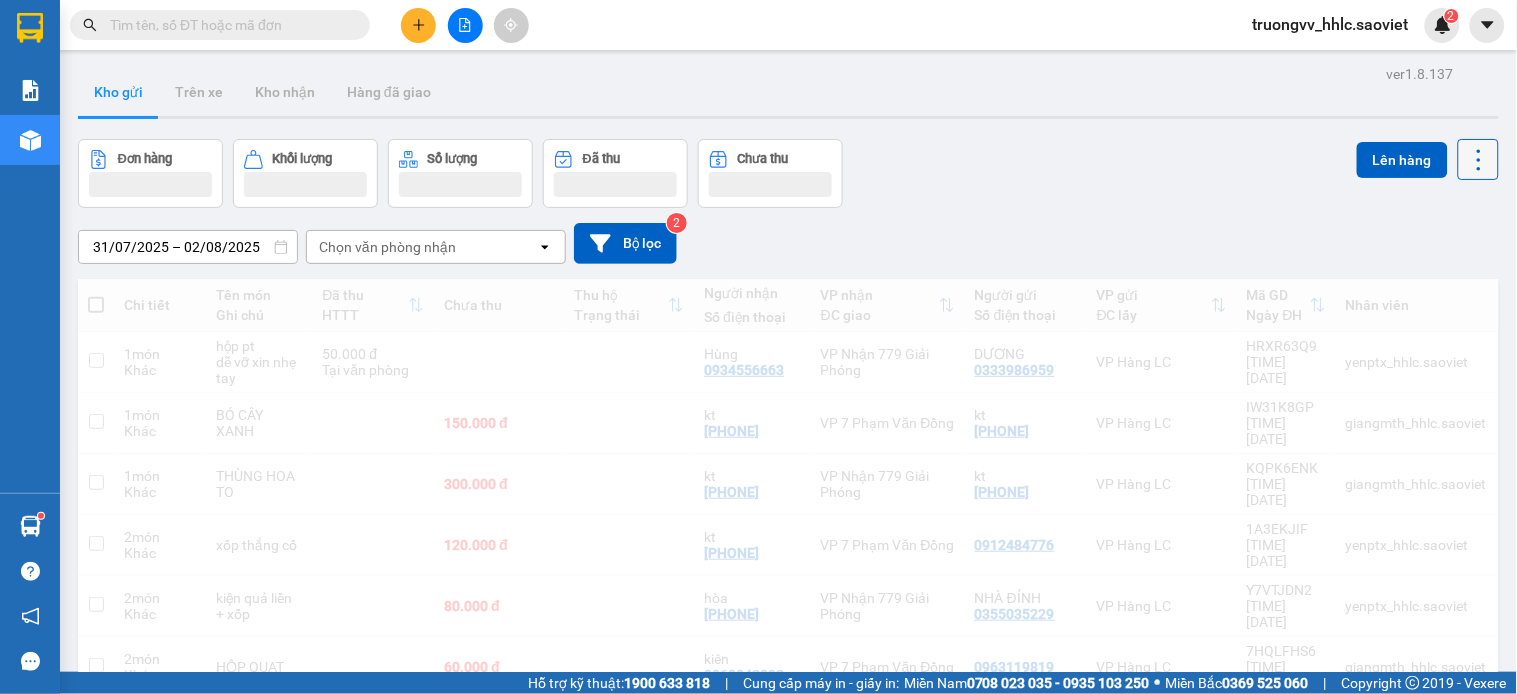 click 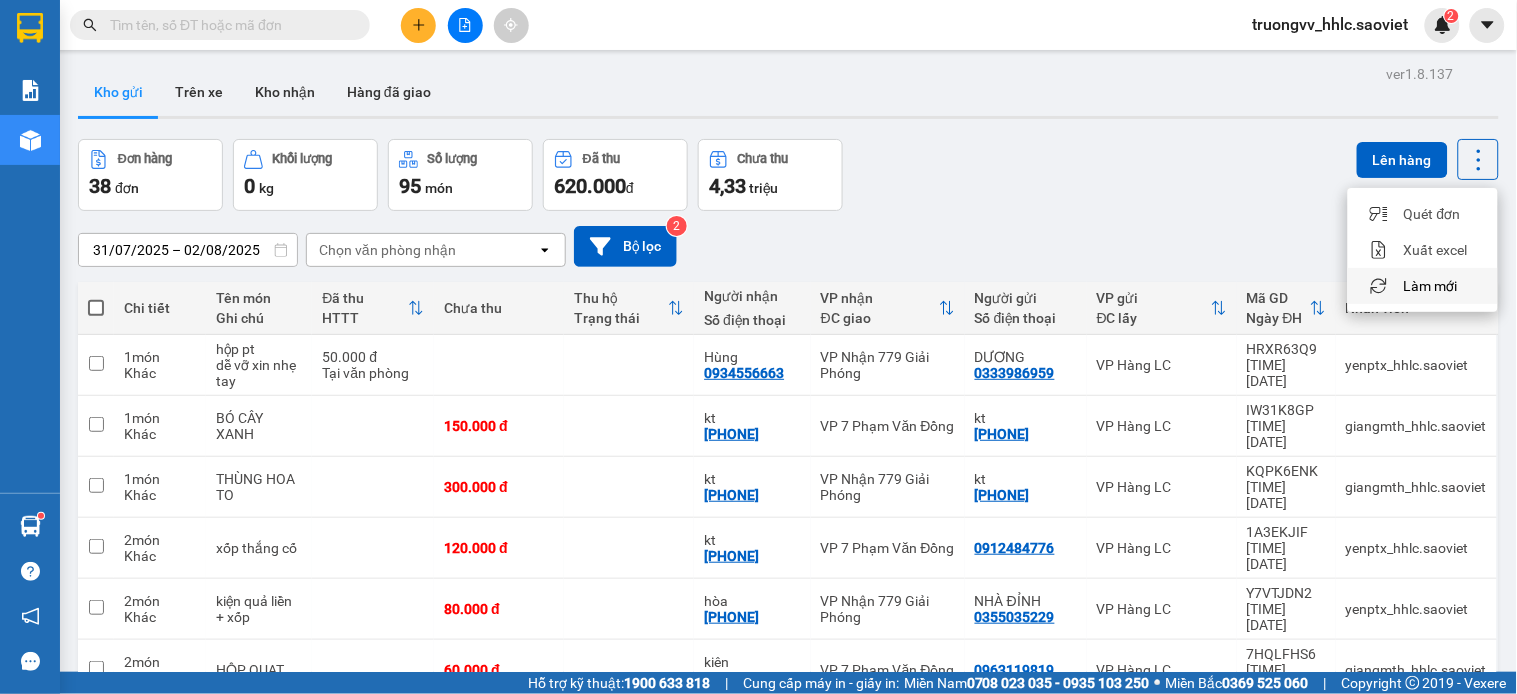 drag, startPoint x: 1420, startPoint y: 284, endPoint x: 1400, endPoint y: 286, distance: 20.09975 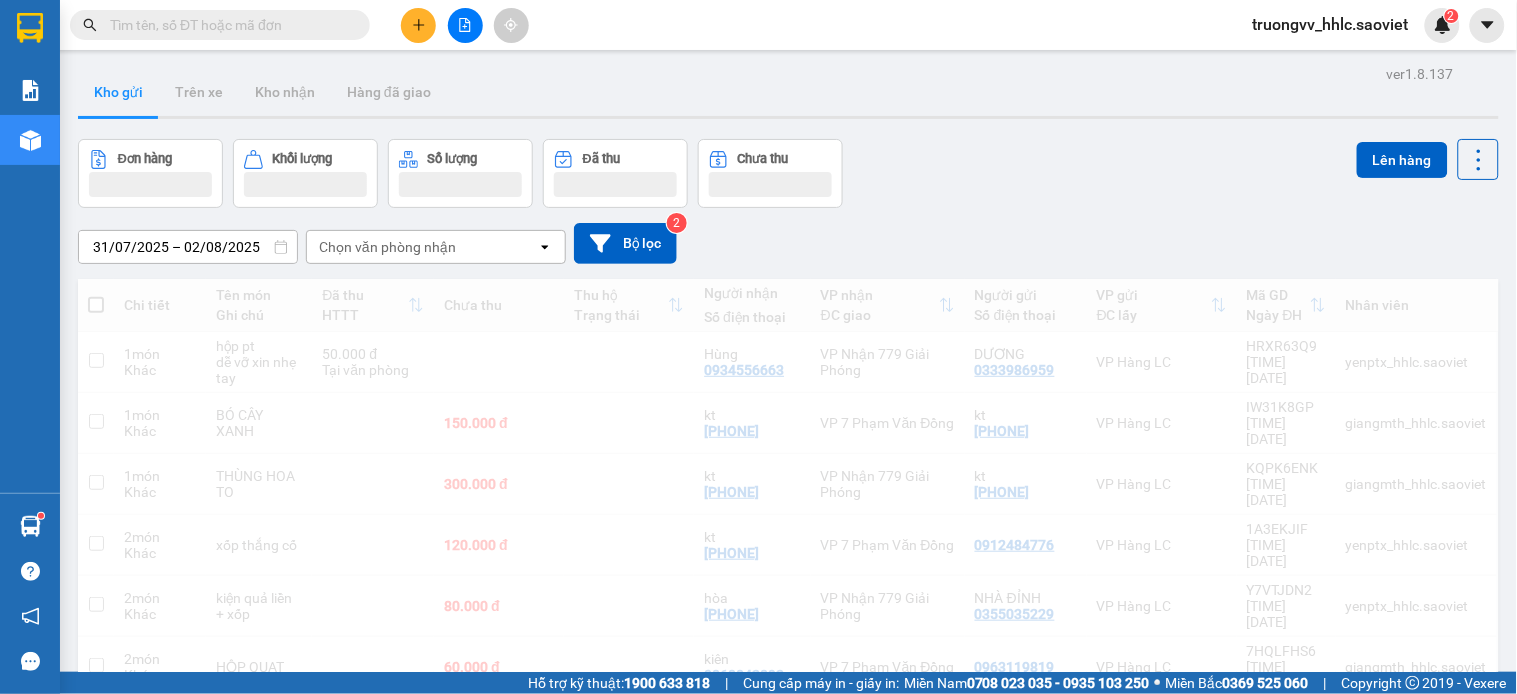 type 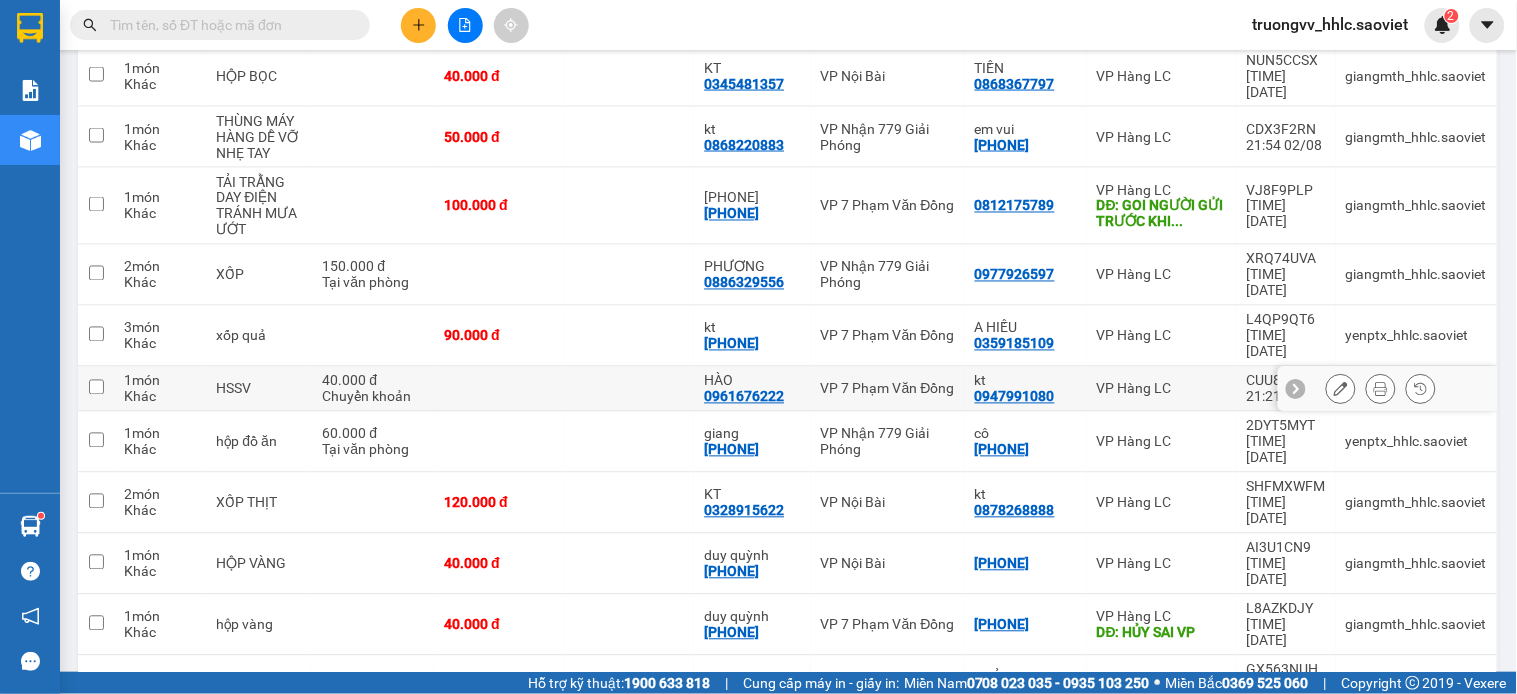scroll, scrollTop: 555, scrollLeft: 0, axis: vertical 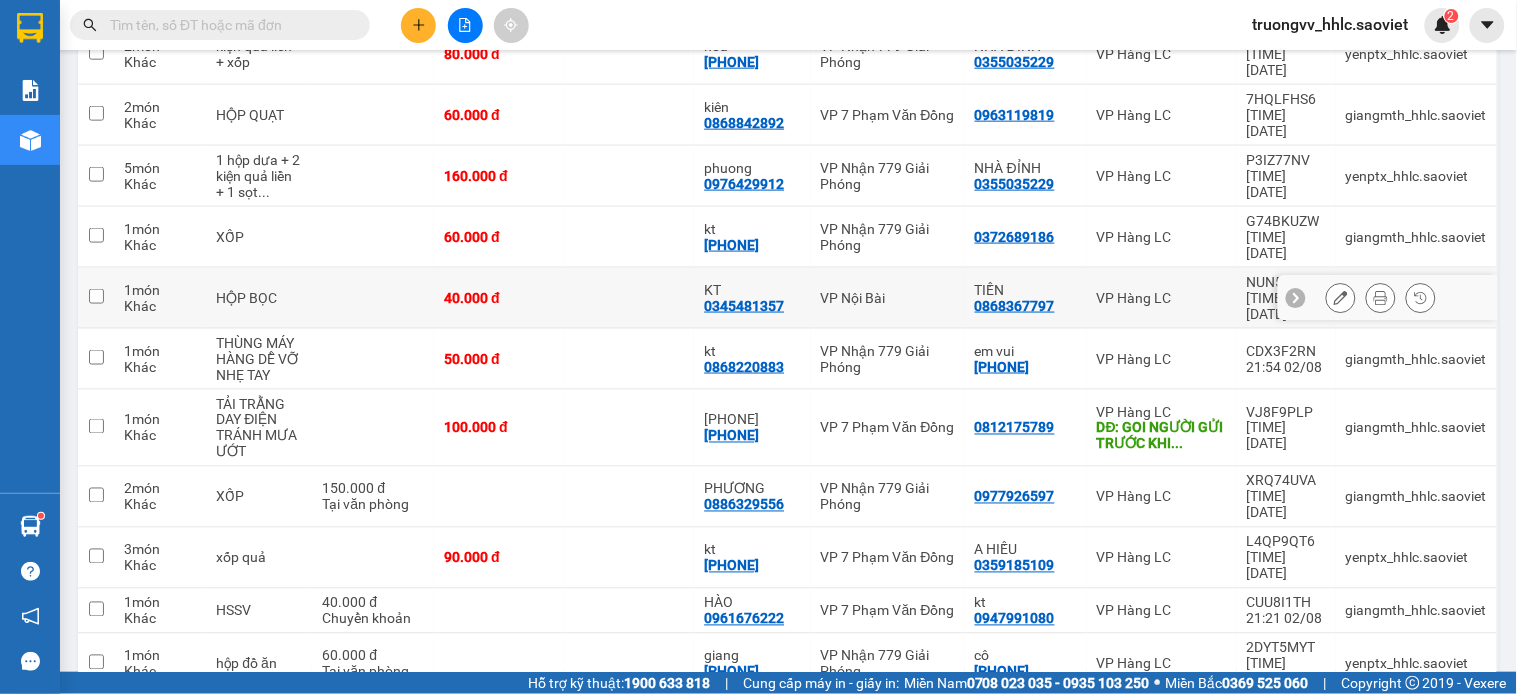click at bounding box center (629, 298) 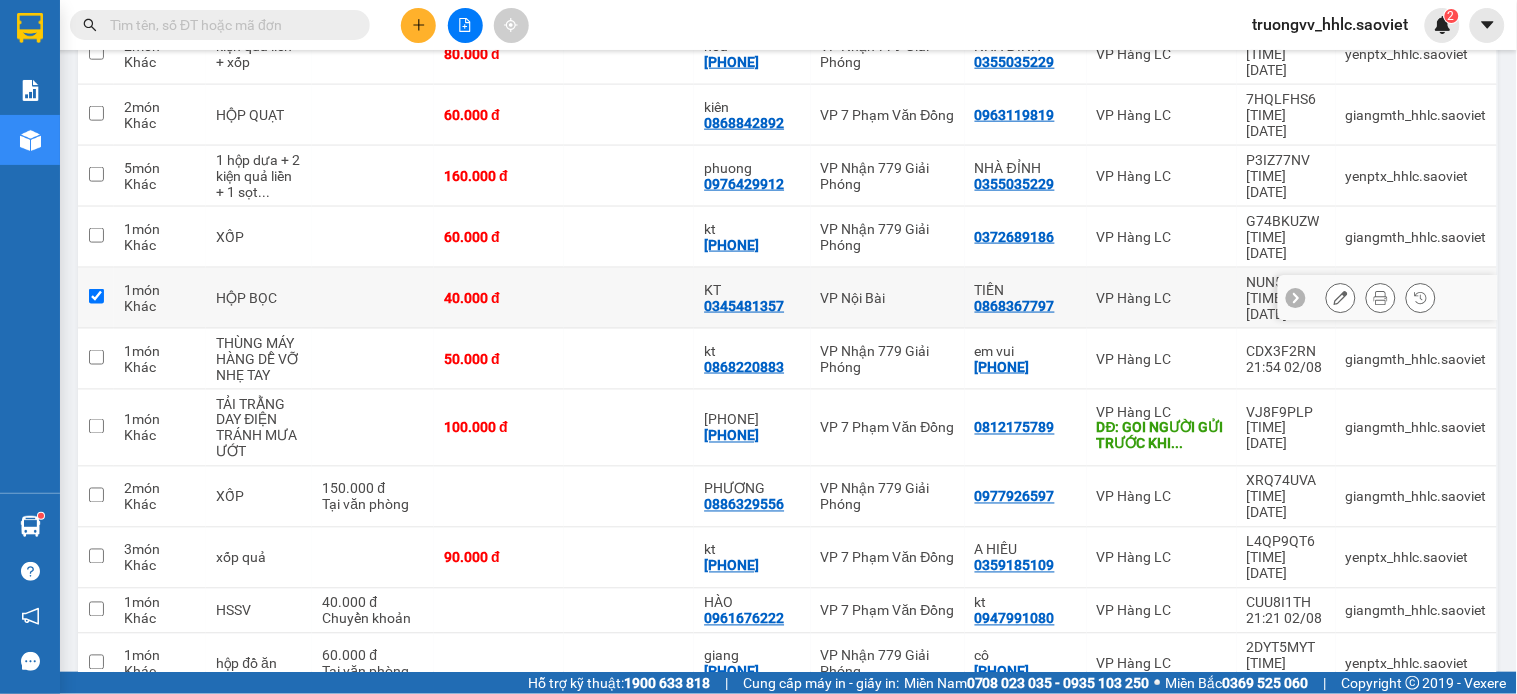 checkbox on "true" 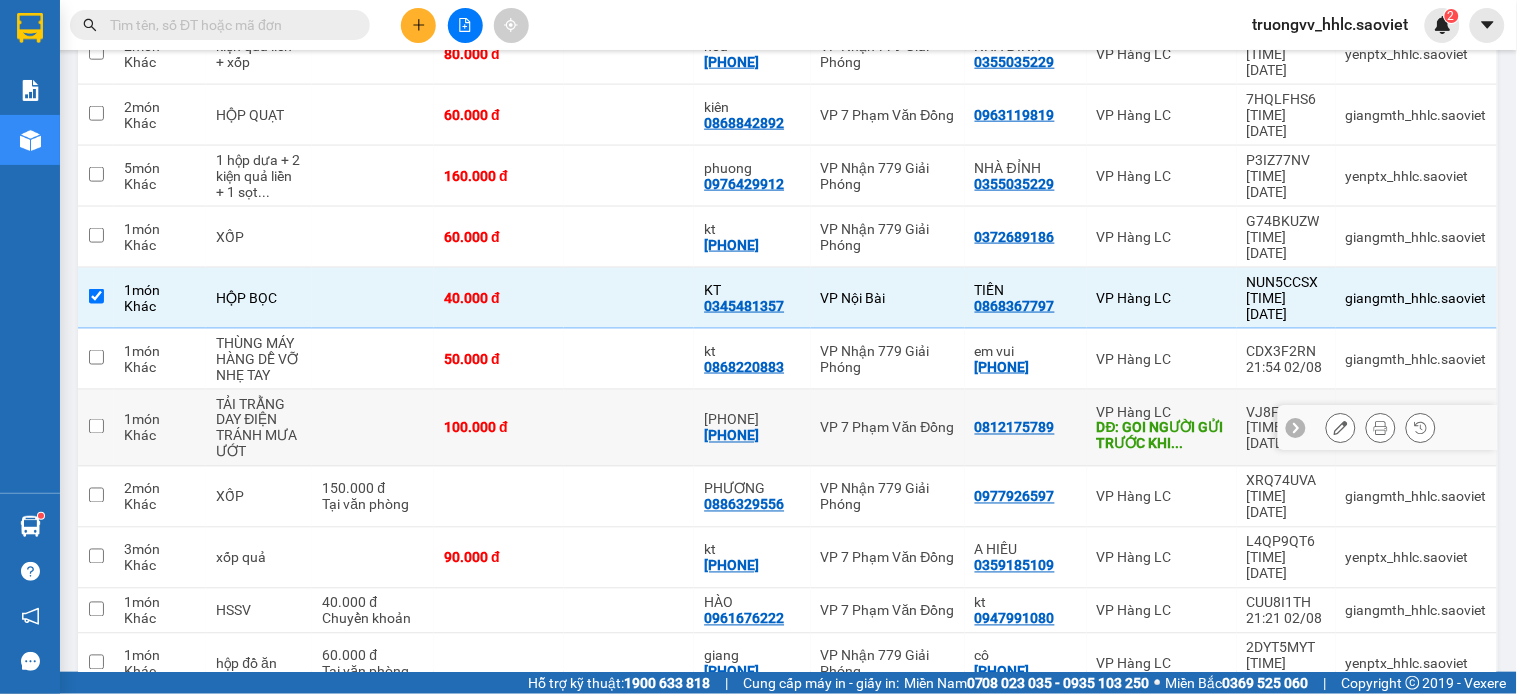 scroll, scrollTop: 888, scrollLeft: 0, axis: vertical 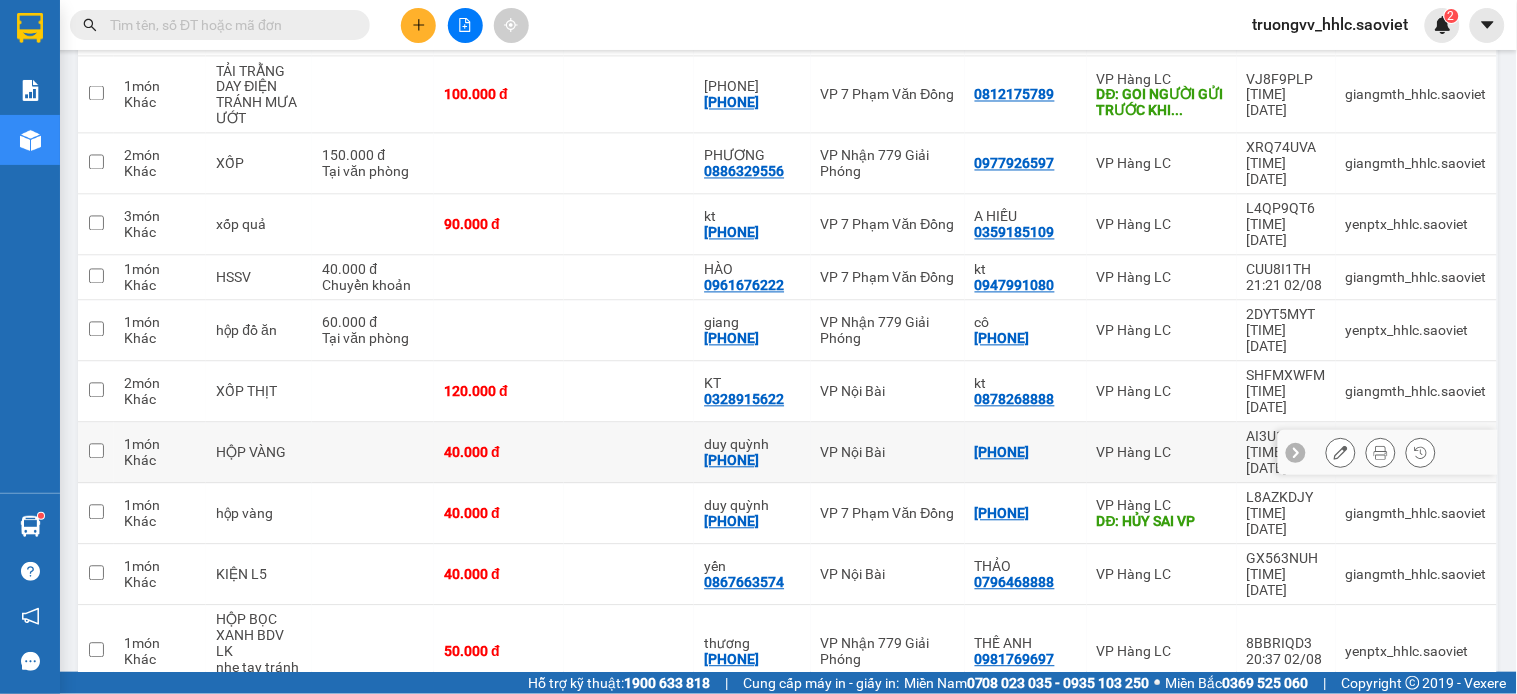 click on "40.000 đ" at bounding box center (499, 453) 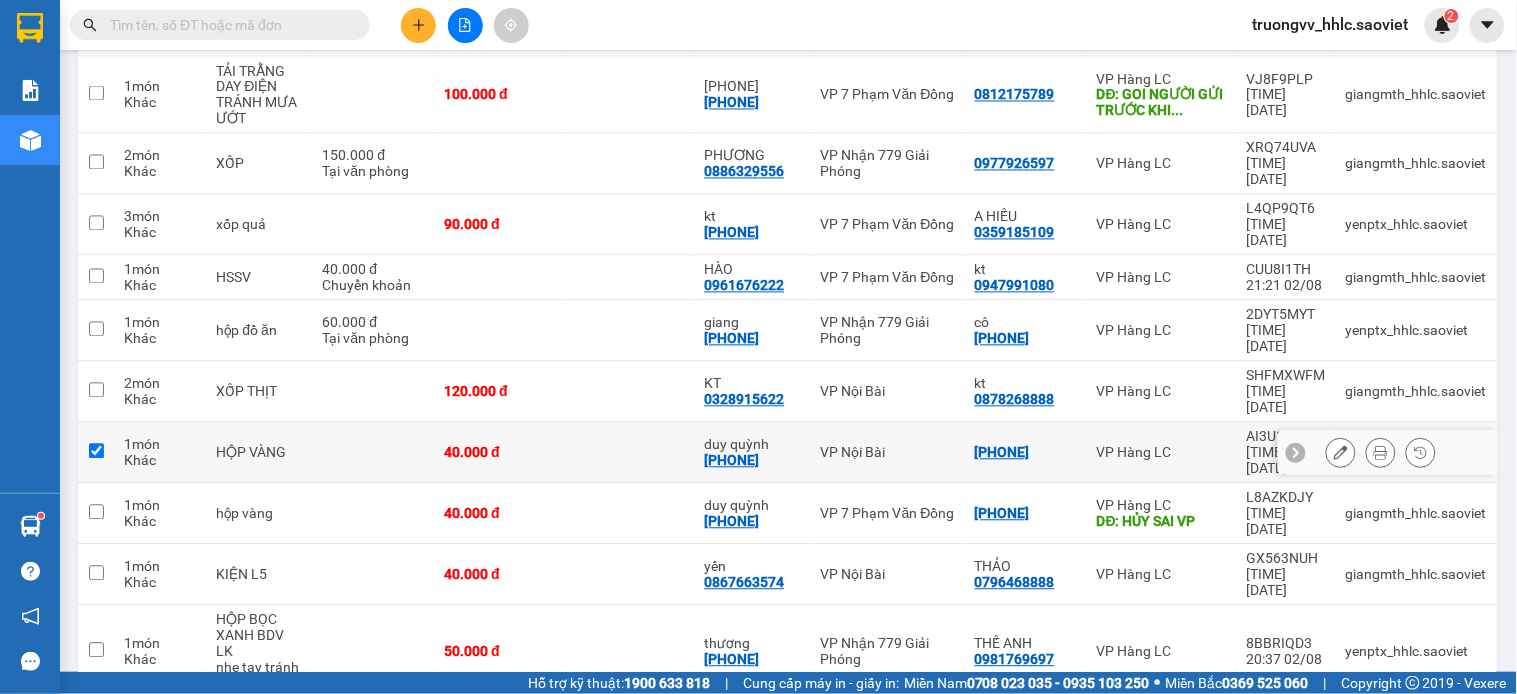 checkbox on "true" 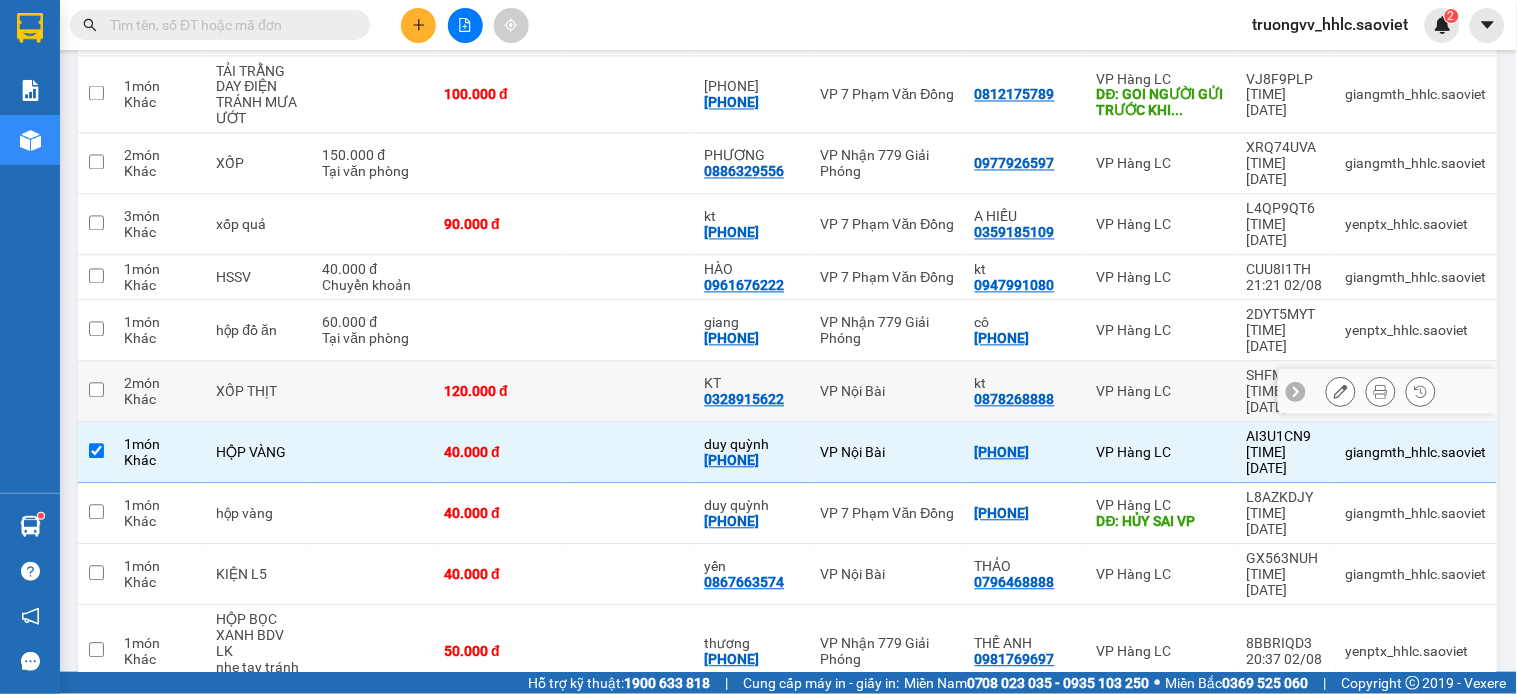 click at bounding box center [629, 392] 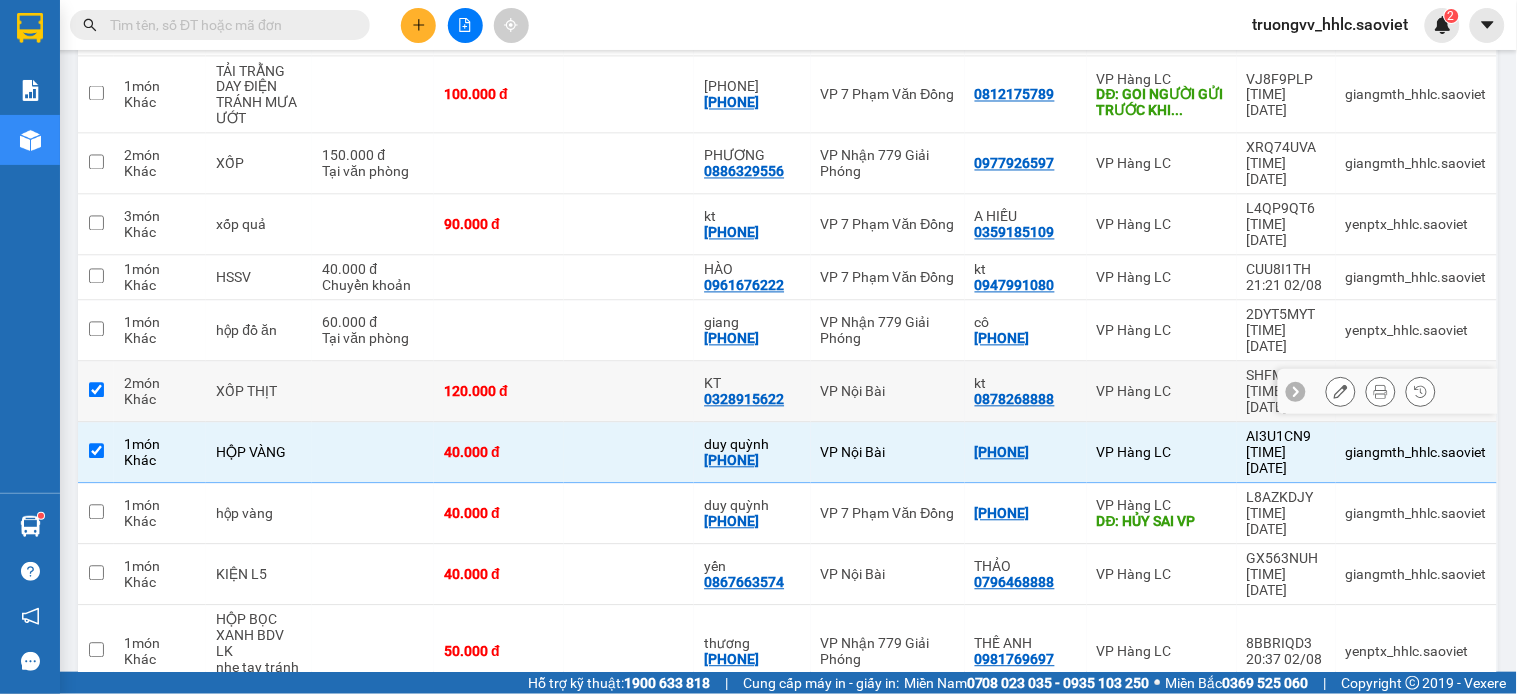 checkbox on "true" 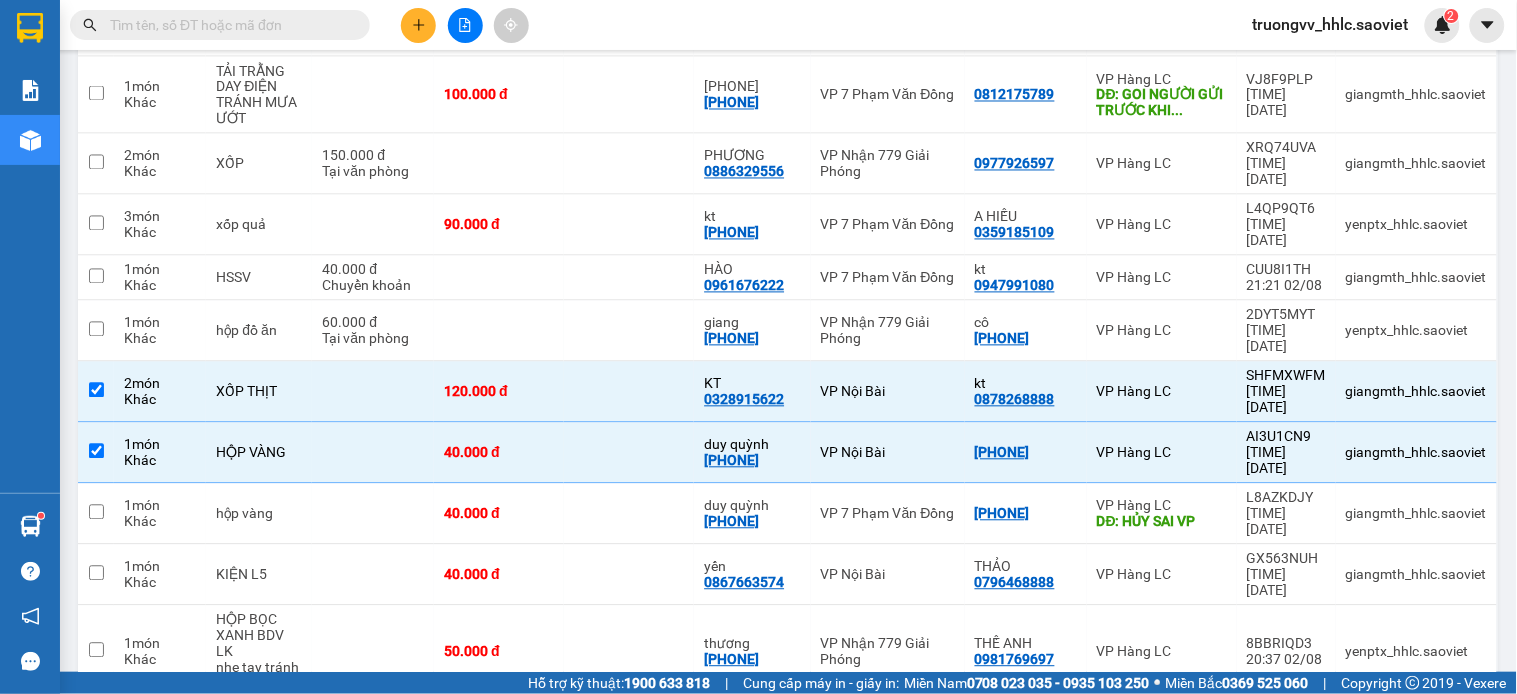 scroll, scrollTop: 1440, scrollLeft: 0, axis: vertical 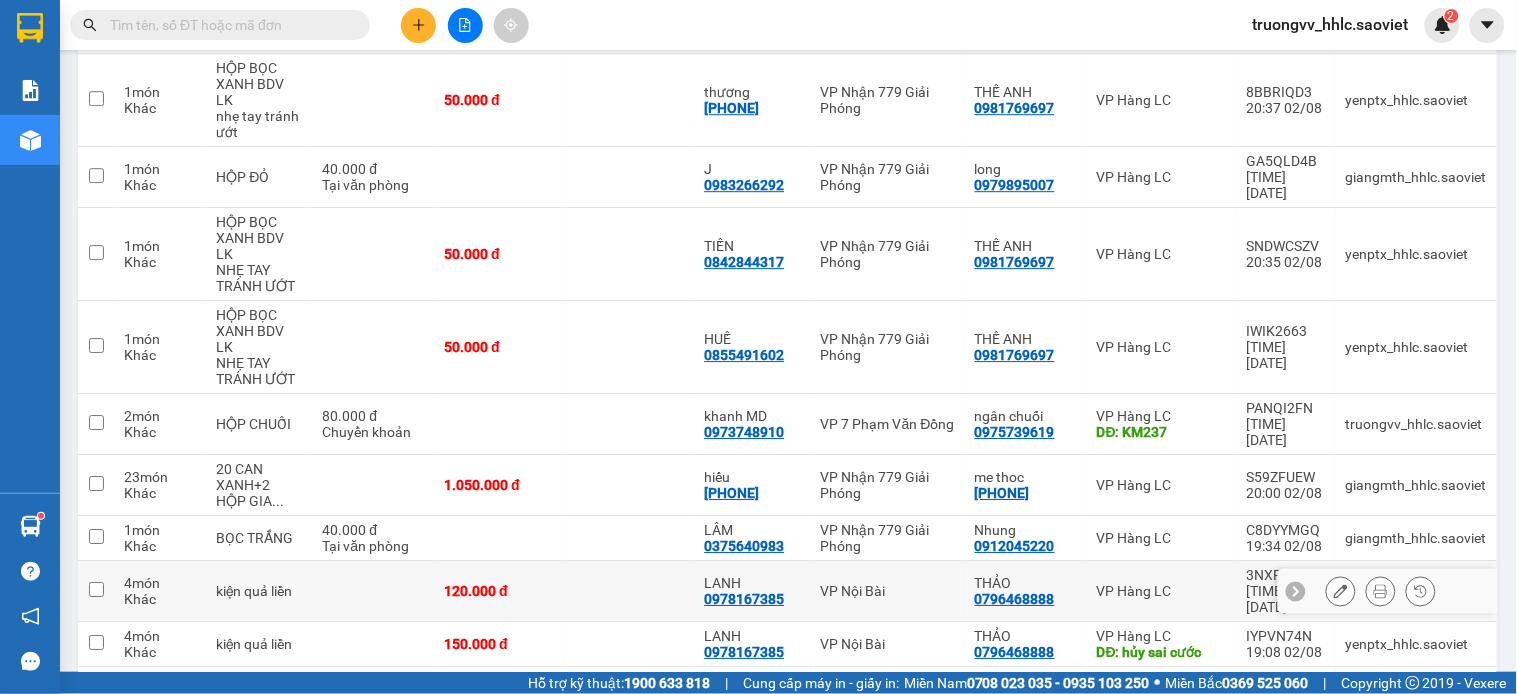 drag, startPoint x: 617, startPoint y: 322, endPoint x: 624, endPoint y: 307, distance: 16.552946 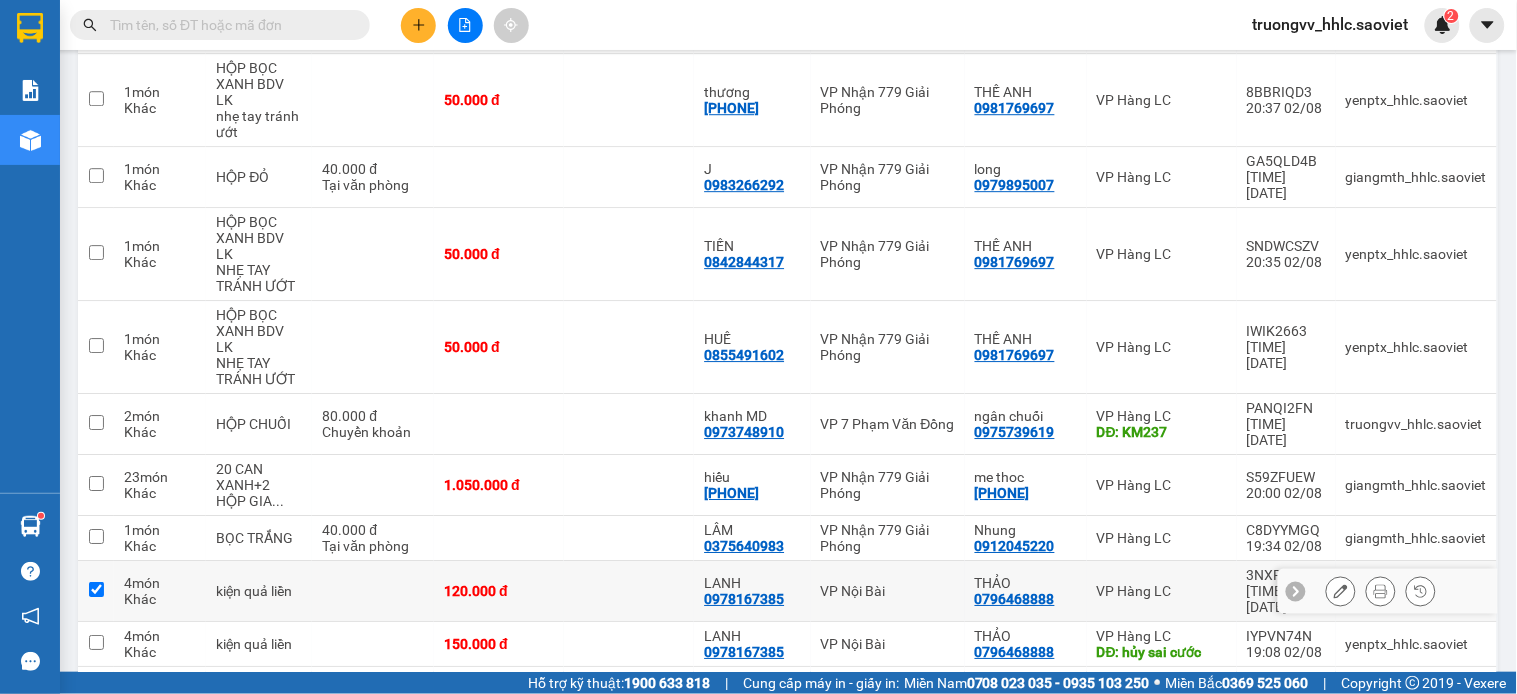 checkbox on "true" 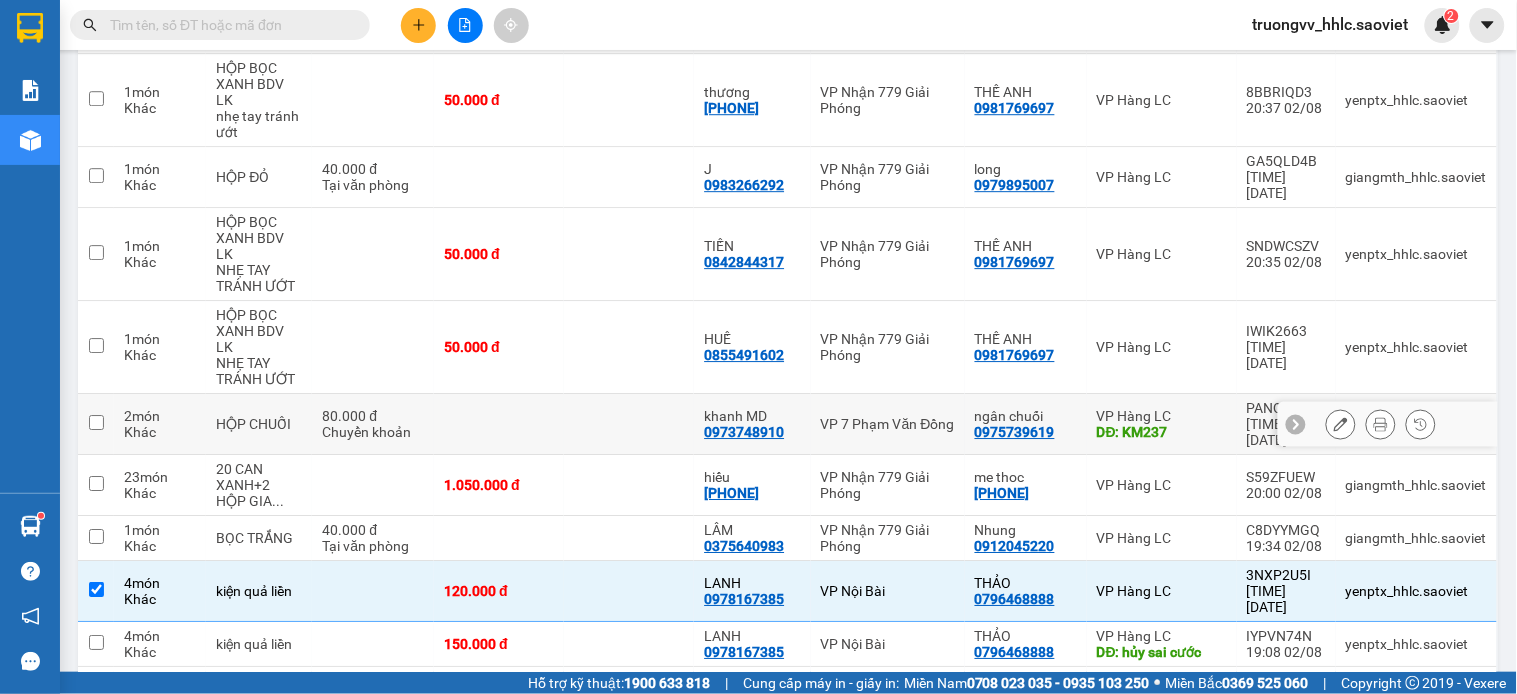 scroll, scrollTop: 995, scrollLeft: 0, axis: vertical 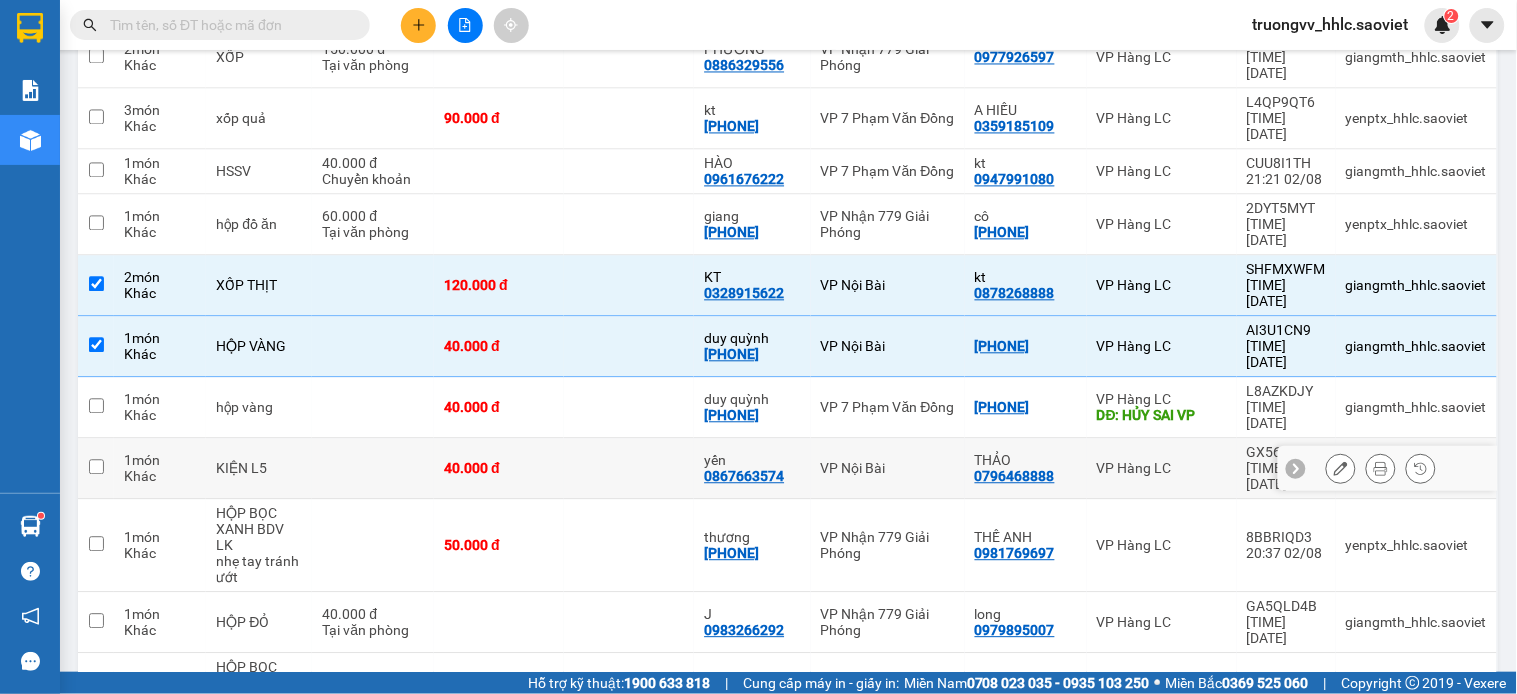 drag, startPoint x: 688, startPoint y: 263, endPoint x: 723, endPoint y: 206, distance: 66.88796 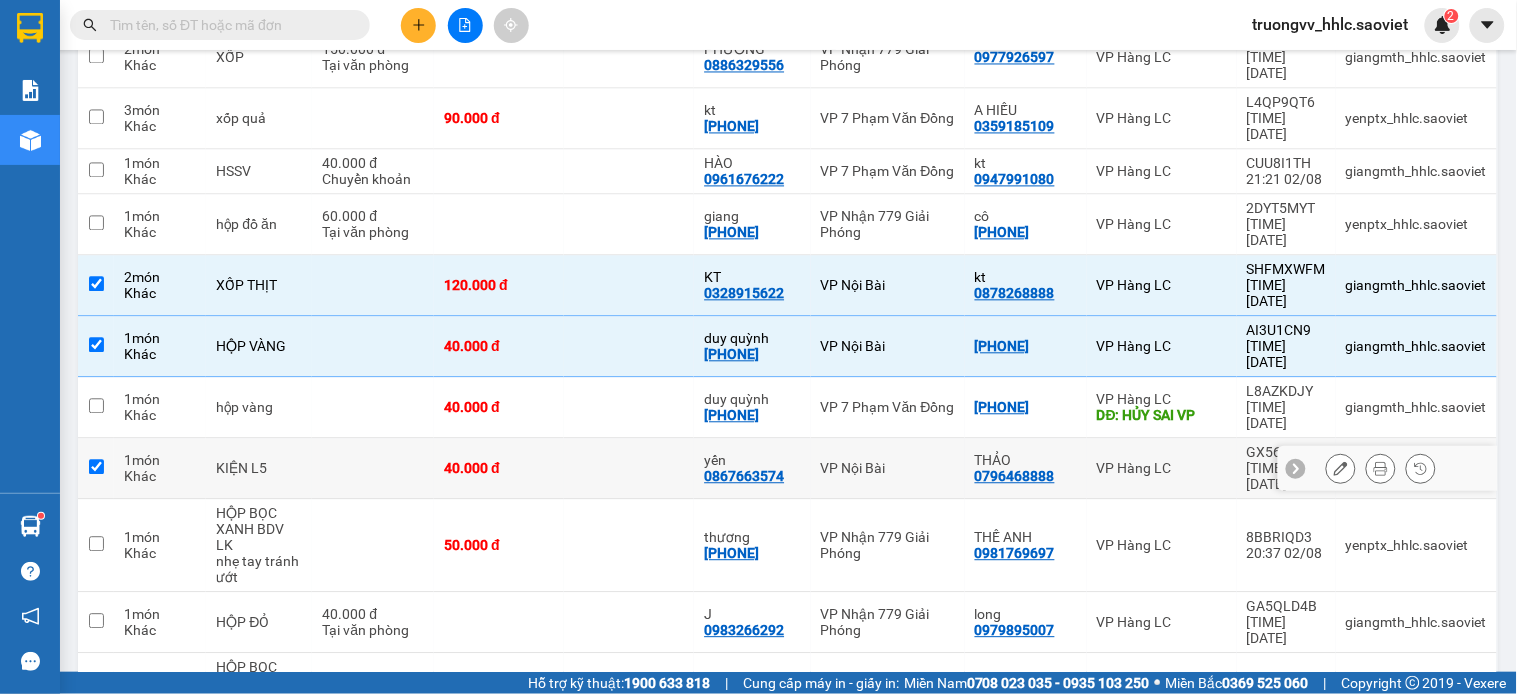 checkbox on "true" 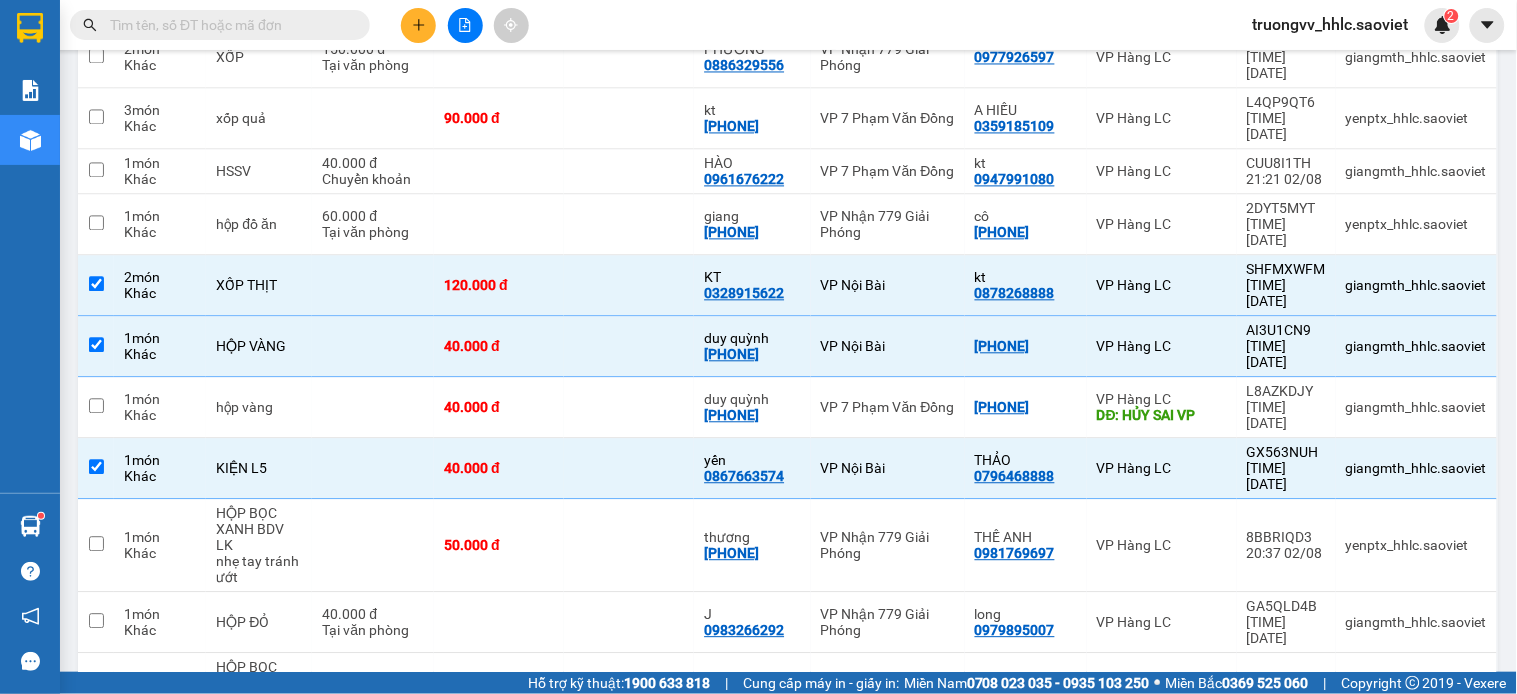 scroll, scrollTop: 1810, scrollLeft: 0, axis: vertical 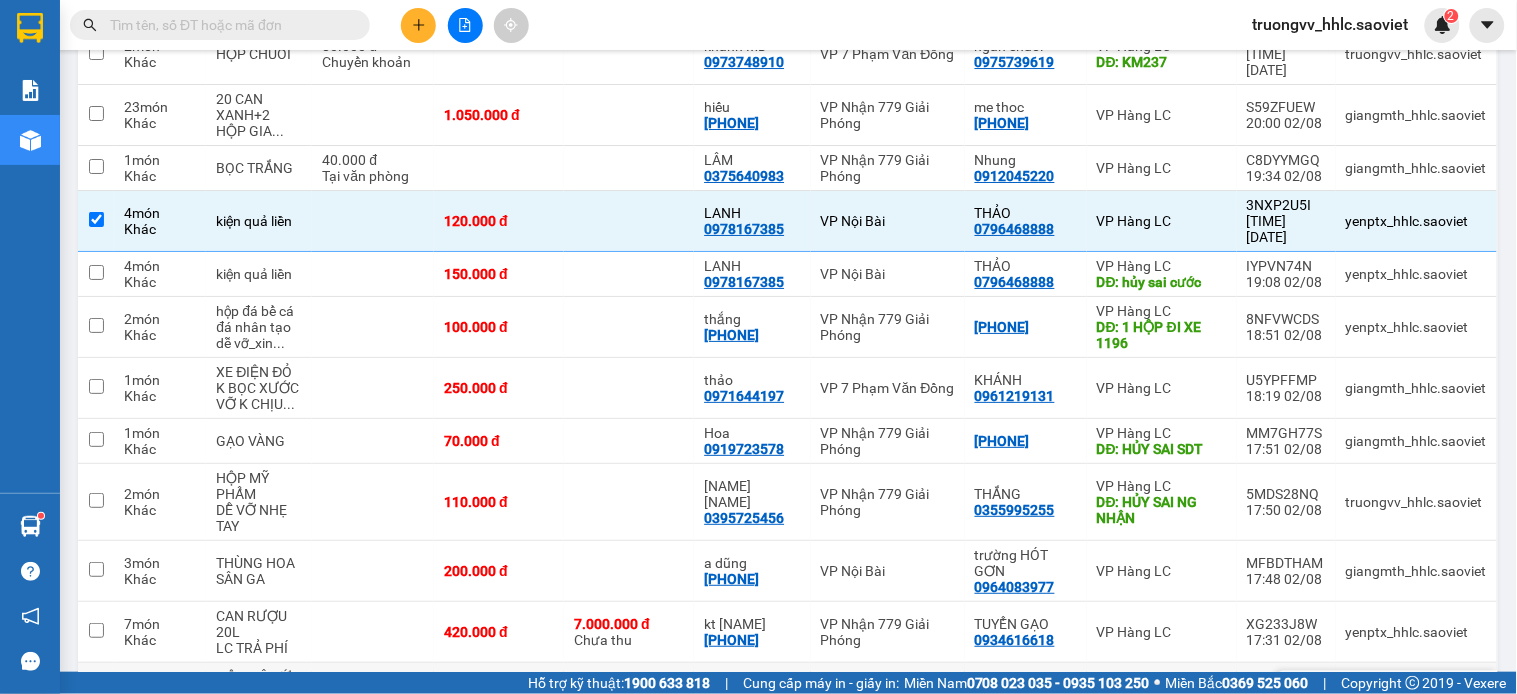 click at bounding box center [629, 693] 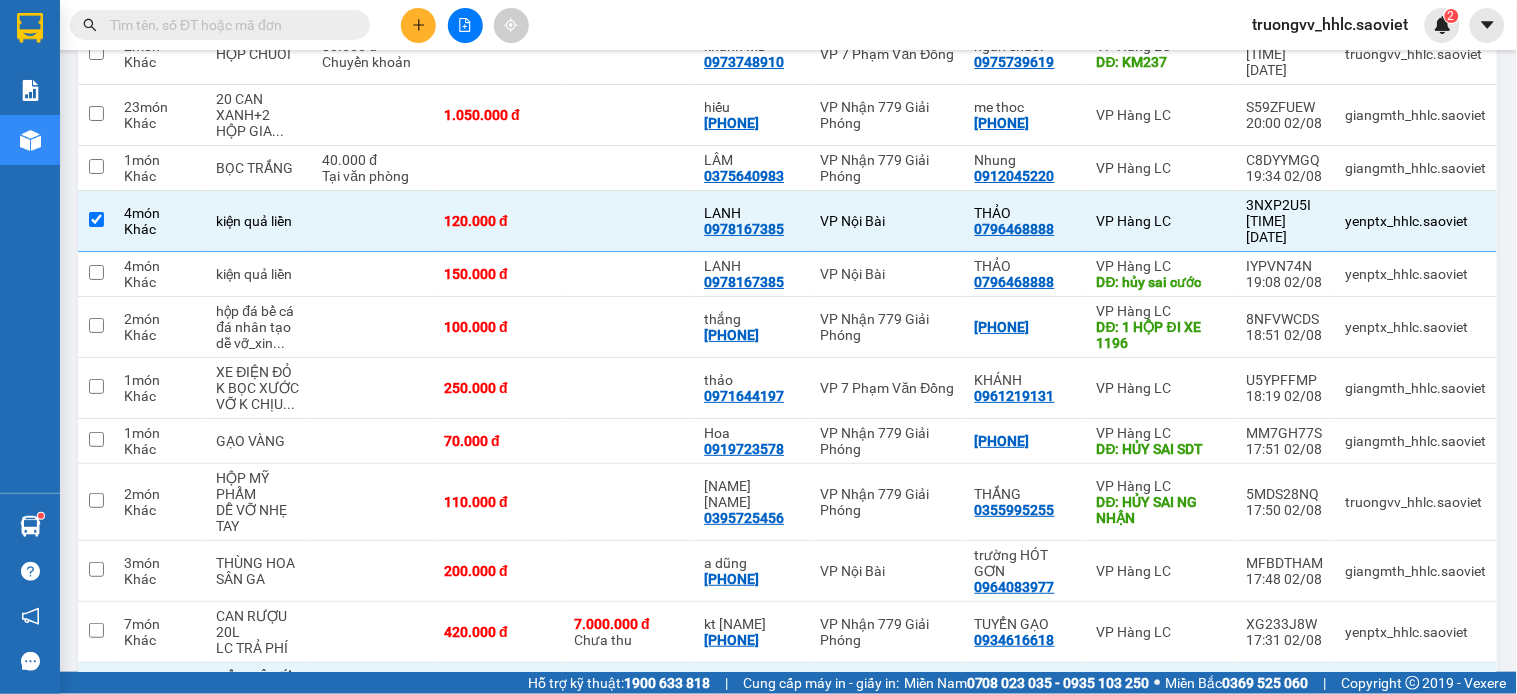 scroll, scrollTop: 1126, scrollLeft: 0, axis: vertical 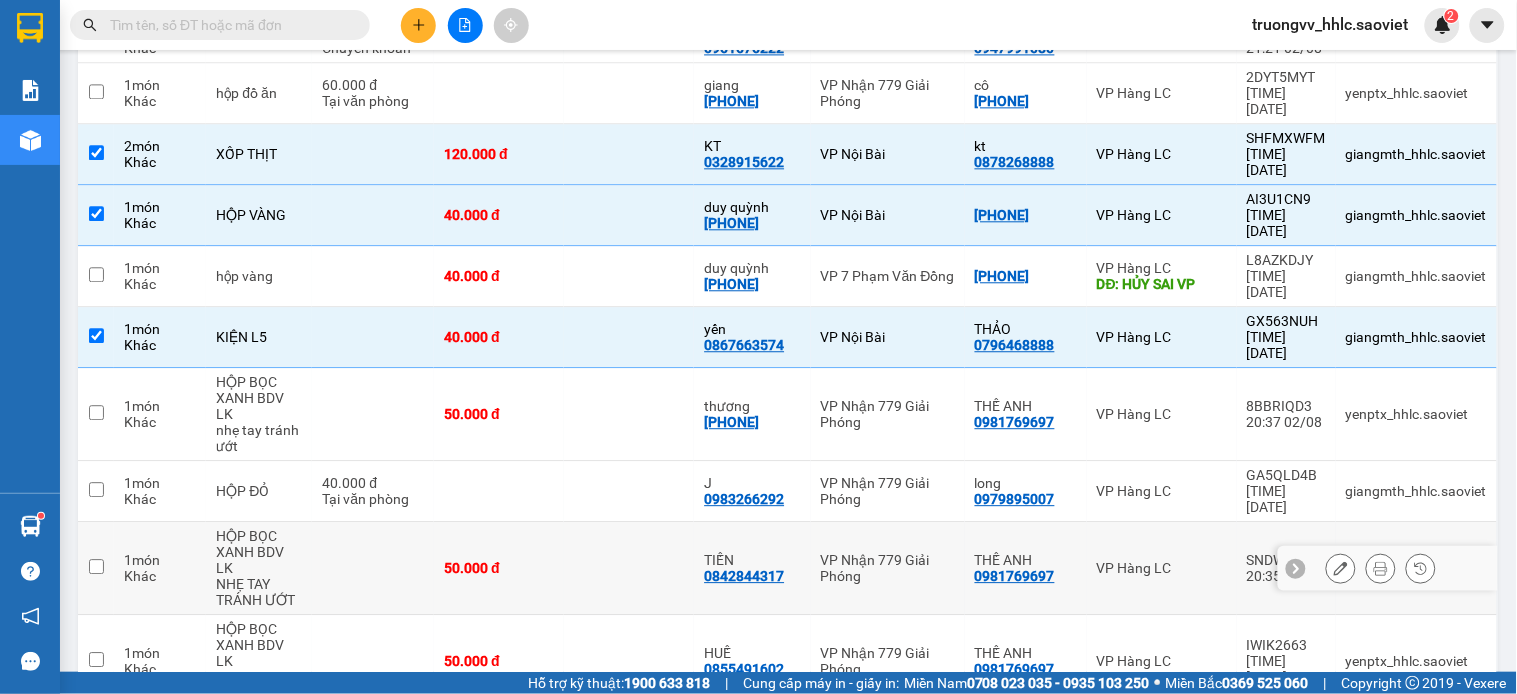 click on "50.000 đ" at bounding box center (499, 568) 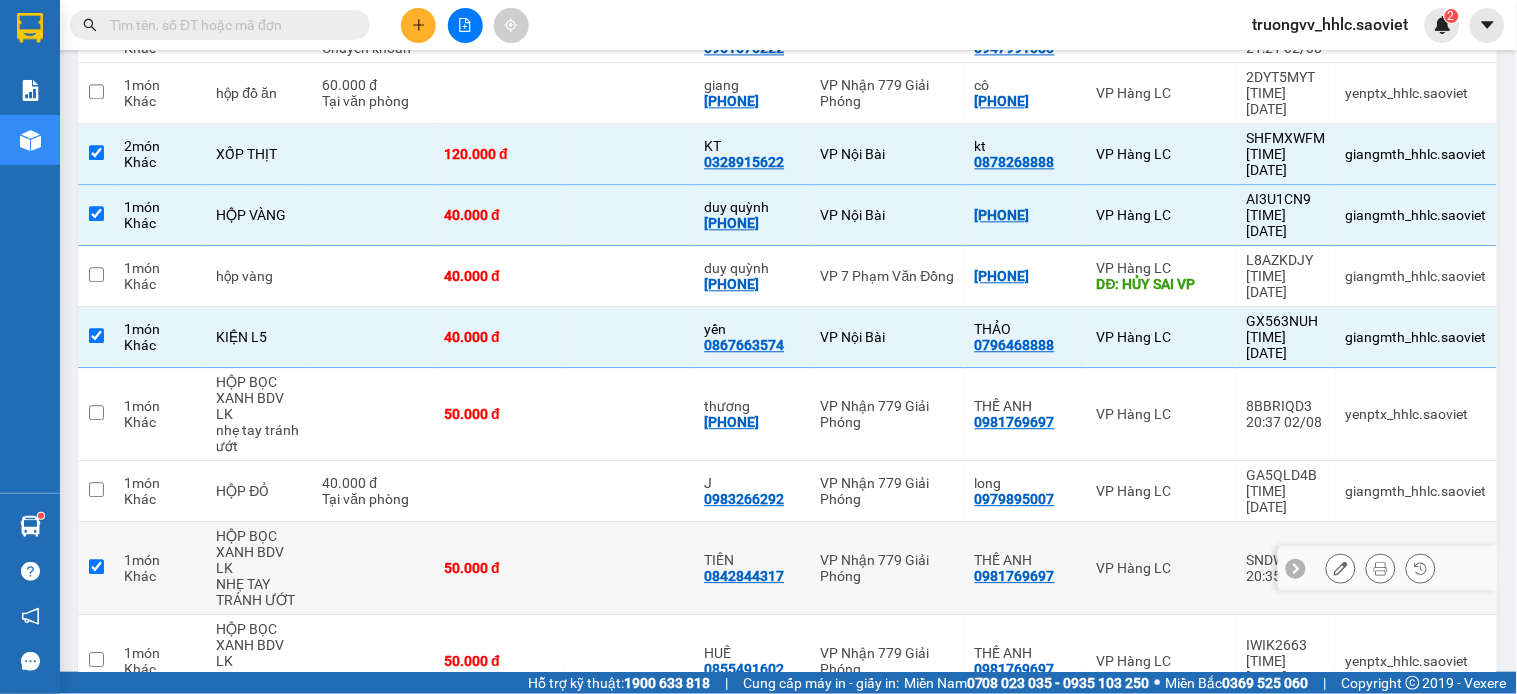 checkbox on "true" 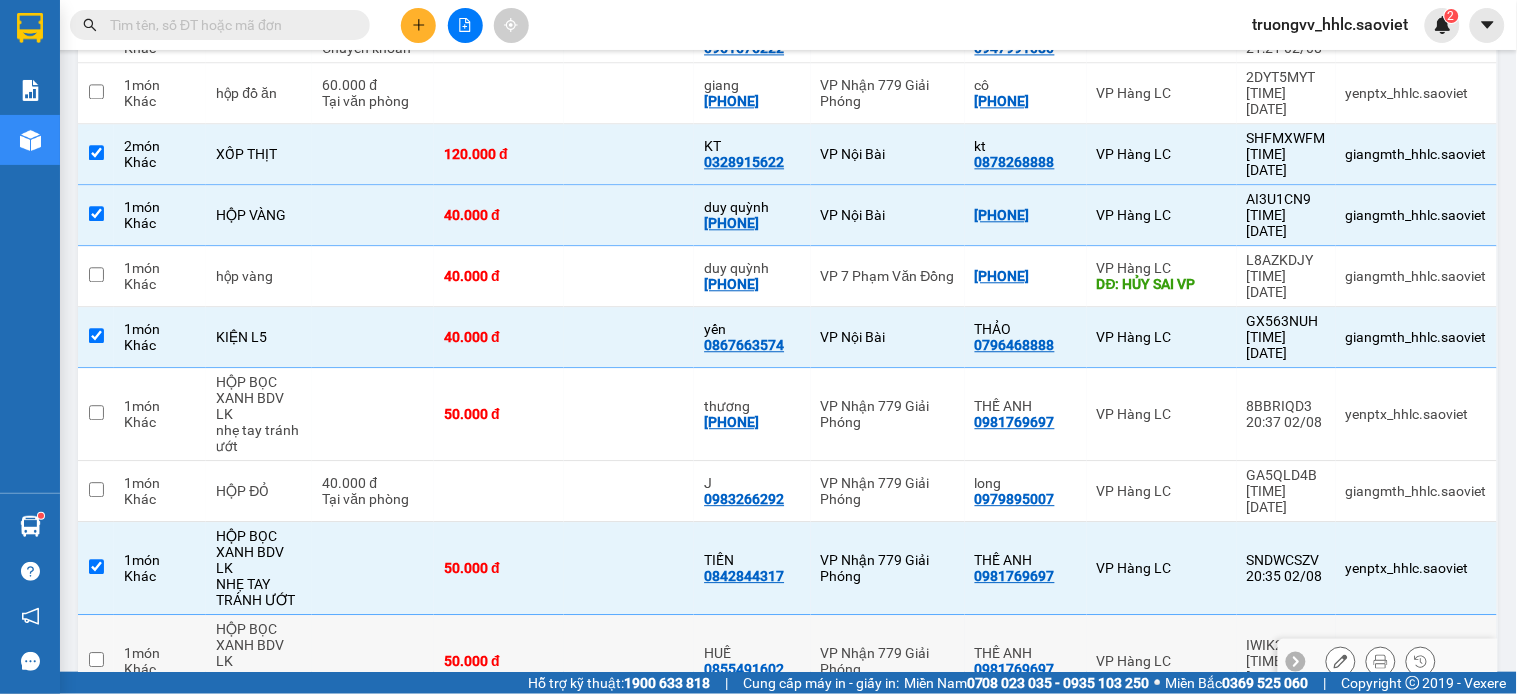 click on "50.000 đ" at bounding box center [499, 661] 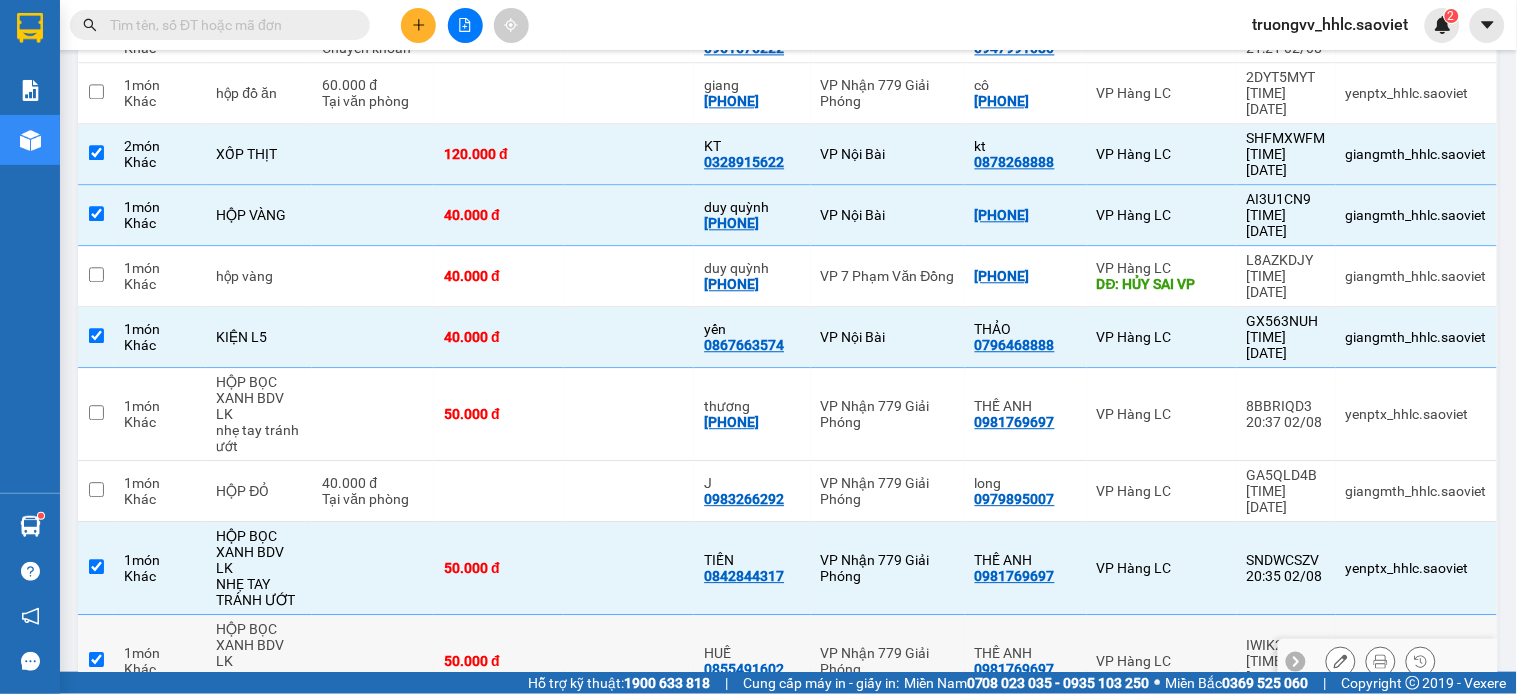 checkbox on "true" 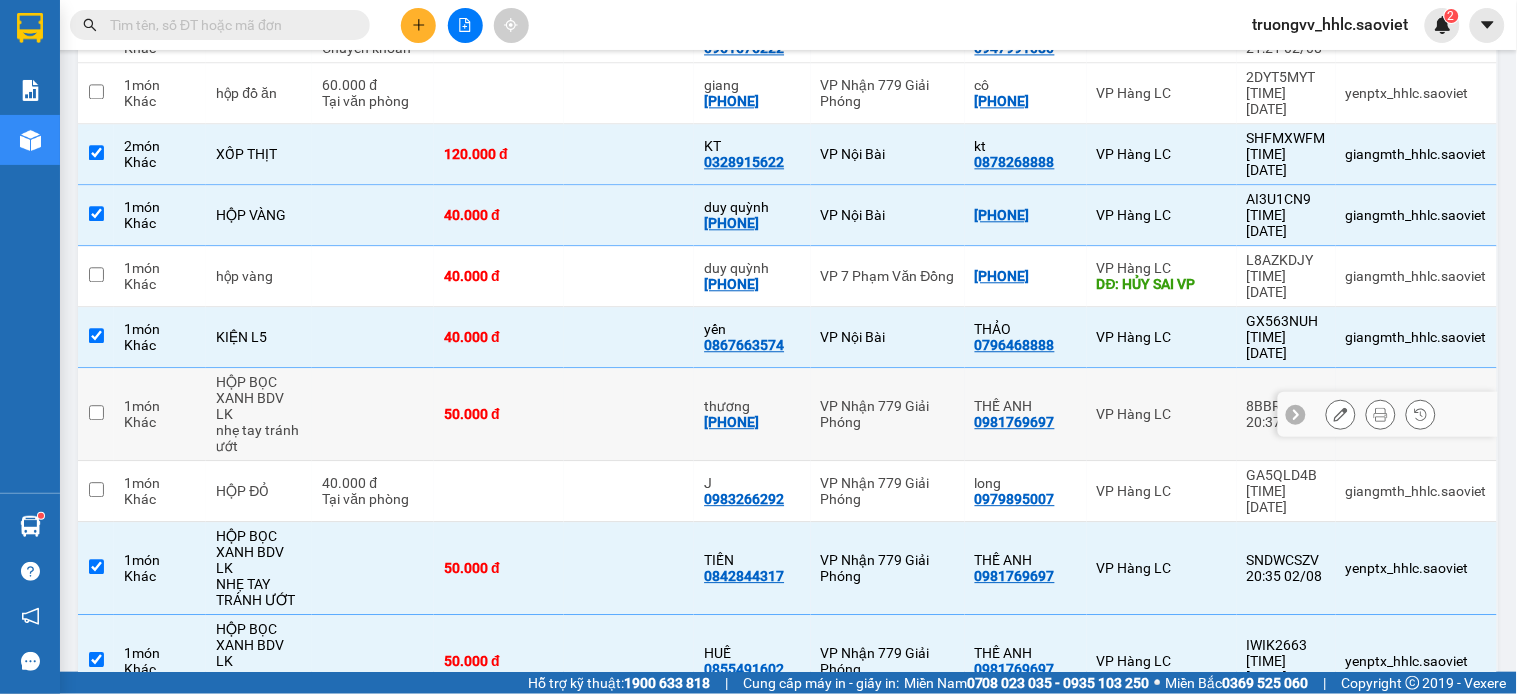 click on "50.000 đ" at bounding box center (499, 414) 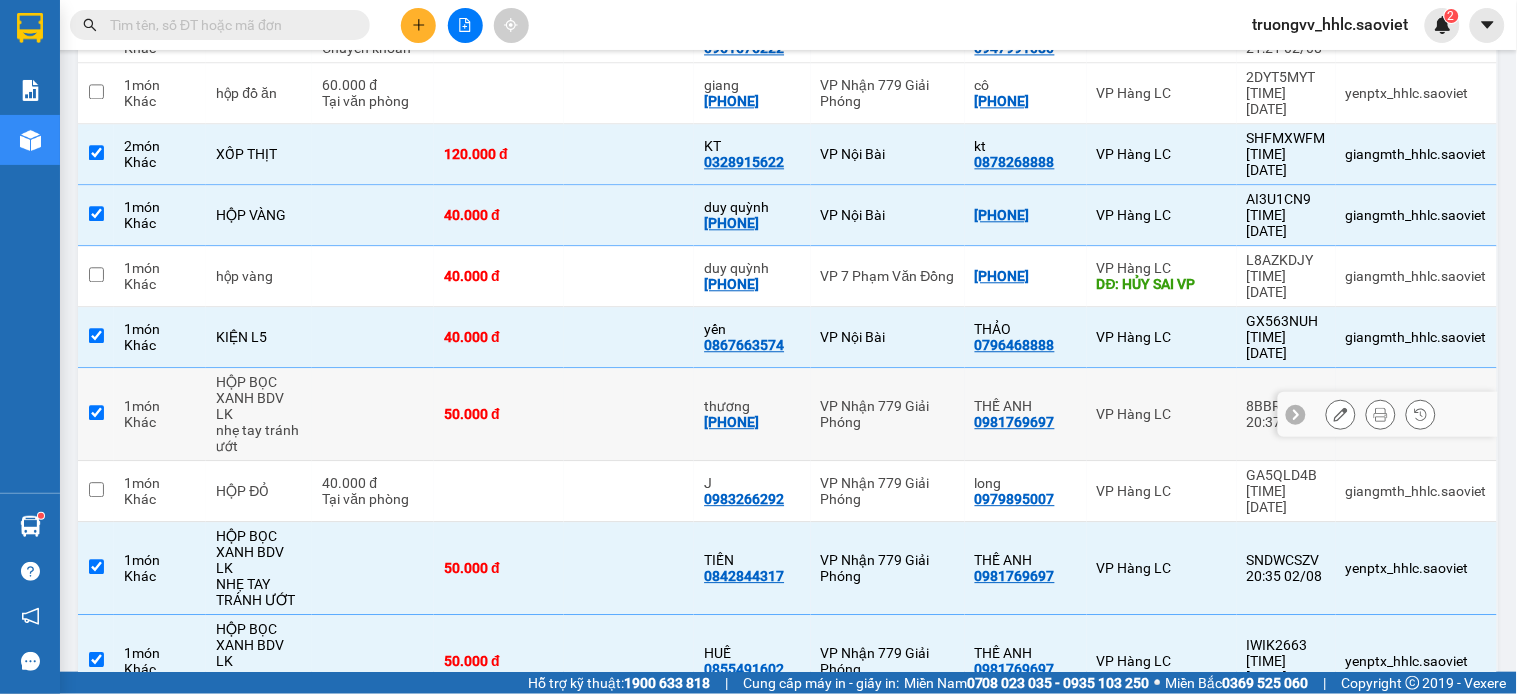 checkbox on "true" 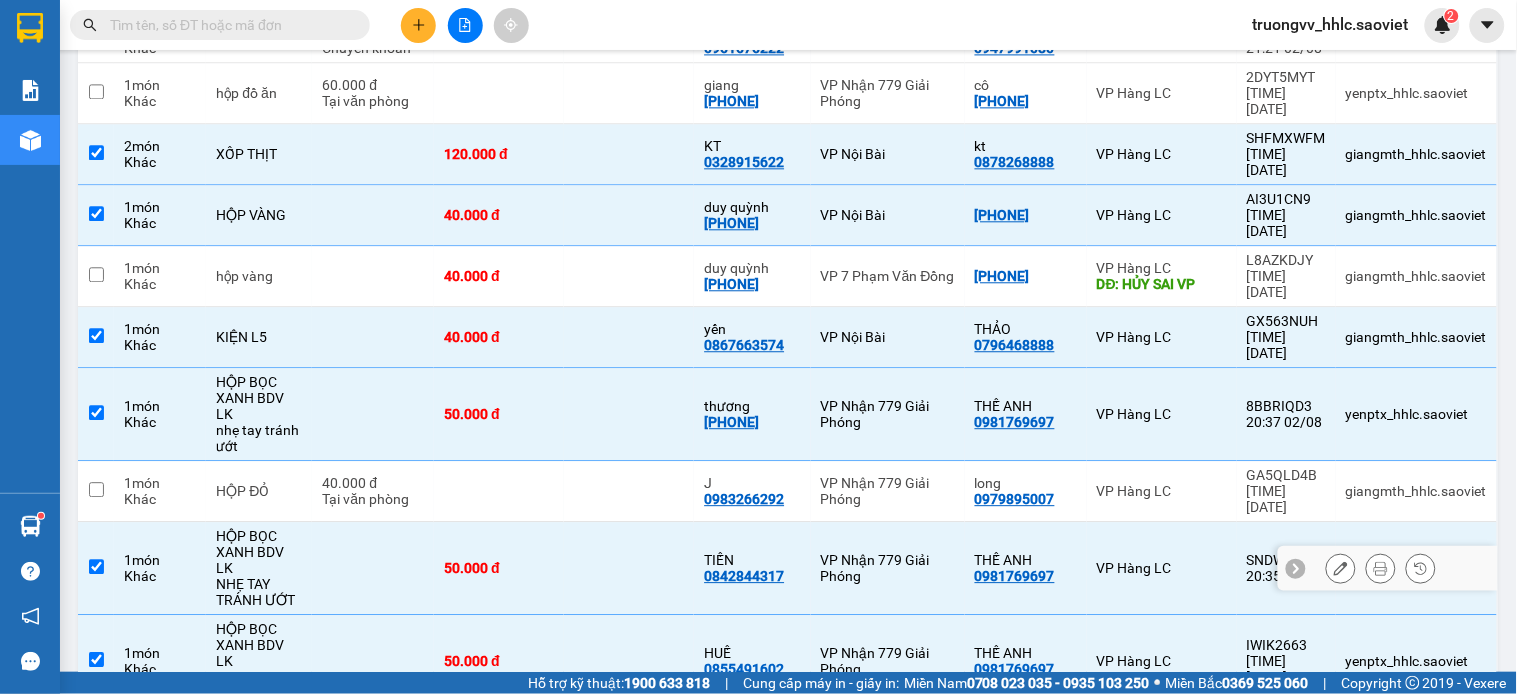 scroll, scrollTop: 1348, scrollLeft: 0, axis: vertical 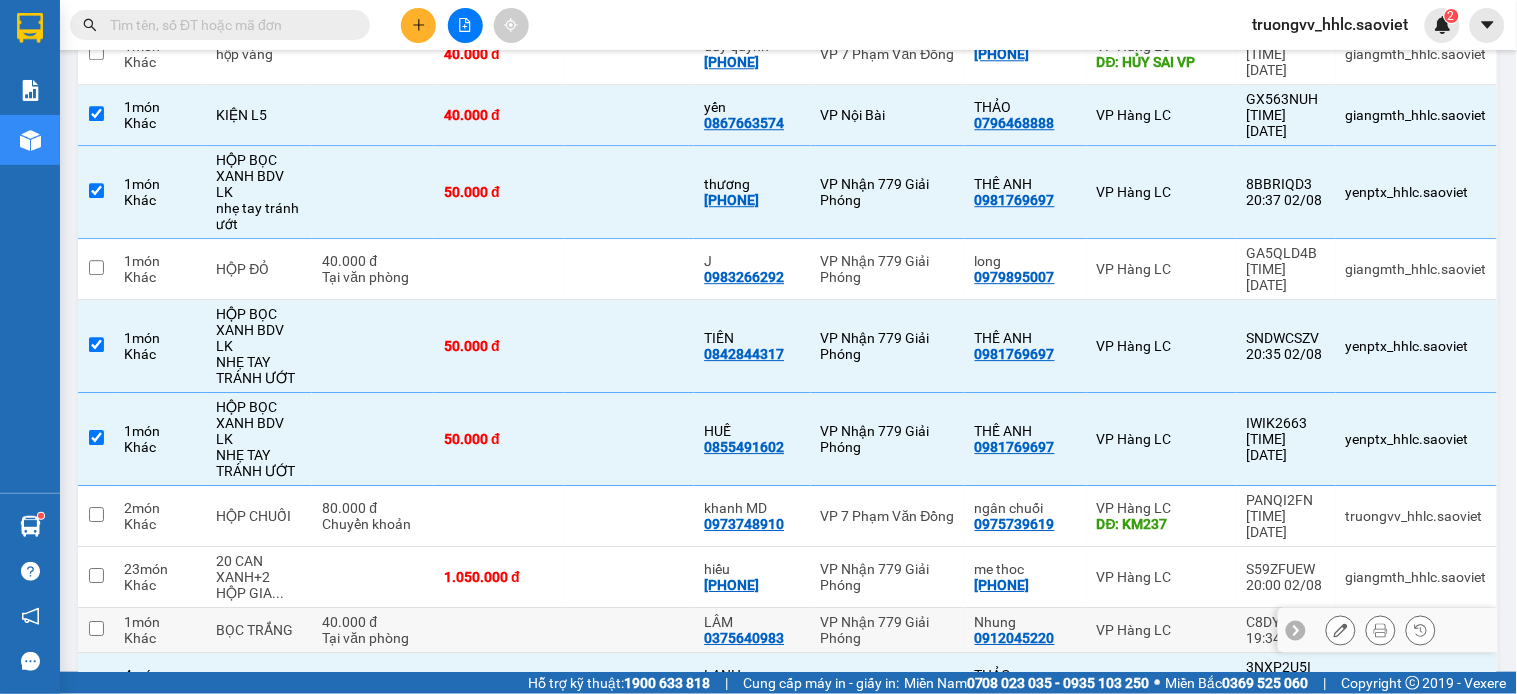 drag, startPoint x: 610, startPoint y: 362, endPoint x: 652, endPoint y: 303, distance: 72.42237 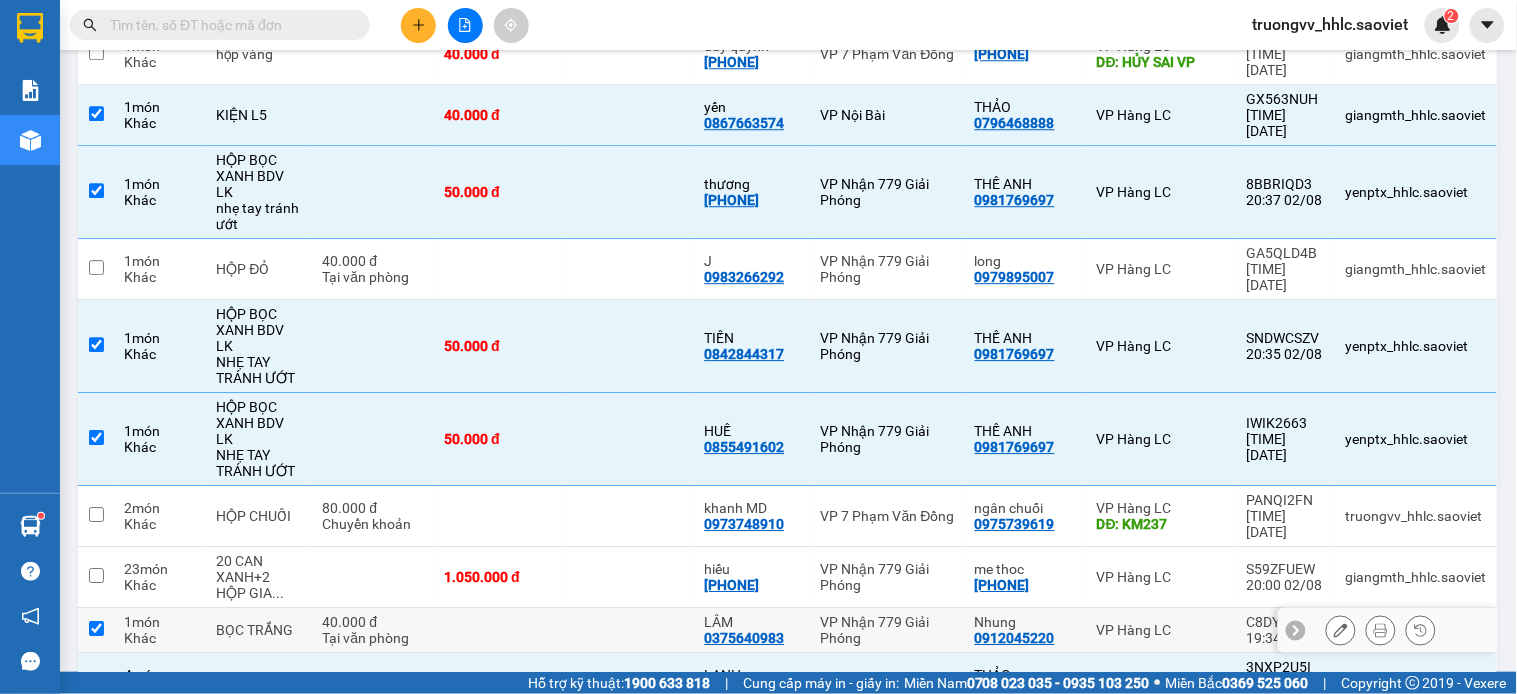 checkbox on "true" 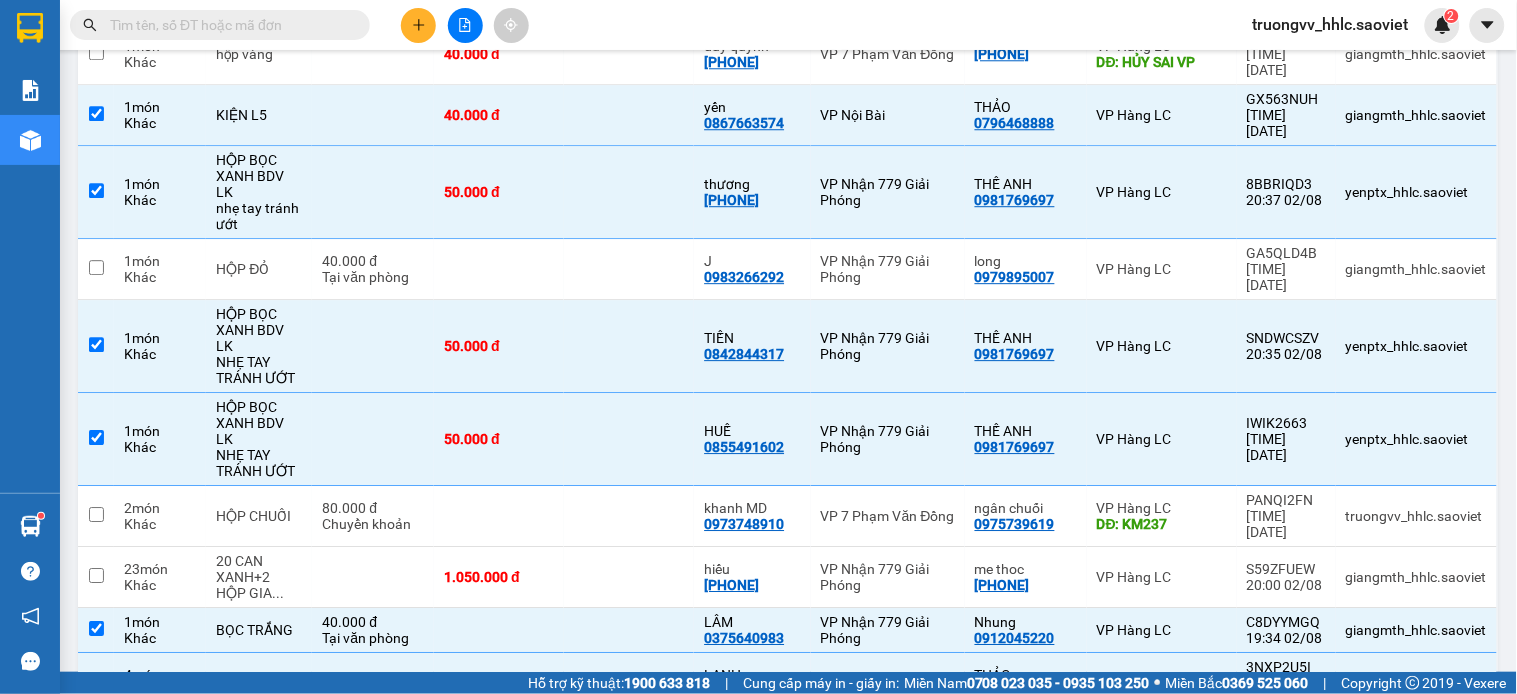 scroll, scrollTop: 904, scrollLeft: 0, axis: vertical 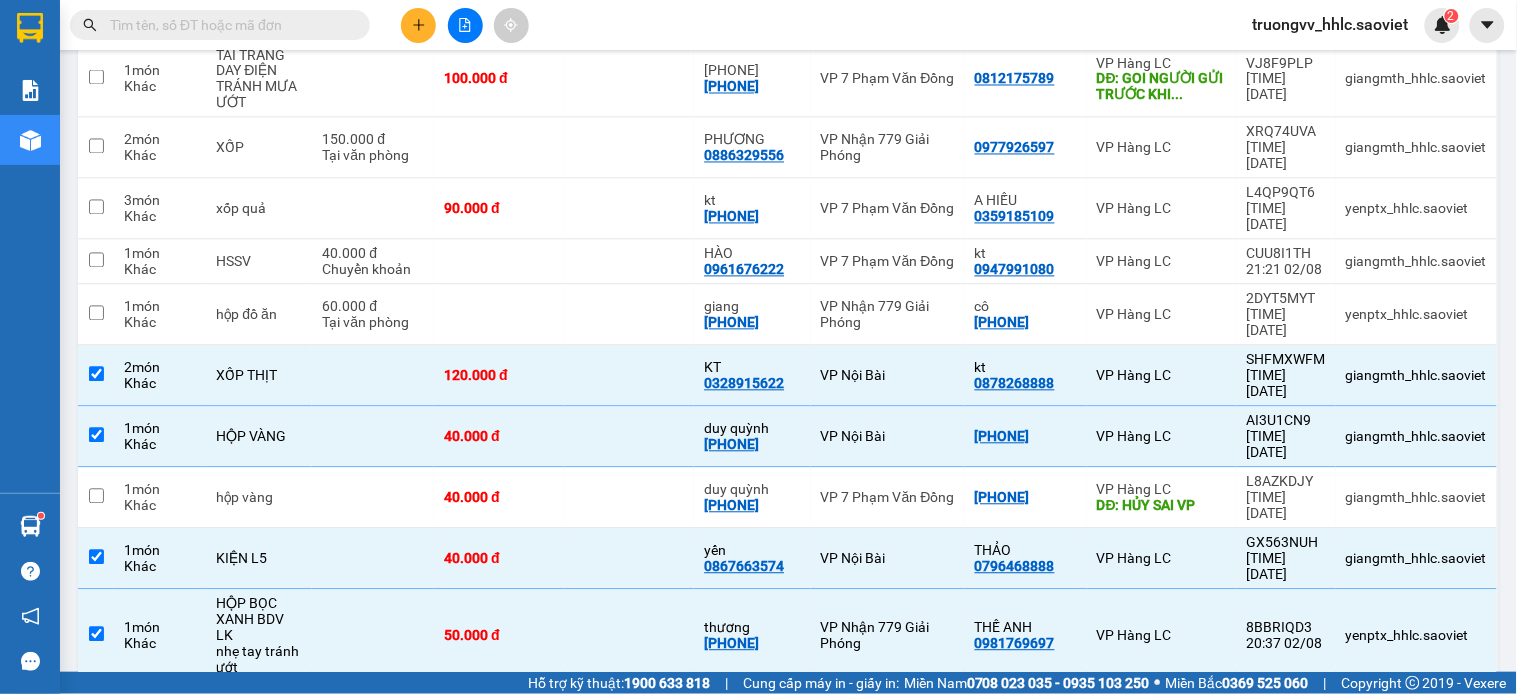 click at bounding box center (629, 713) 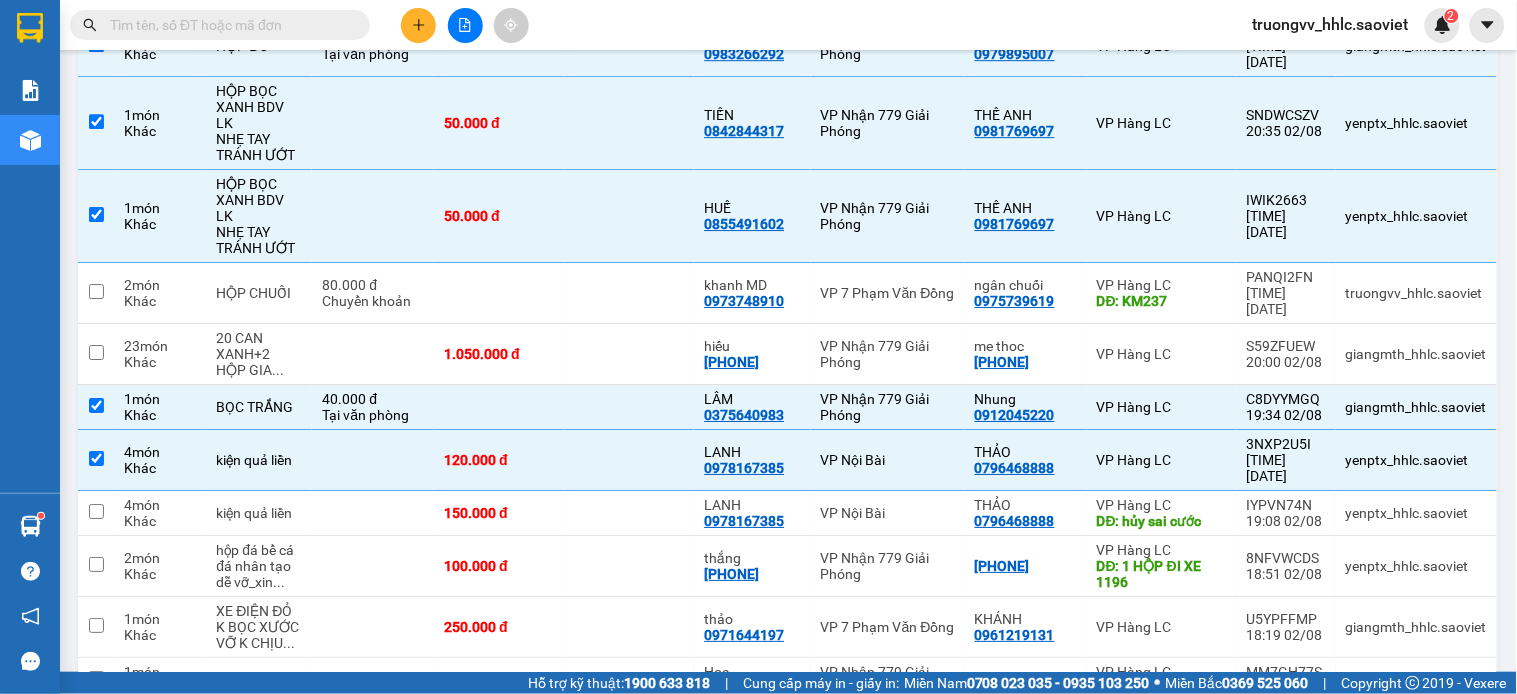 scroll, scrollTop: 1810, scrollLeft: 0, axis: vertical 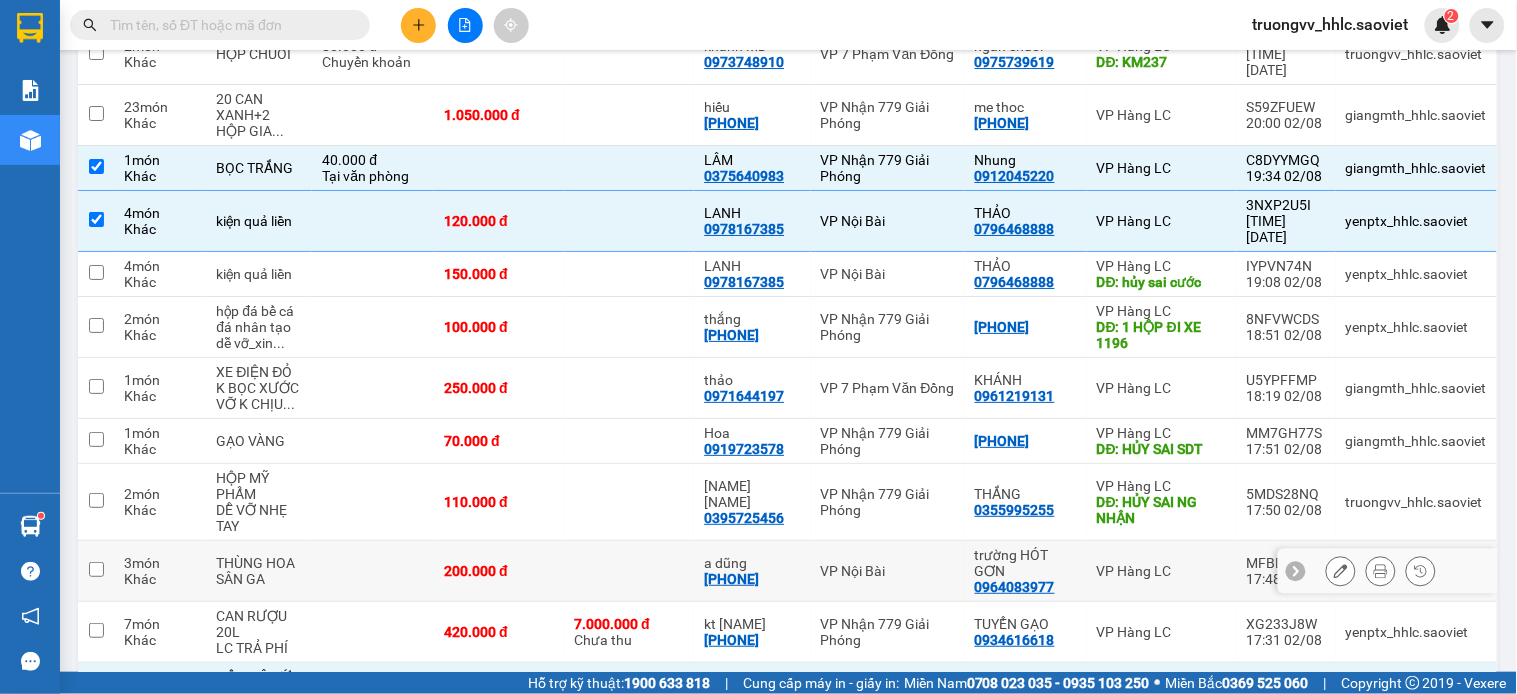 click at bounding box center [629, 571] 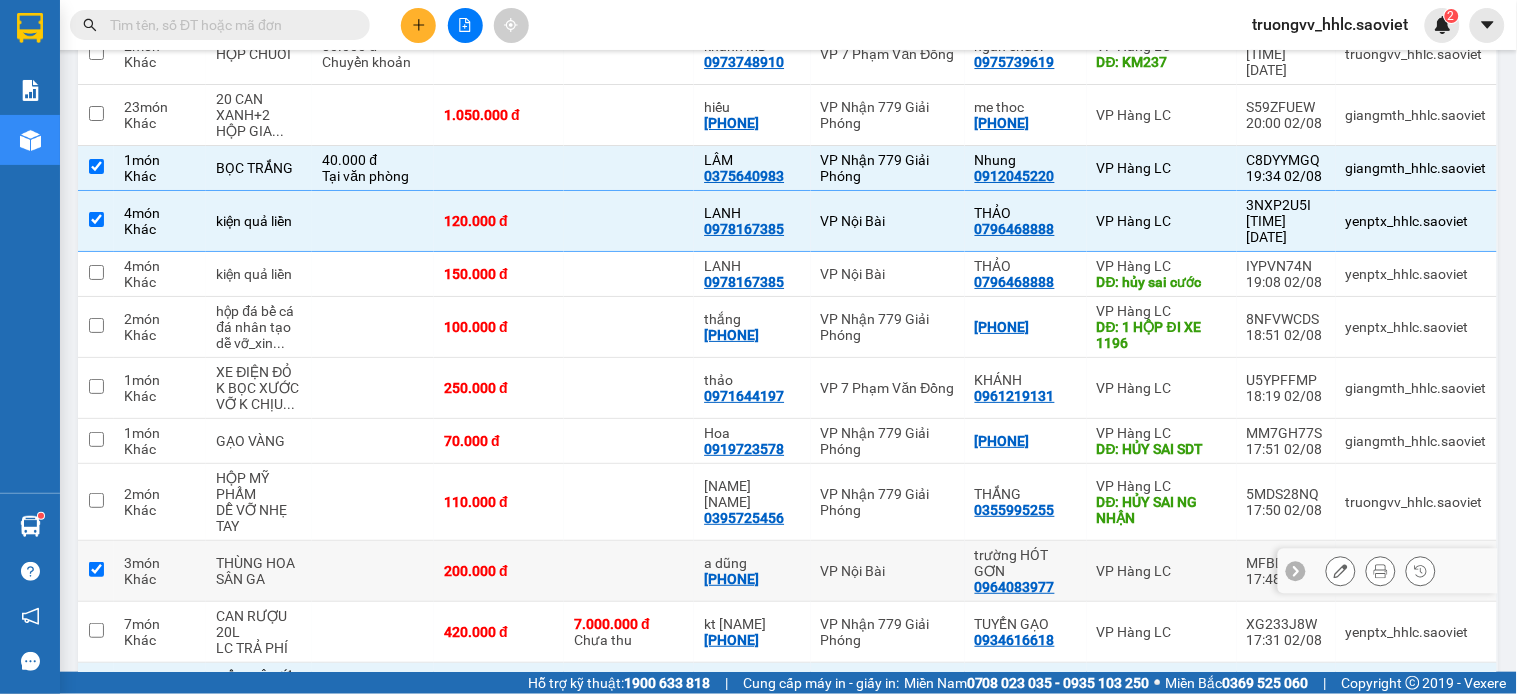 checkbox on "true" 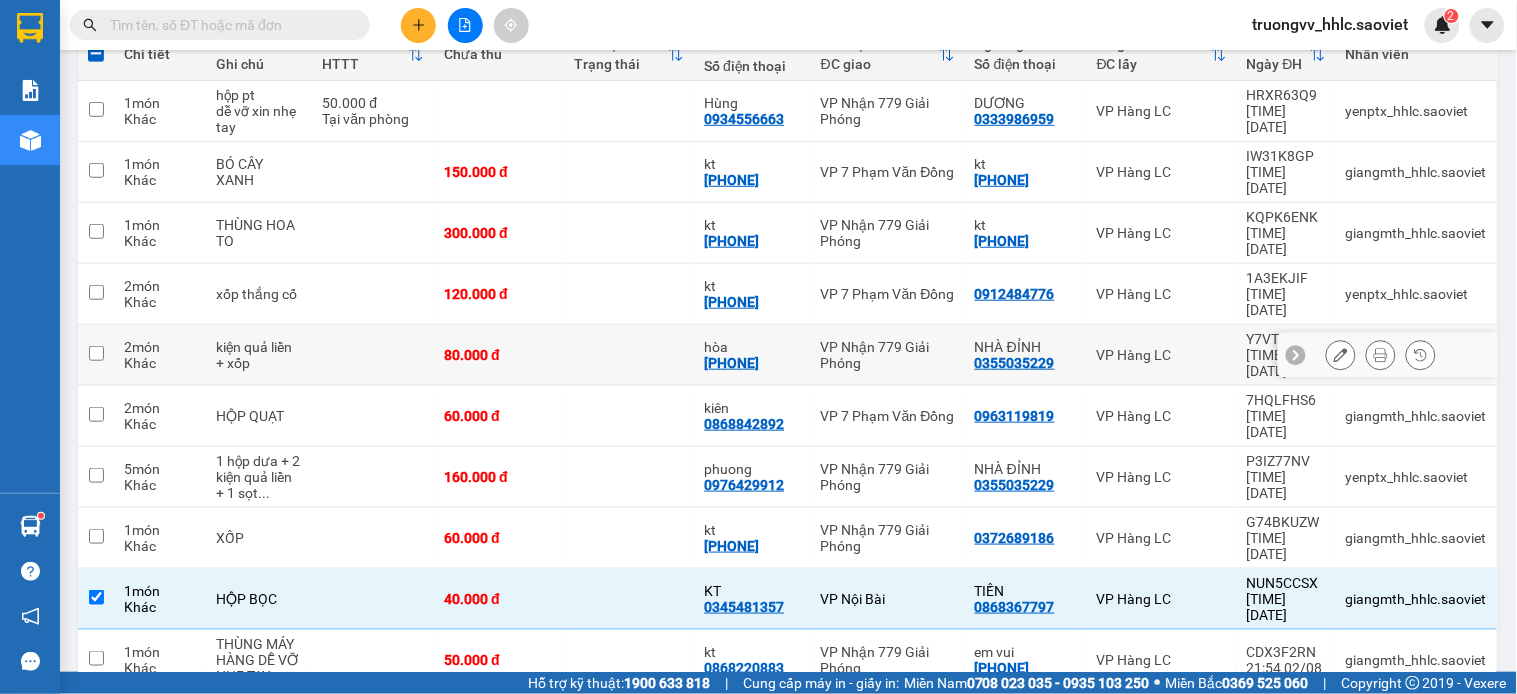 scroll, scrollTop: 32, scrollLeft: 0, axis: vertical 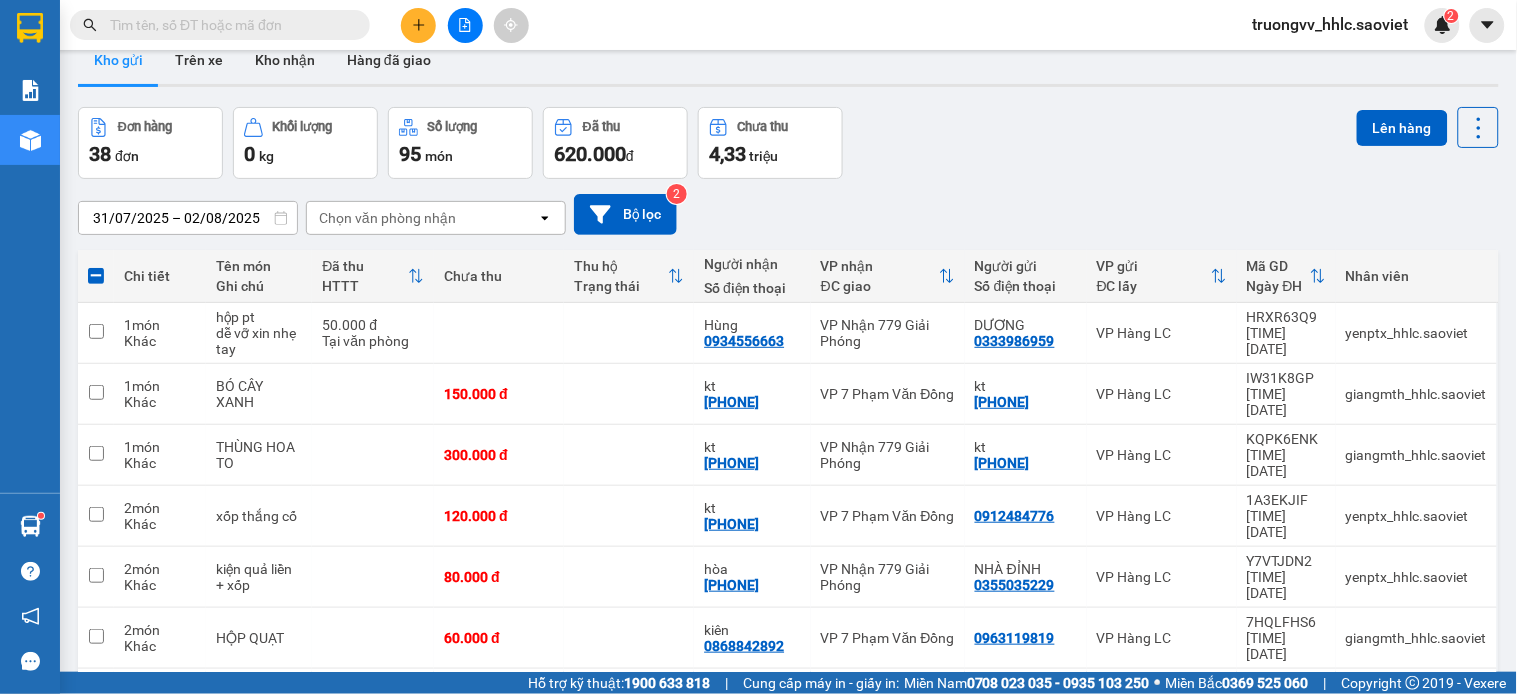 drag, startPoint x: 1391, startPoint y: 124, endPoint x: 1278, endPoint y: 126, distance: 113.0177 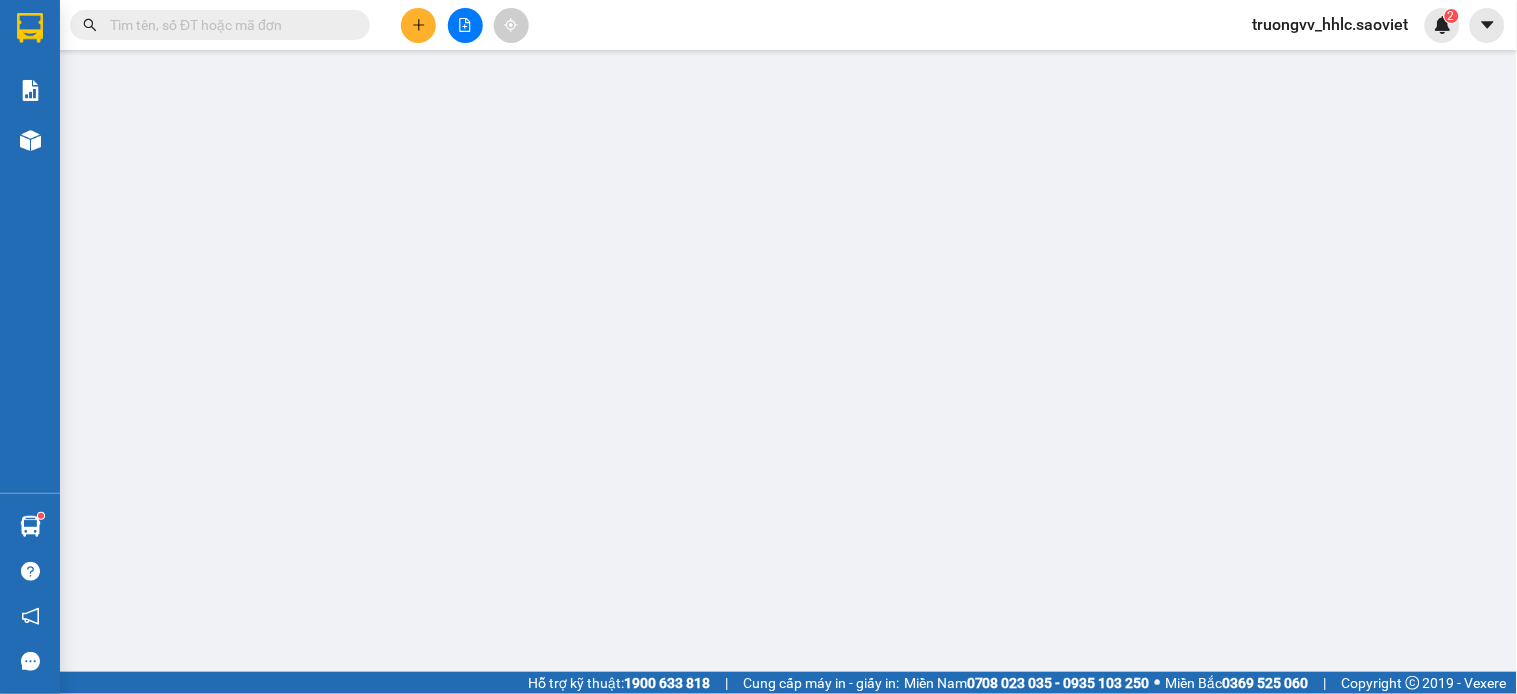 scroll, scrollTop: 0, scrollLeft: 0, axis: both 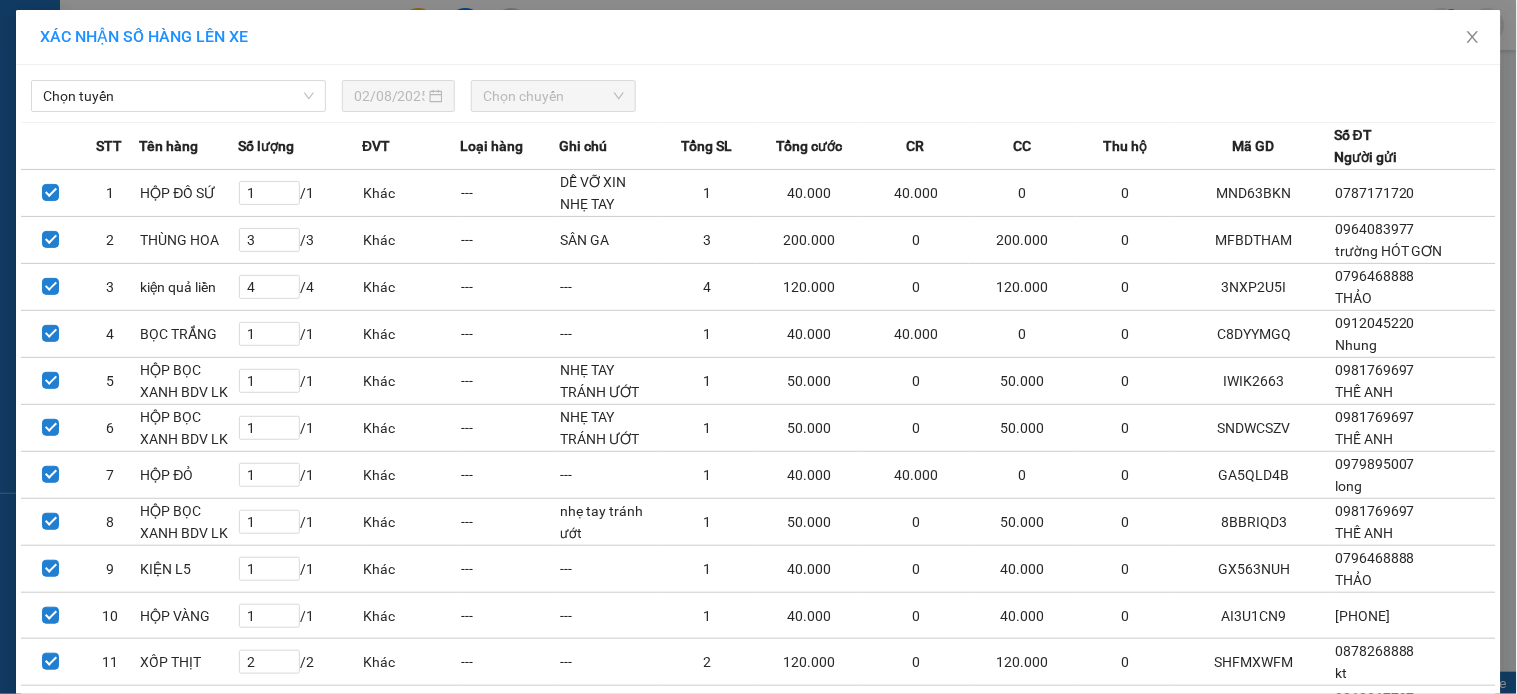 drag, startPoint x: 193, startPoint y: 100, endPoint x: 183, endPoint y: 112, distance: 15.6205 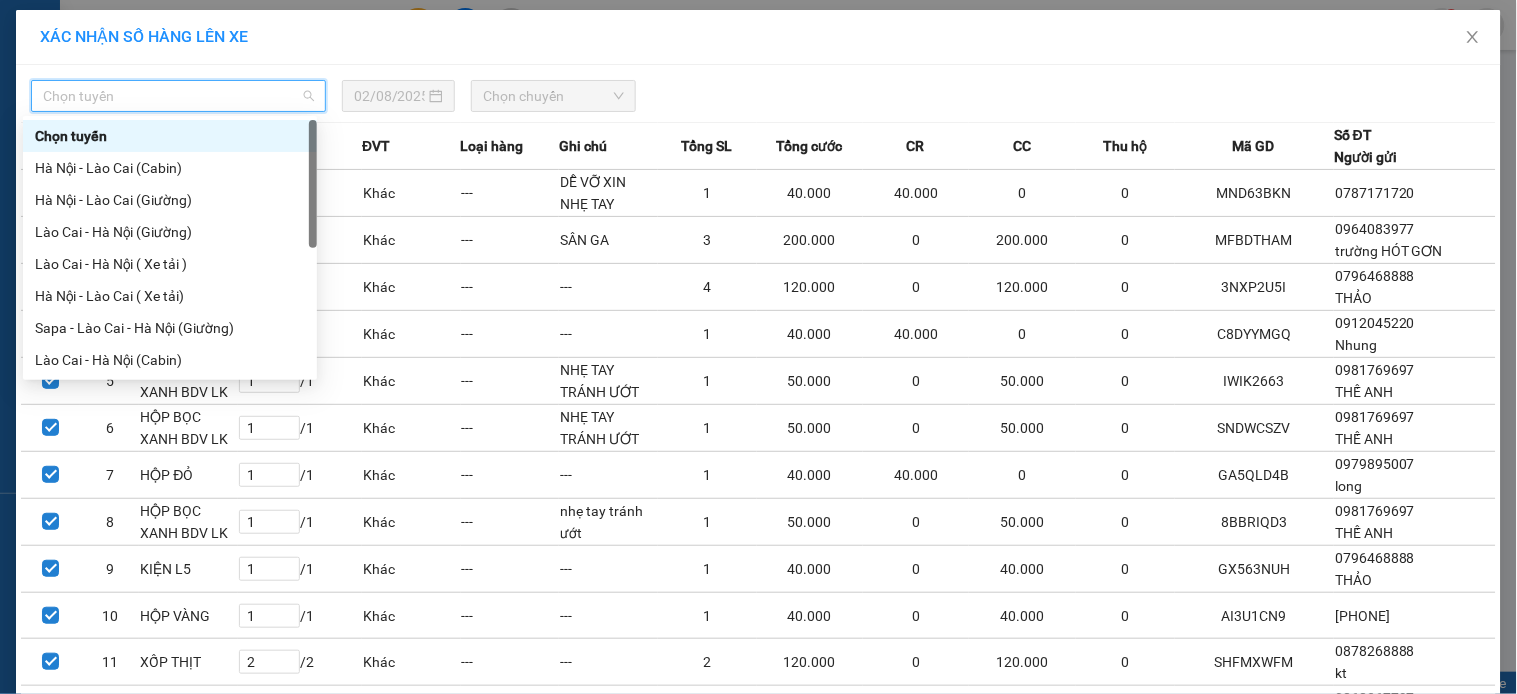 scroll, scrollTop: 160, scrollLeft: 0, axis: vertical 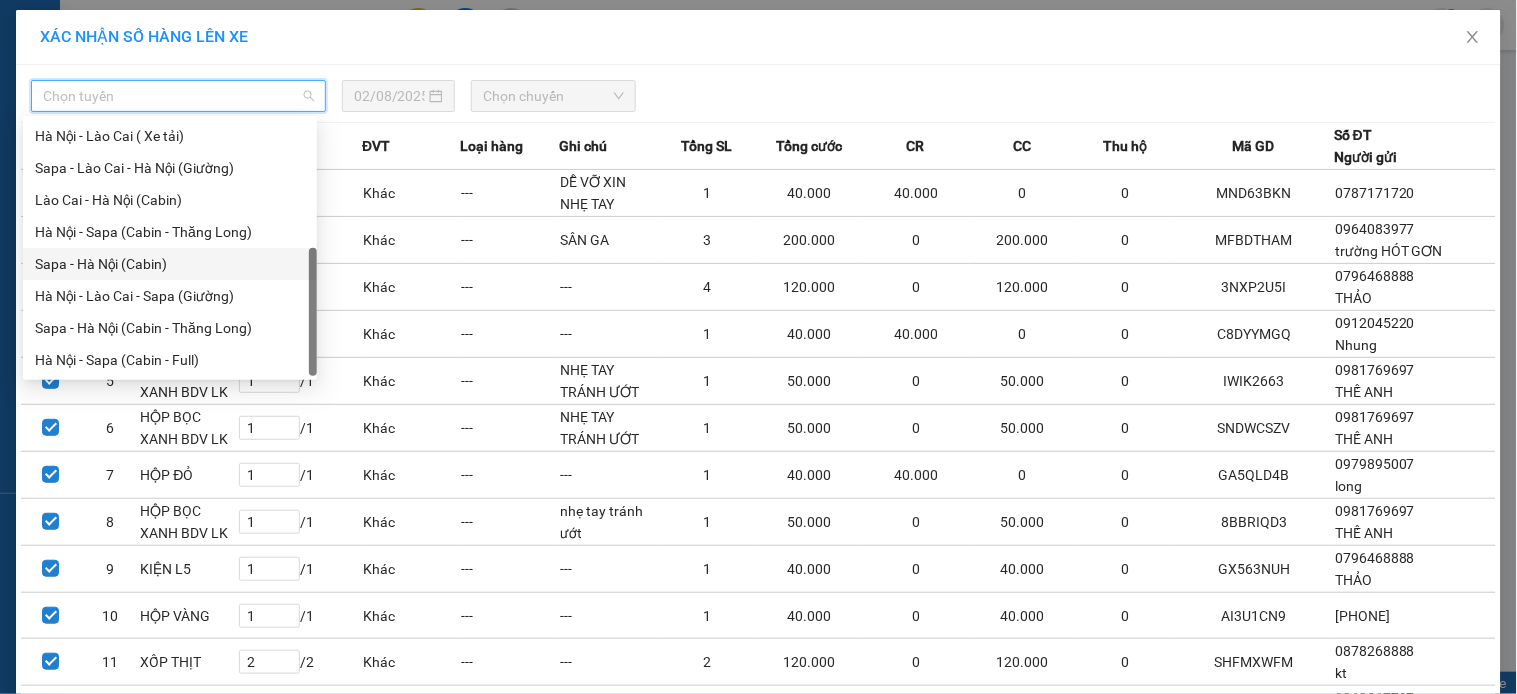 drag, startPoint x: 118, startPoint y: 263, endPoint x: 195, endPoint y: 208, distance: 94.62558 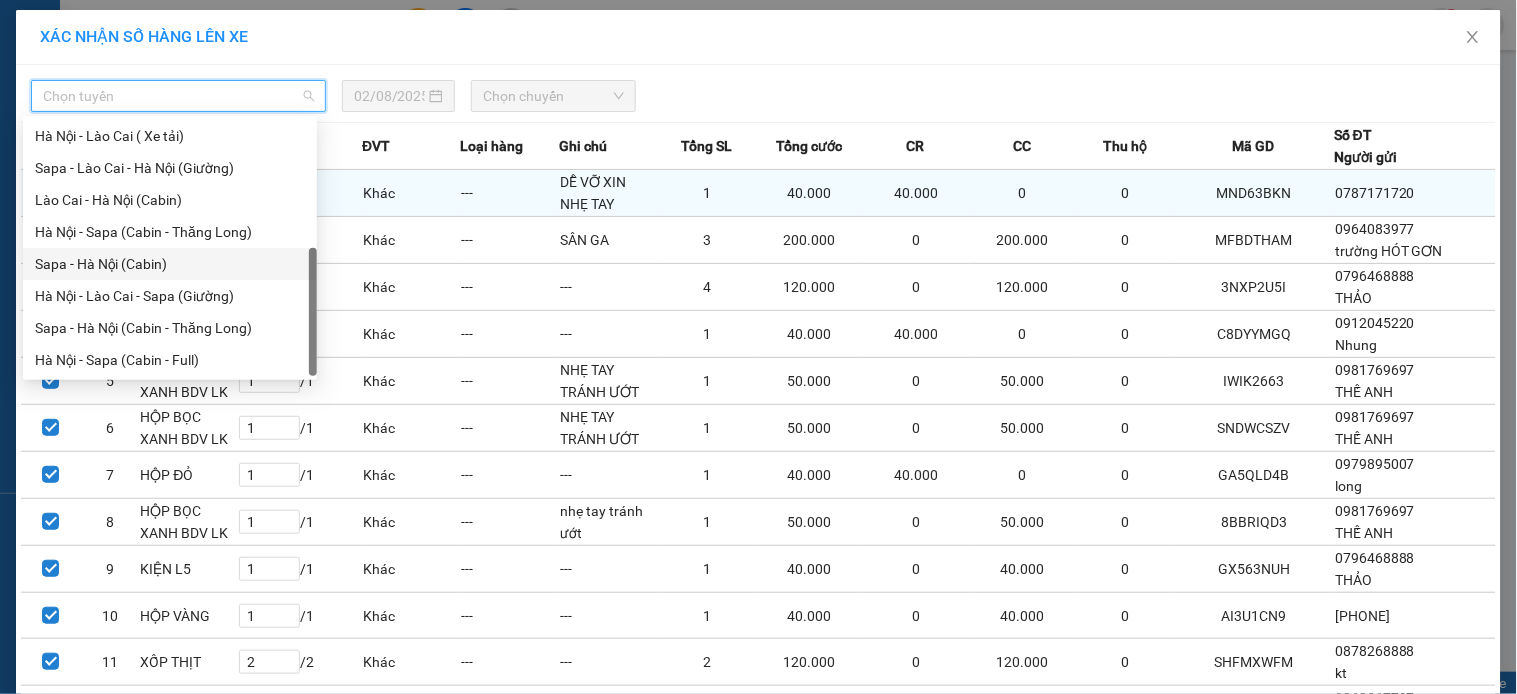 click on "Sapa - Hà Nội (Cabin)" at bounding box center [170, 264] 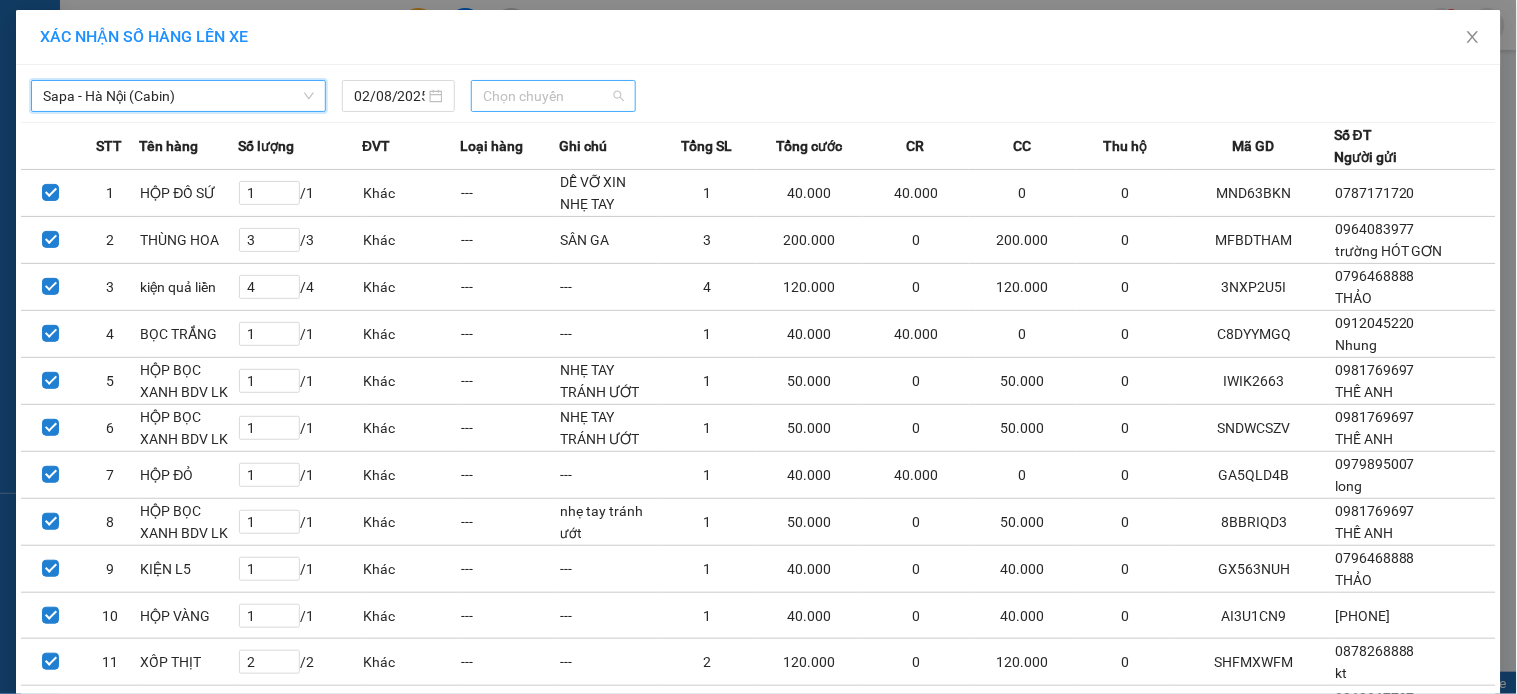 click on "Chọn chuyến" at bounding box center [553, 96] 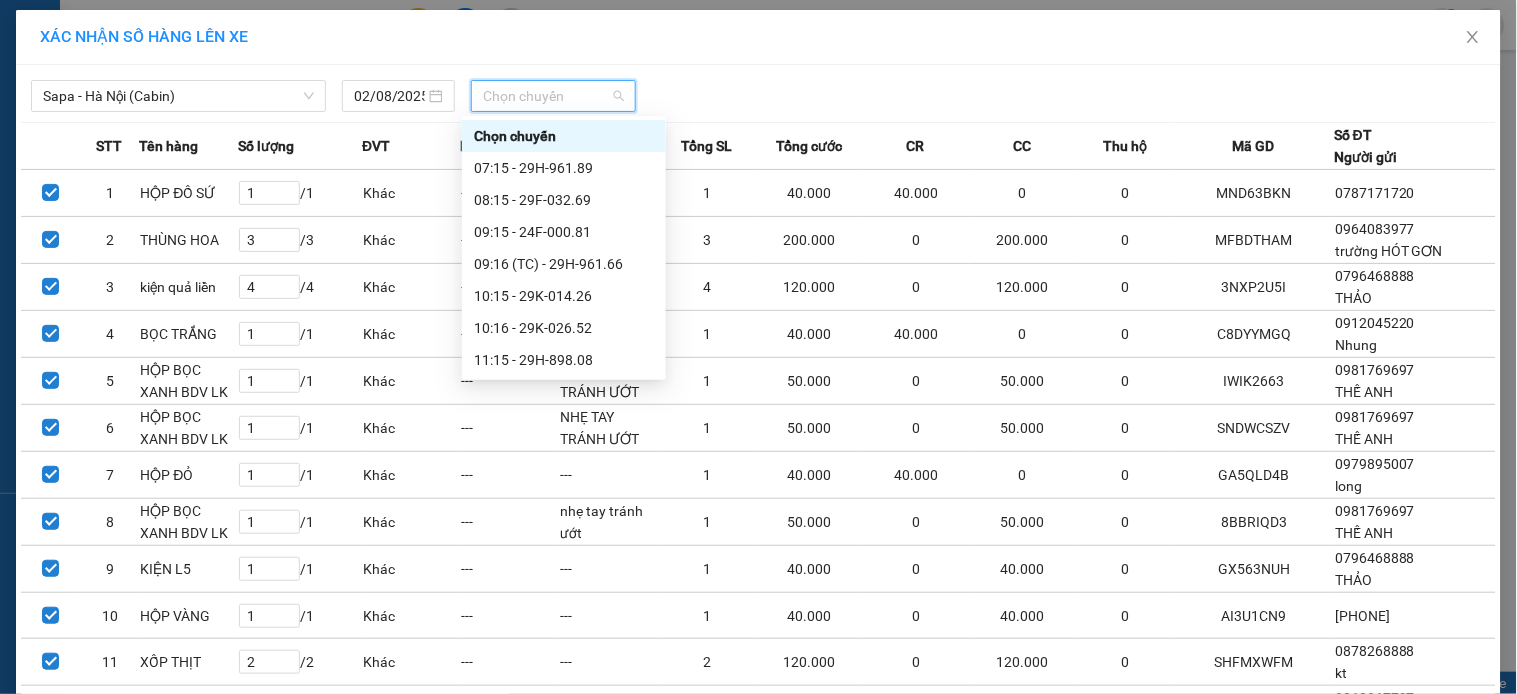 scroll, scrollTop: 736, scrollLeft: 0, axis: vertical 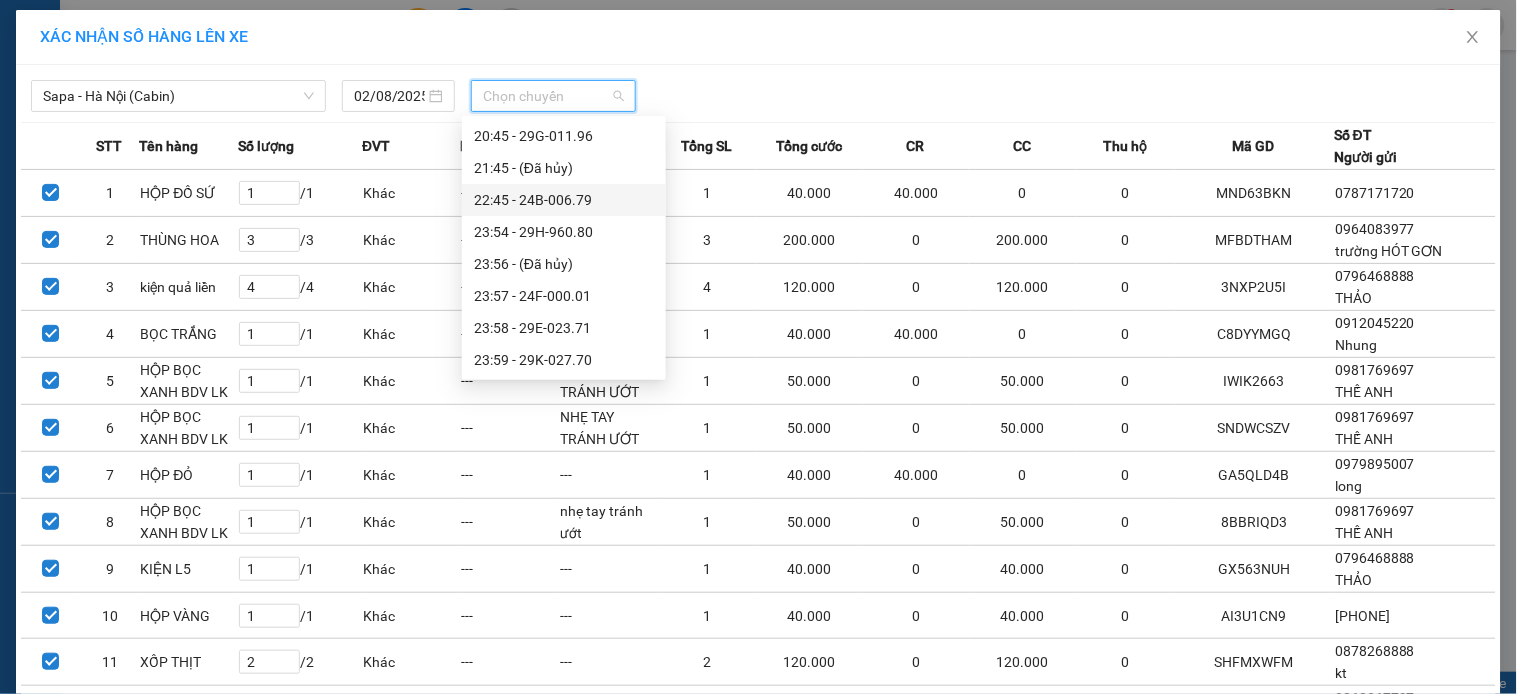 click on "[TIME]     - [PRICE]" at bounding box center (564, 200) 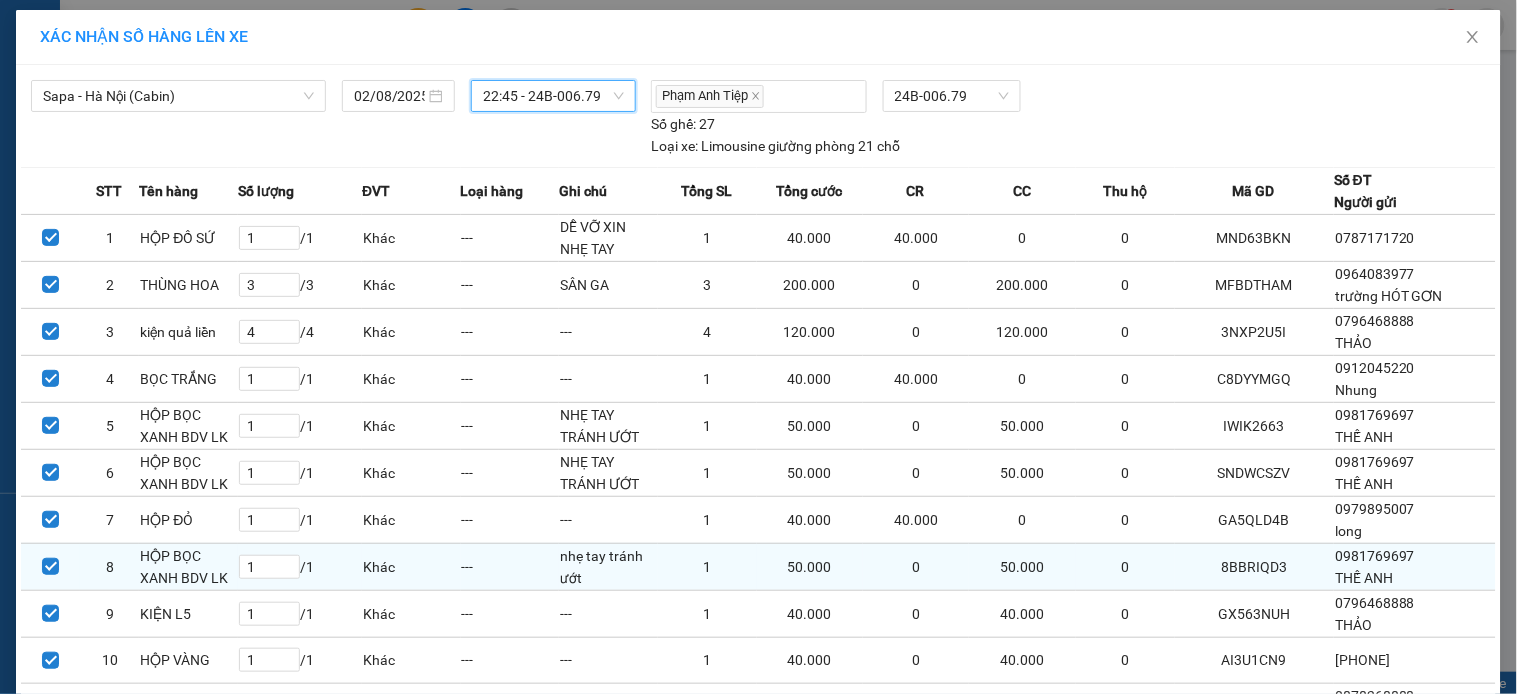 scroll, scrollTop: 221, scrollLeft: 0, axis: vertical 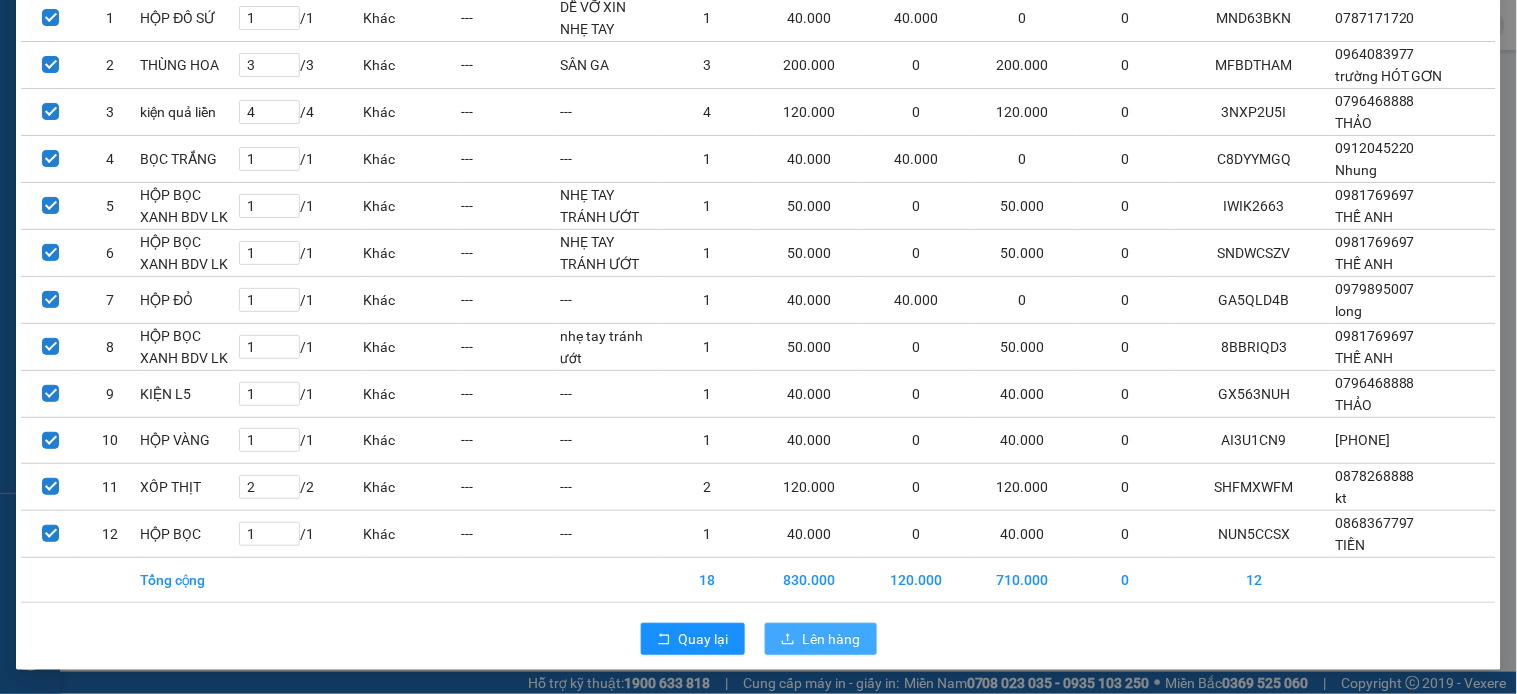 click on "Lên hàng" at bounding box center [832, 639] 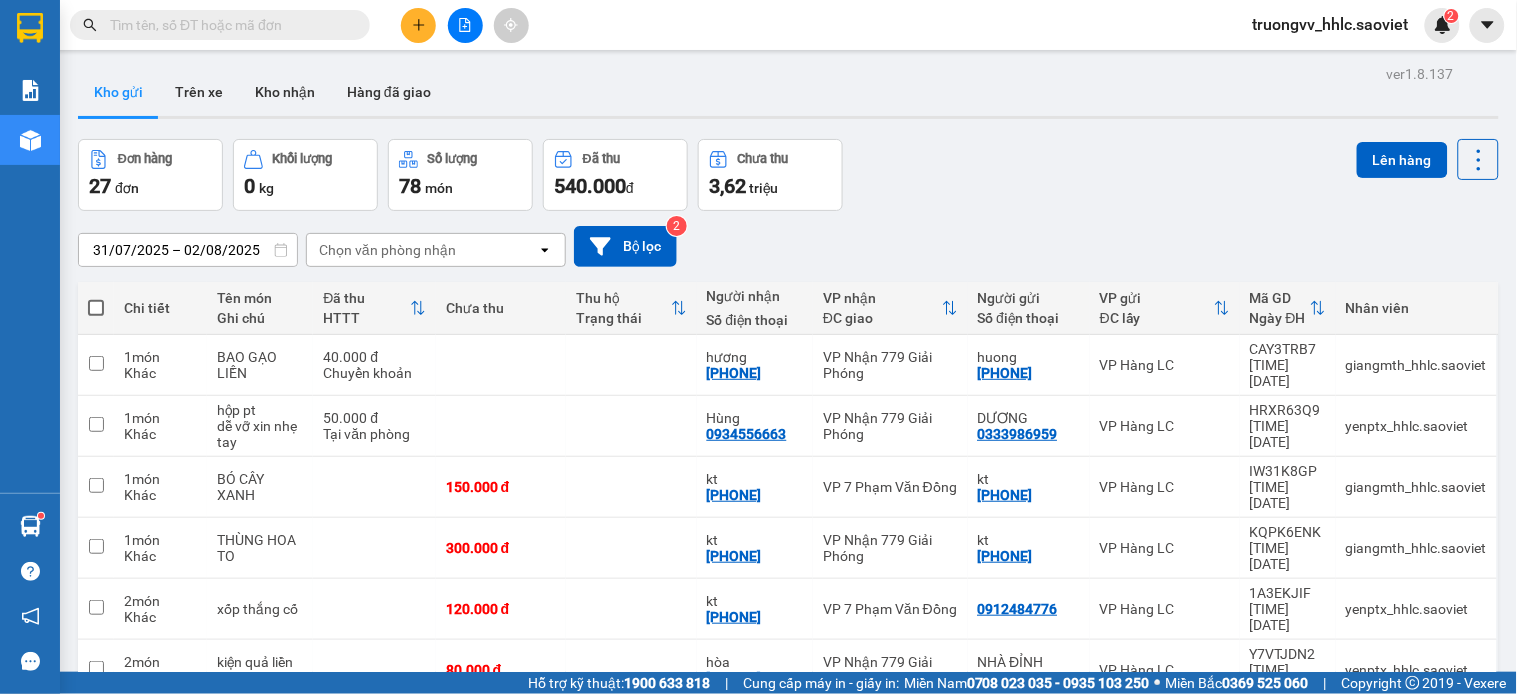click on "Chọn văn phòng nhận" at bounding box center (422, 250) 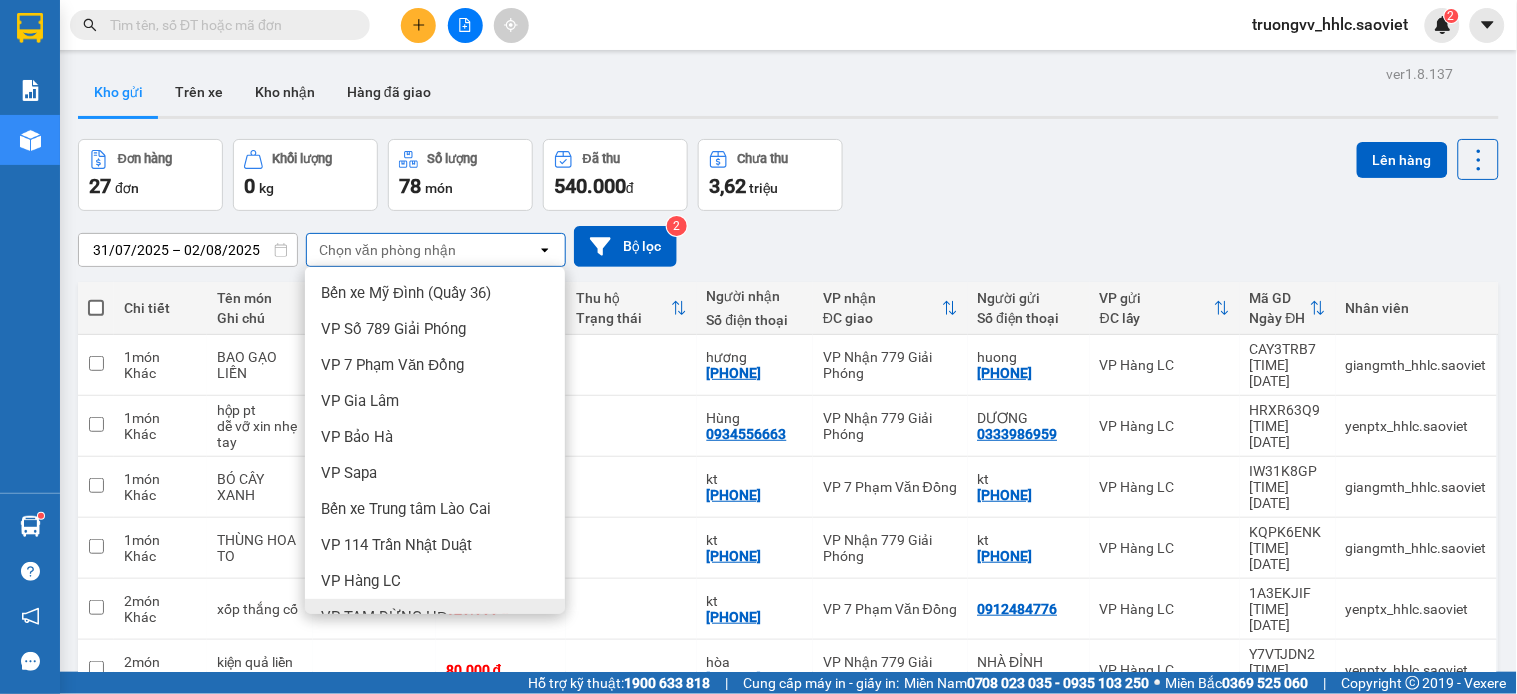 scroll, scrollTop: 207, scrollLeft: 0, axis: vertical 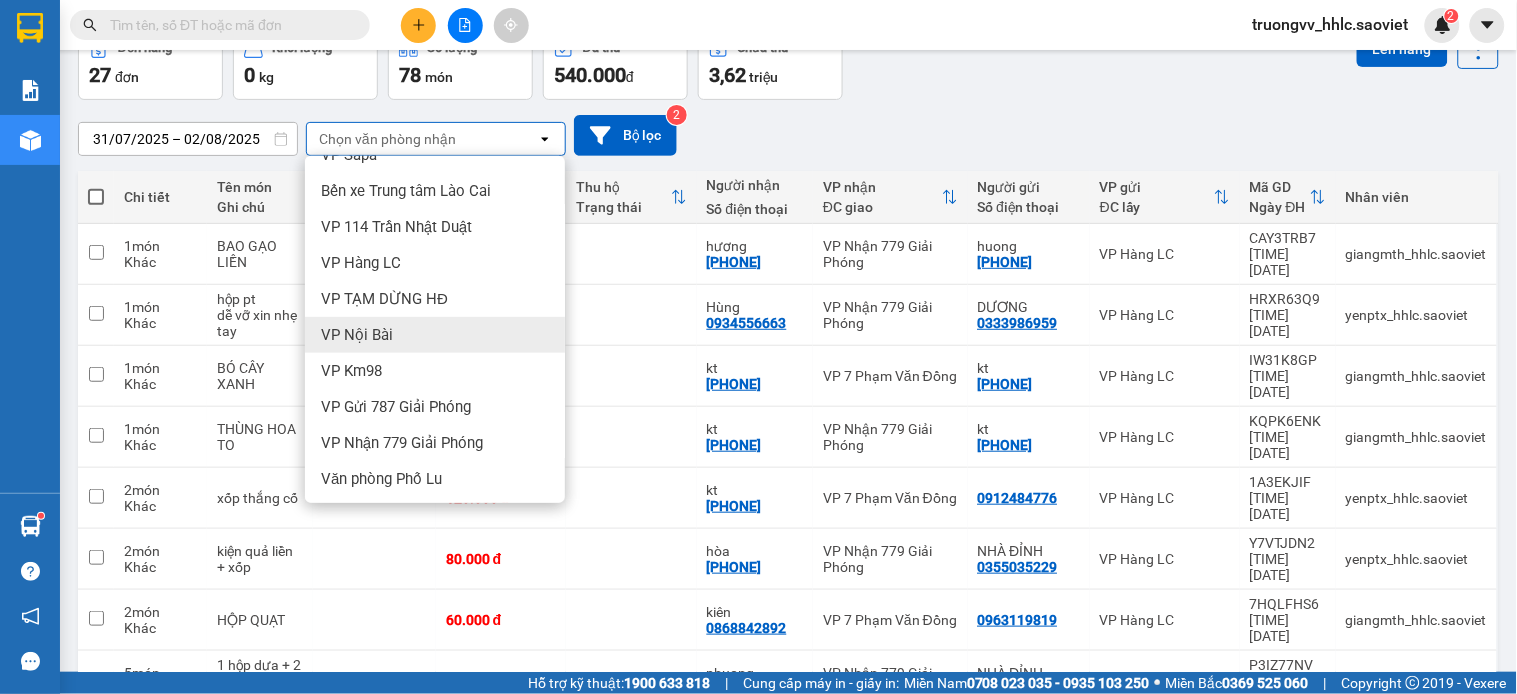 click on "VP Nội Bài" at bounding box center (435, 335) 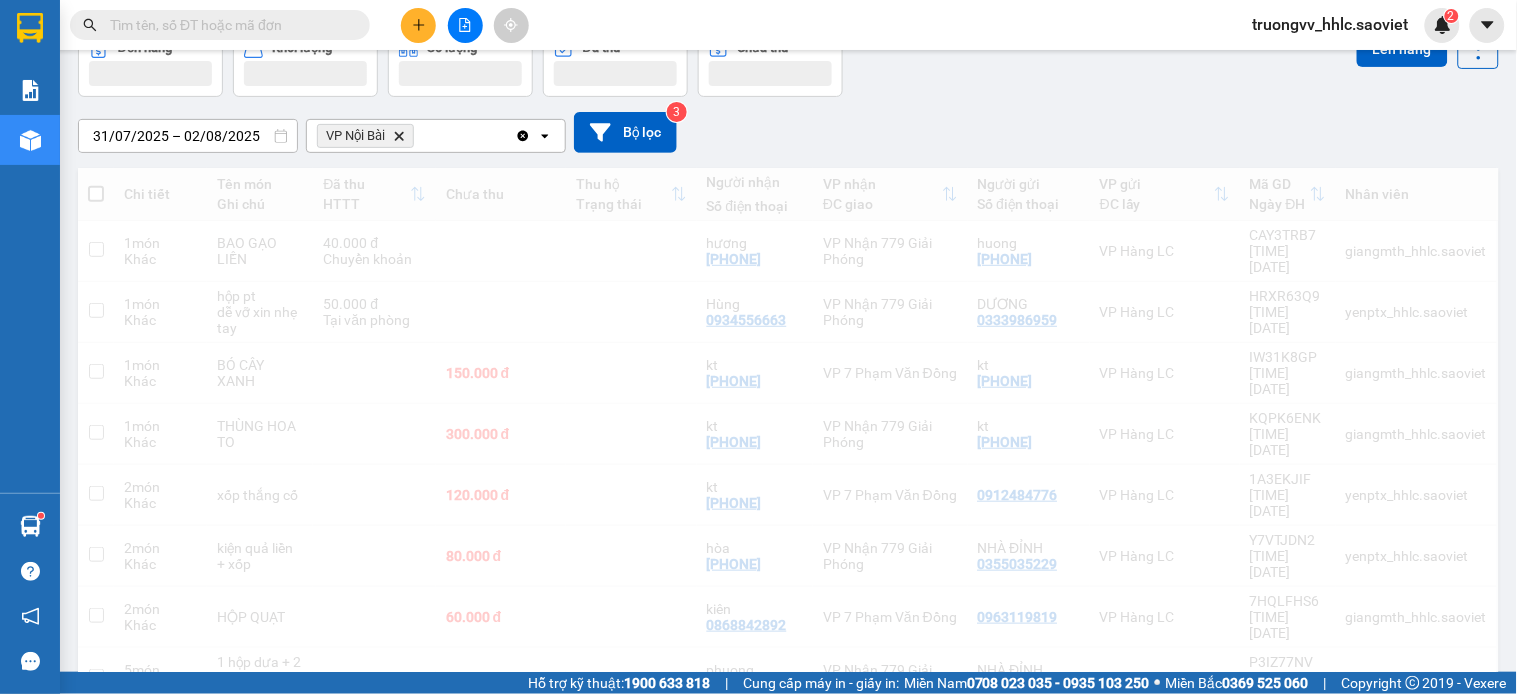 scroll, scrollTop: 92, scrollLeft: 0, axis: vertical 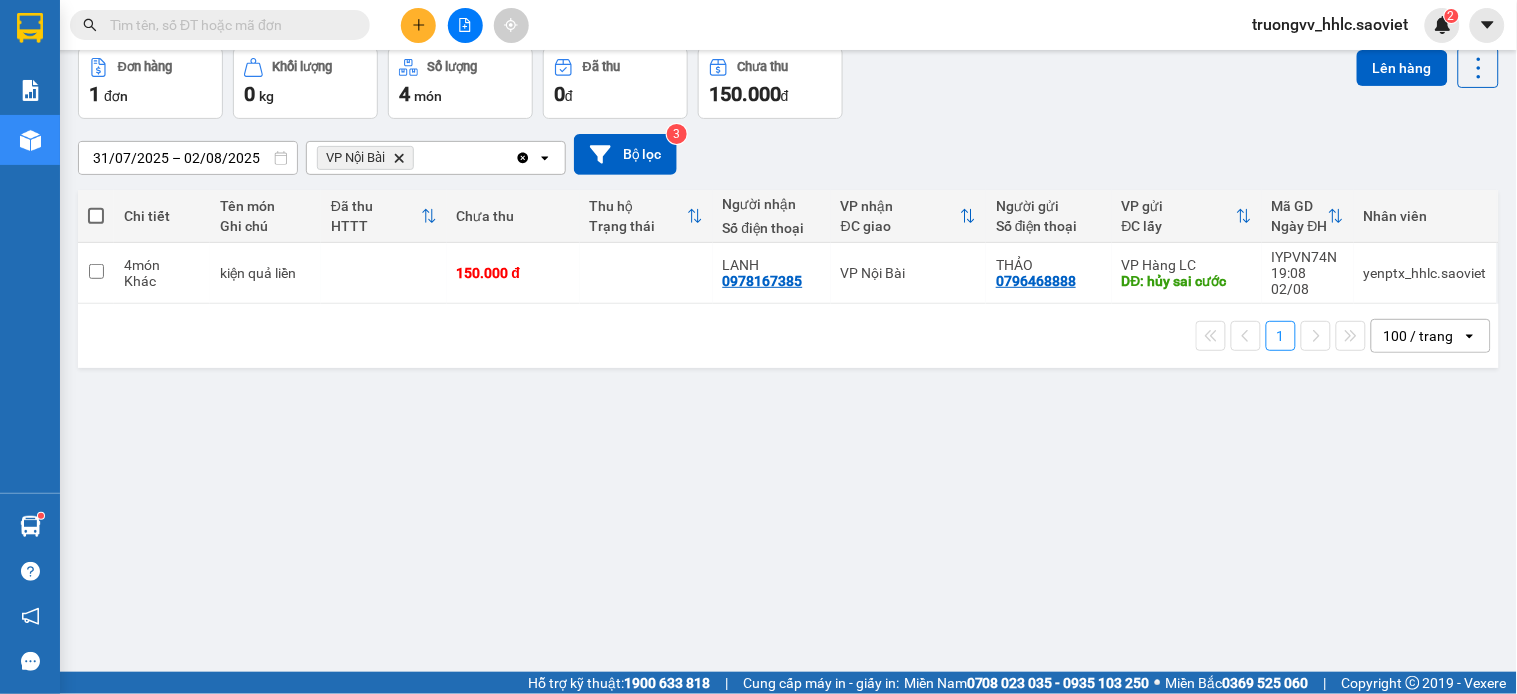 click on "Delete" 